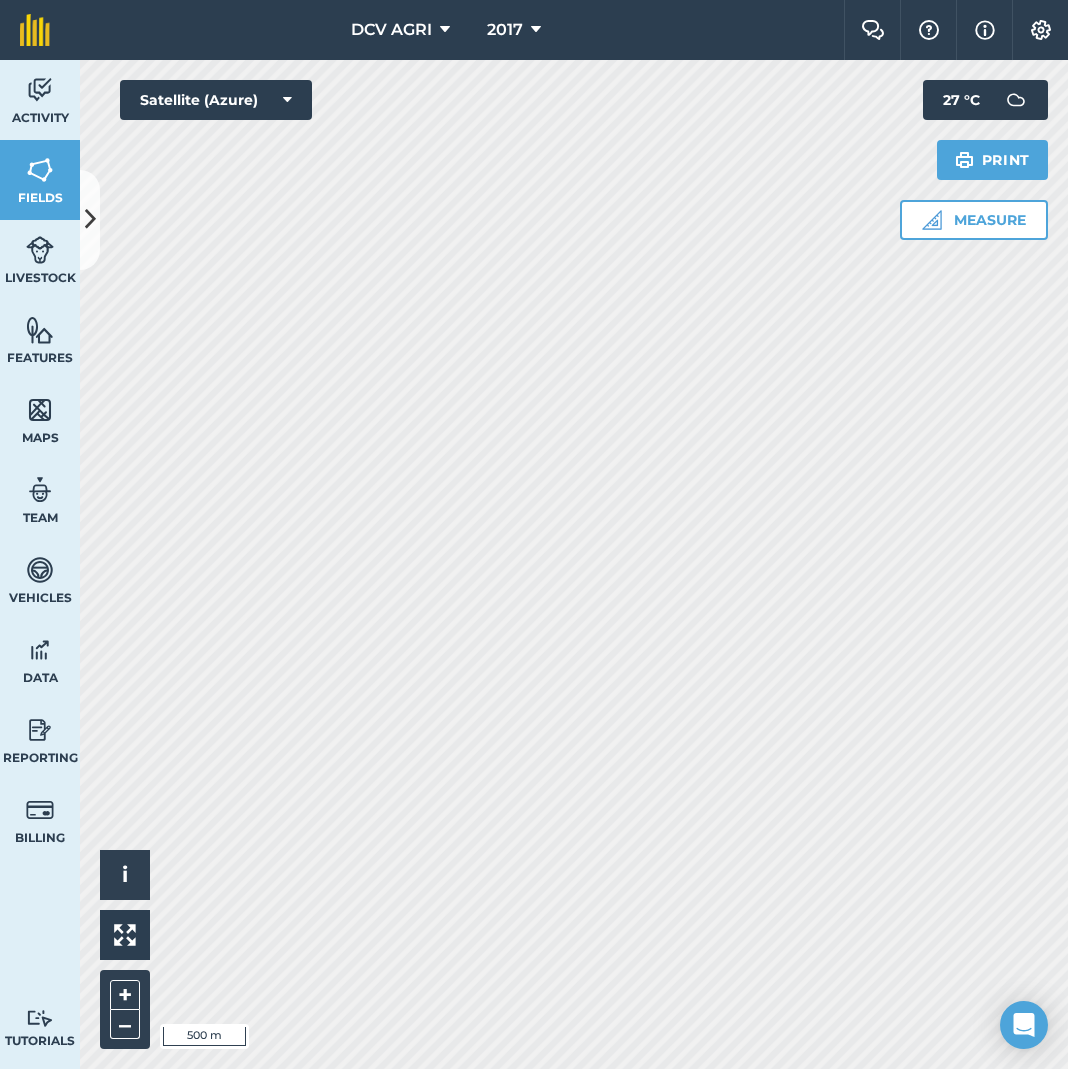scroll, scrollTop: 0, scrollLeft: 0, axis: both 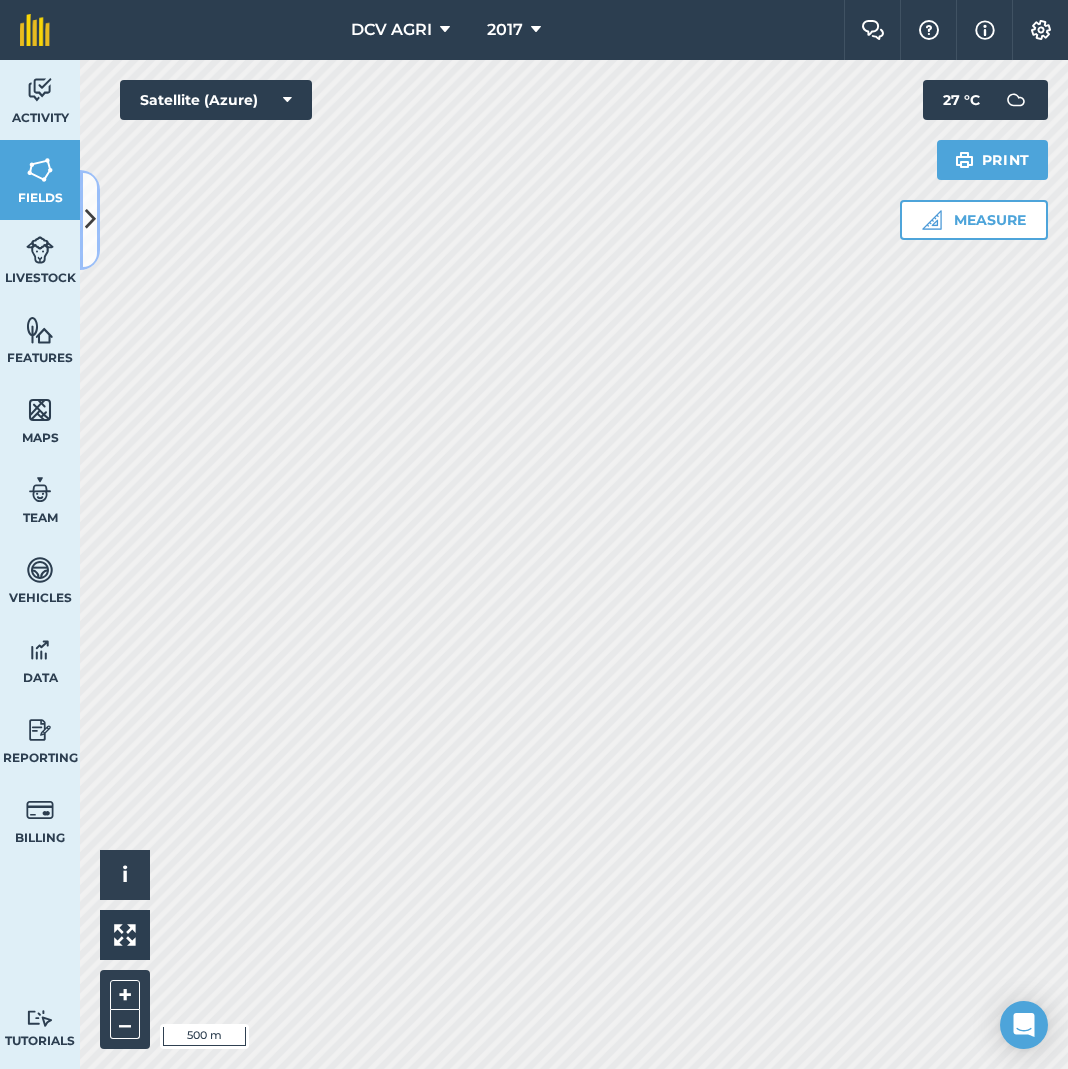 click at bounding box center [90, 219] 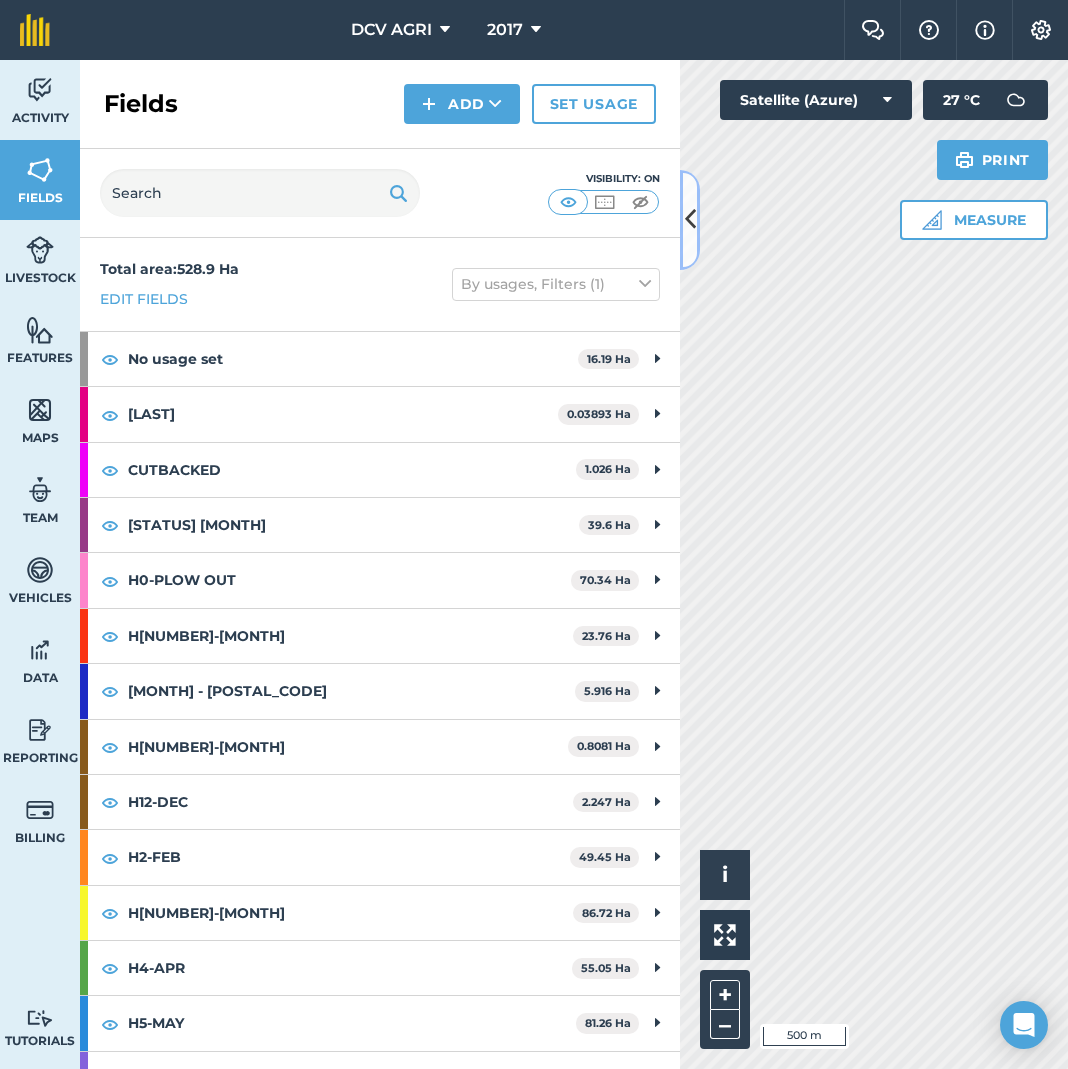 click at bounding box center [690, 219] 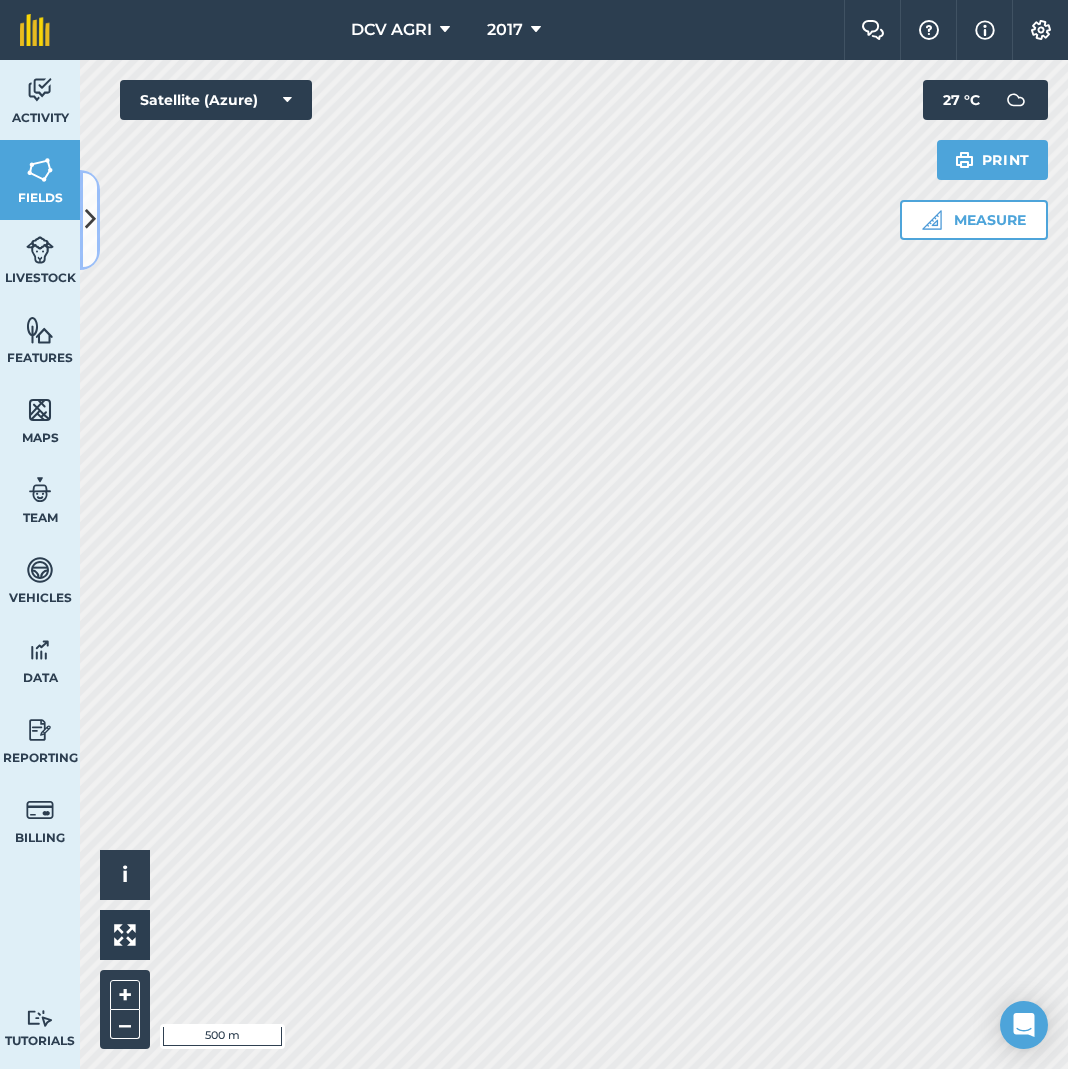click at bounding box center (90, 219) 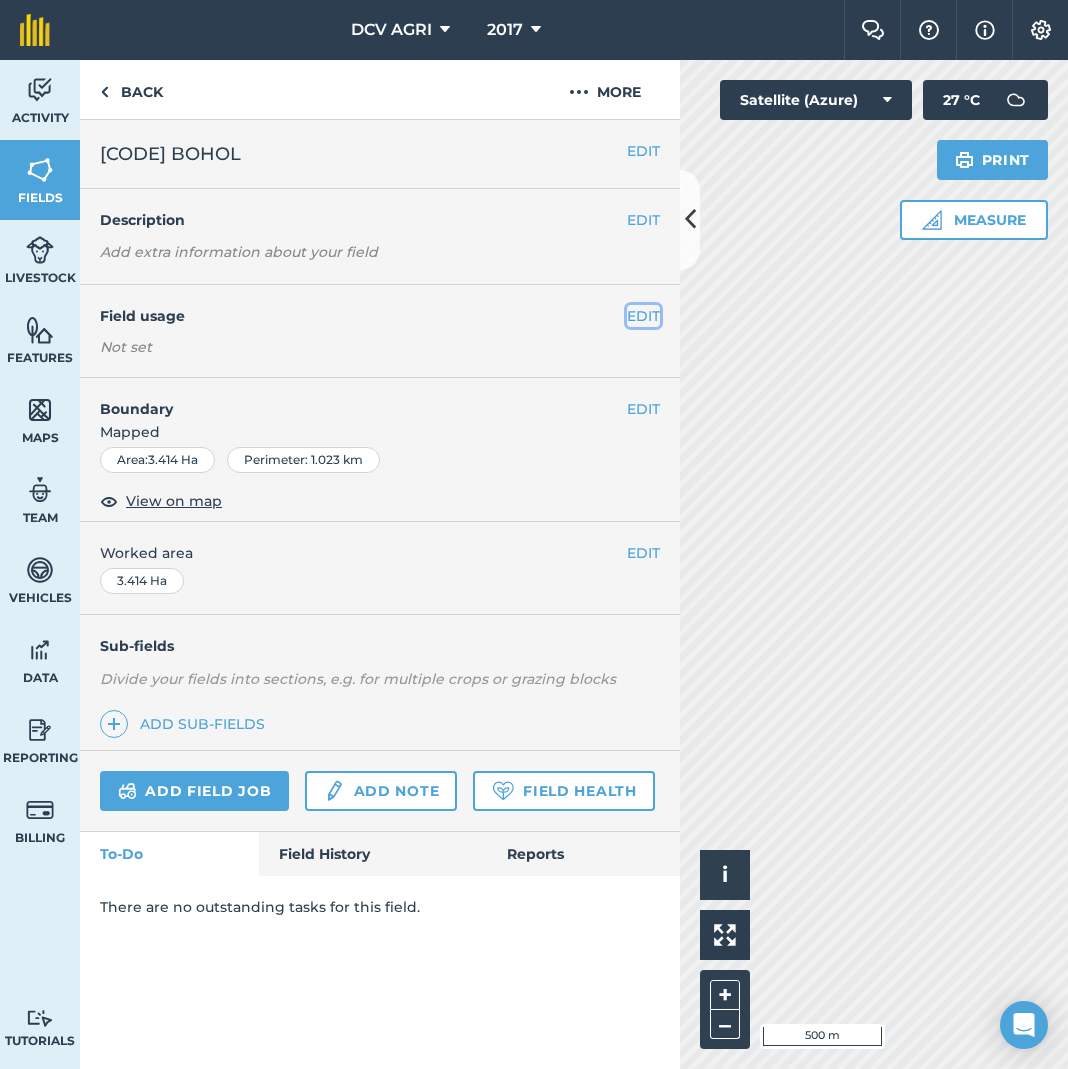click on "EDIT" at bounding box center (643, 316) 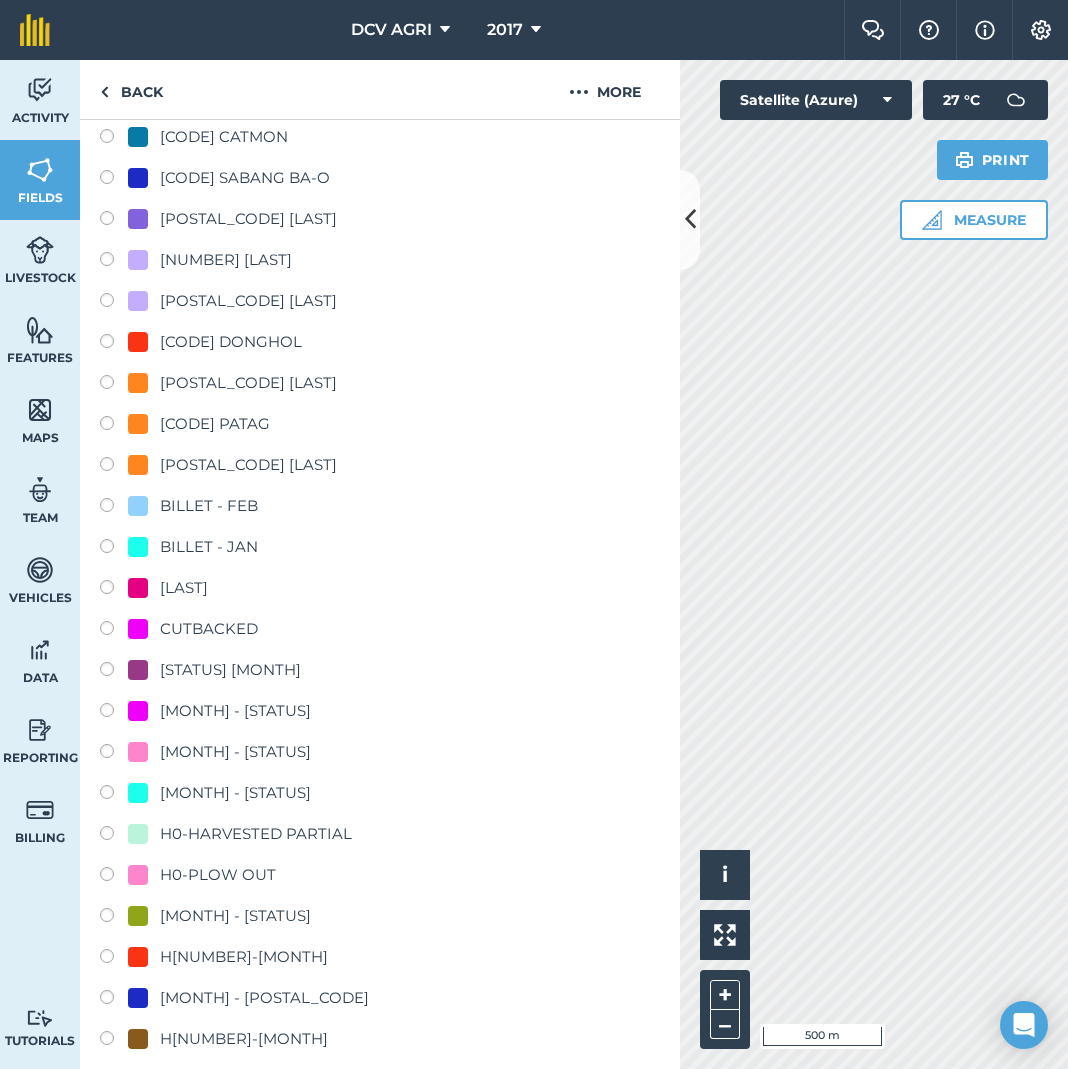 scroll, scrollTop: 1093, scrollLeft: 0, axis: vertical 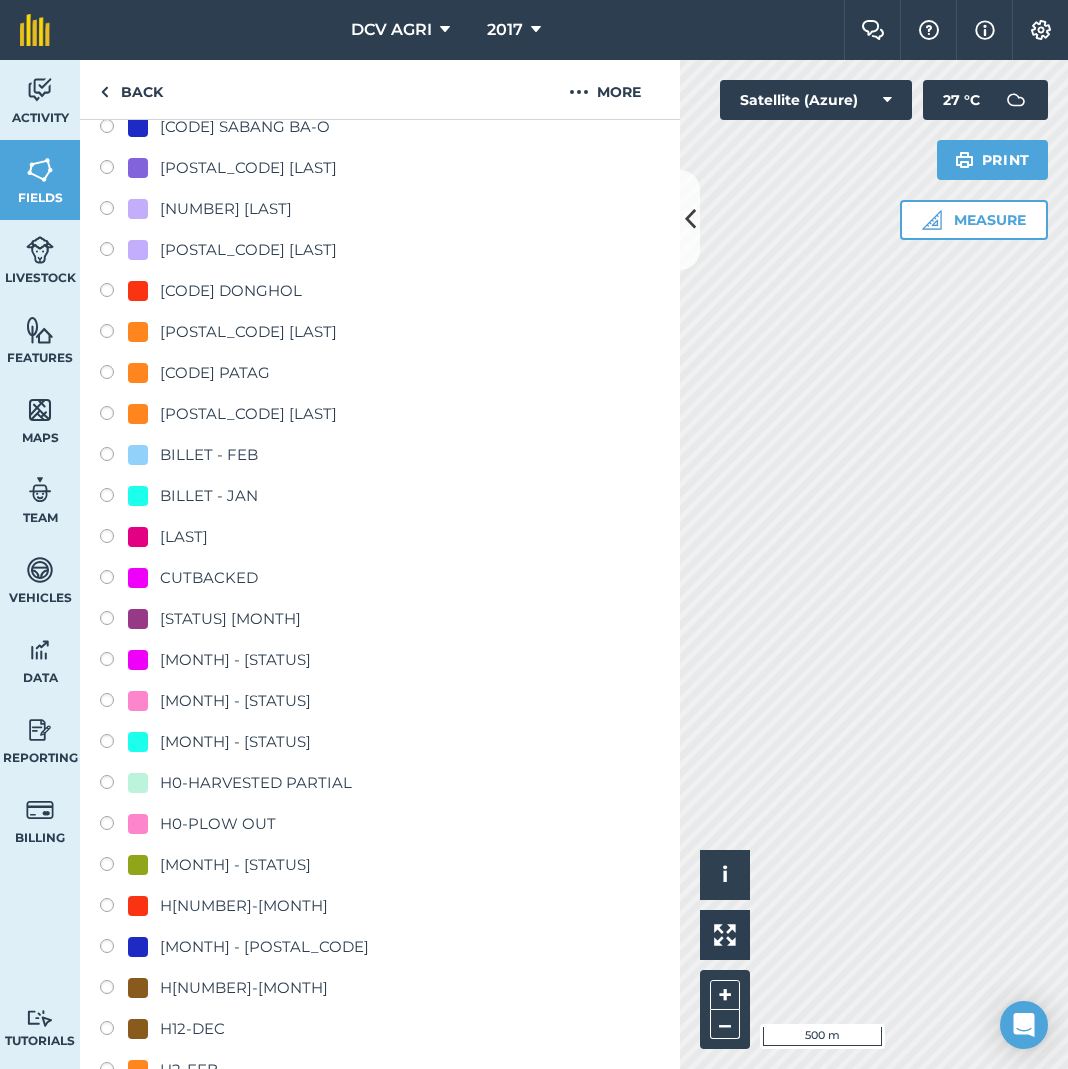 click on "H0-PLOW OUT" at bounding box center [218, 824] 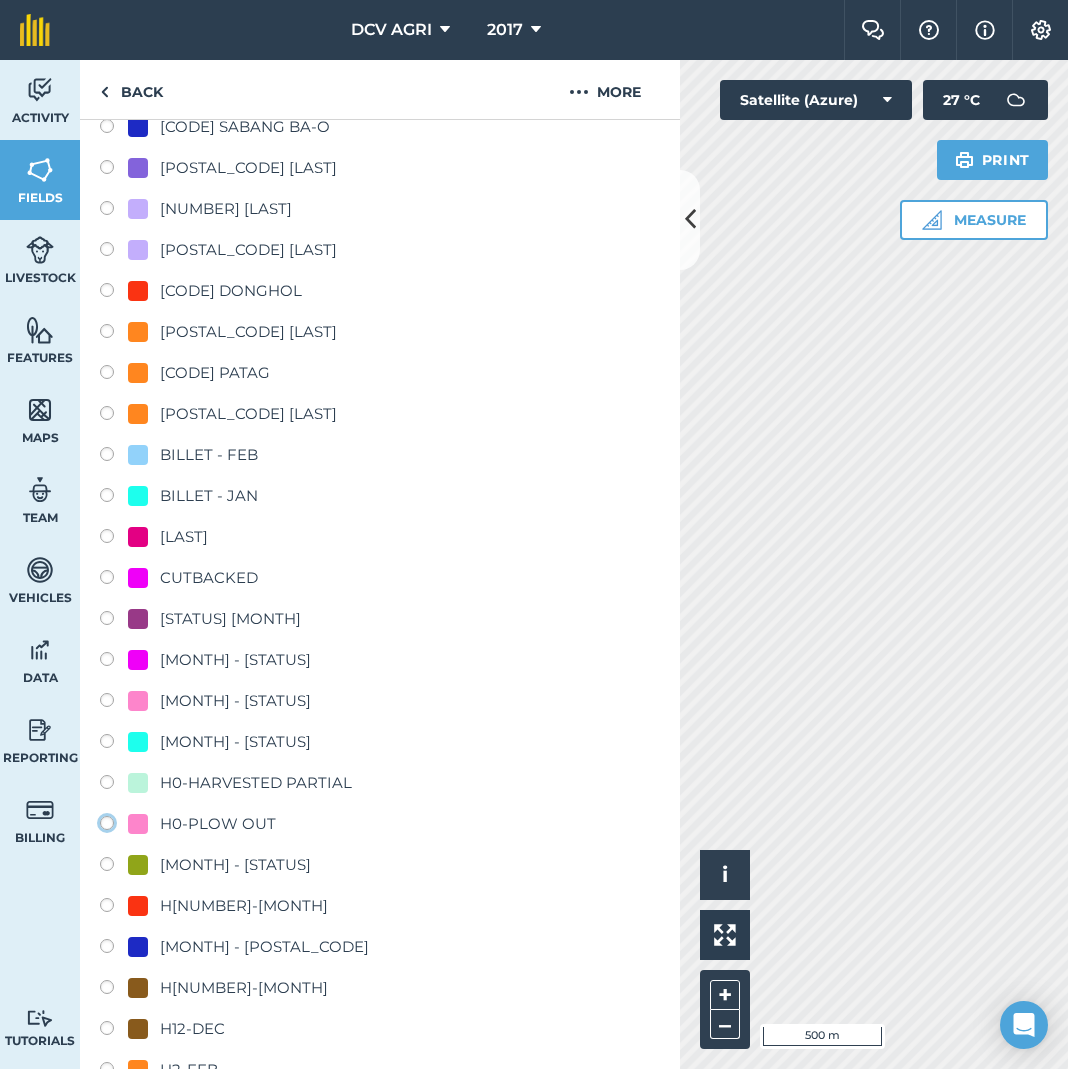 click on "H0-PLOW OUT" at bounding box center [-9893, 822] 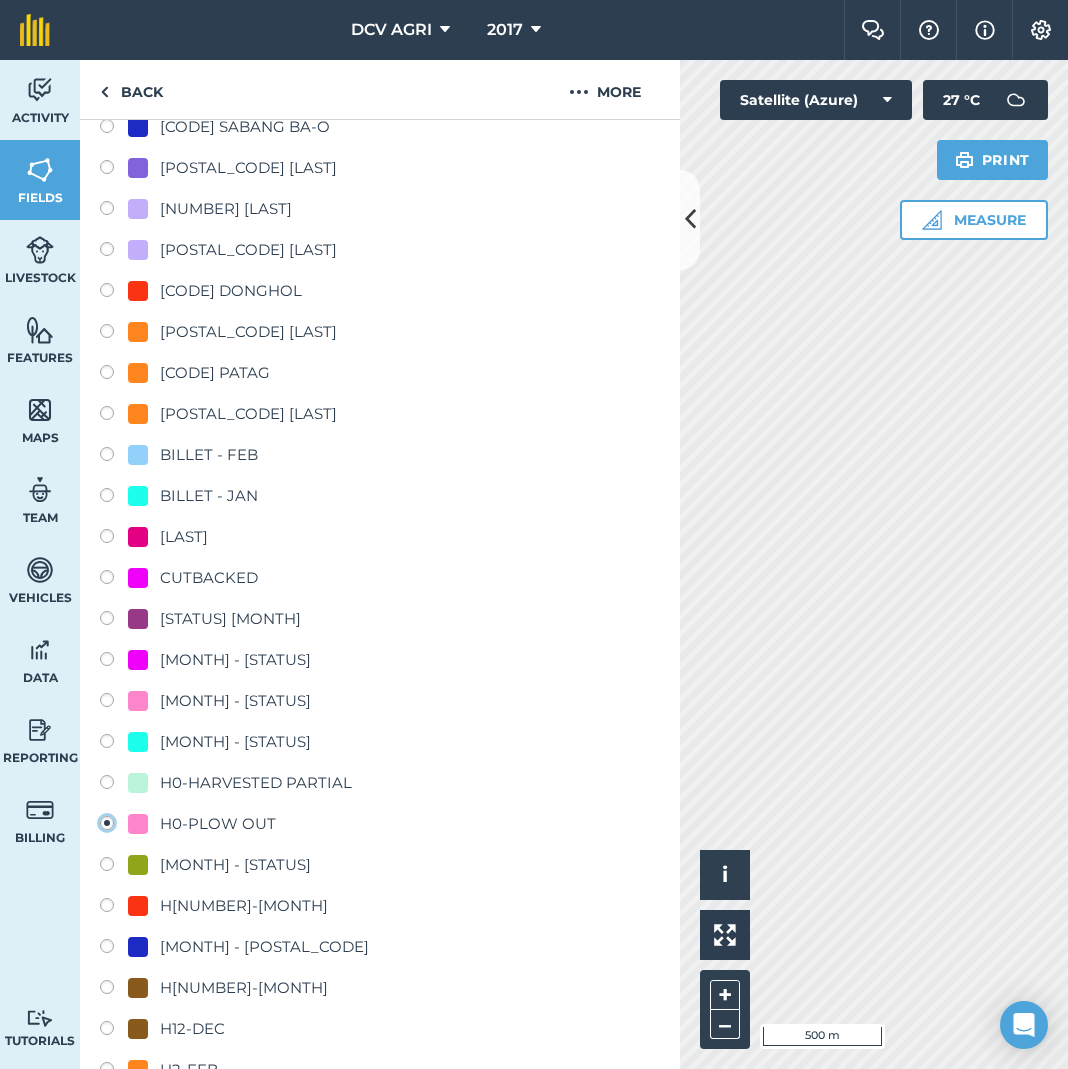 radio on "true" 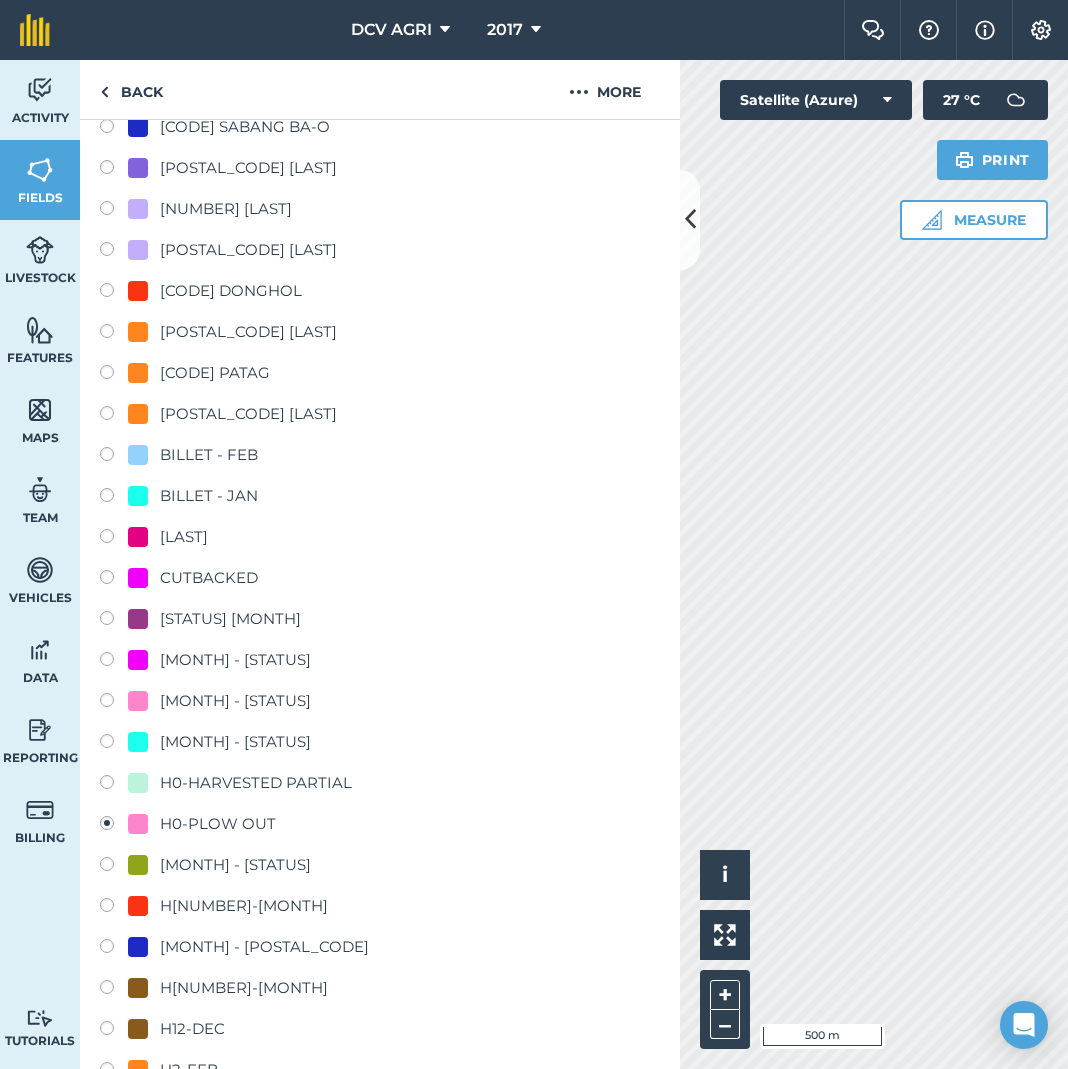 scroll, scrollTop: 0, scrollLeft: 0, axis: both 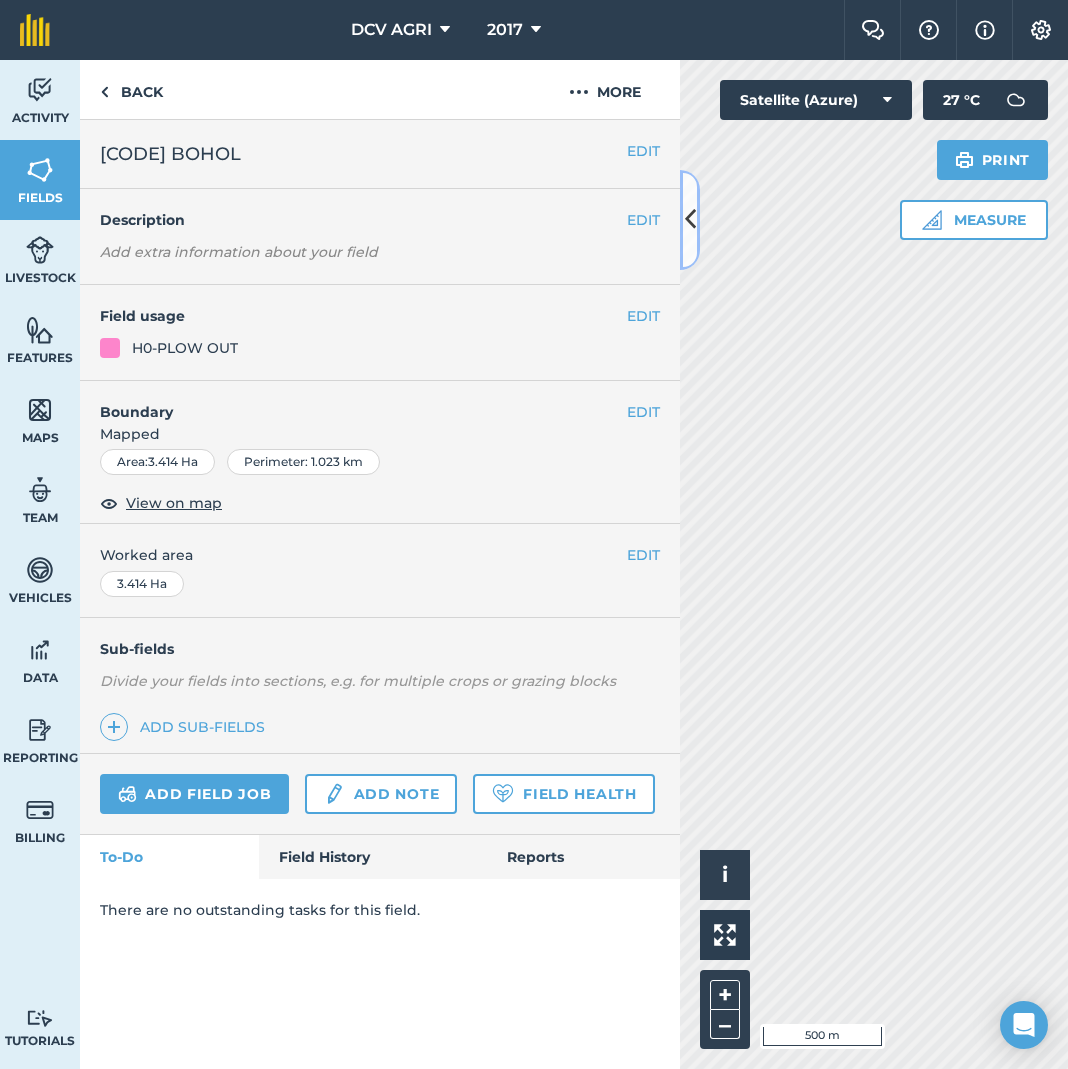 click at bounding box center (690, 220) 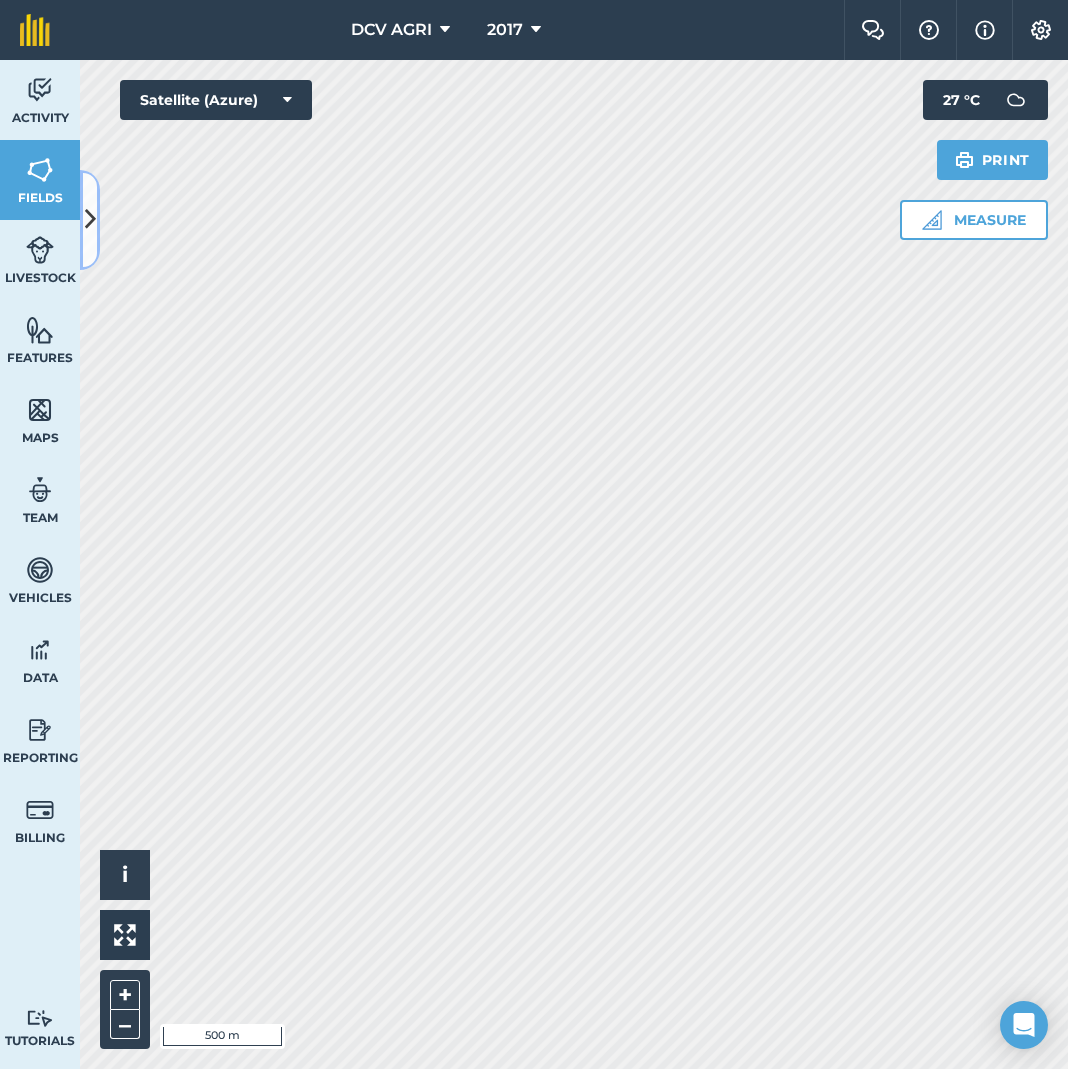 click at bounding box center [90, 220] 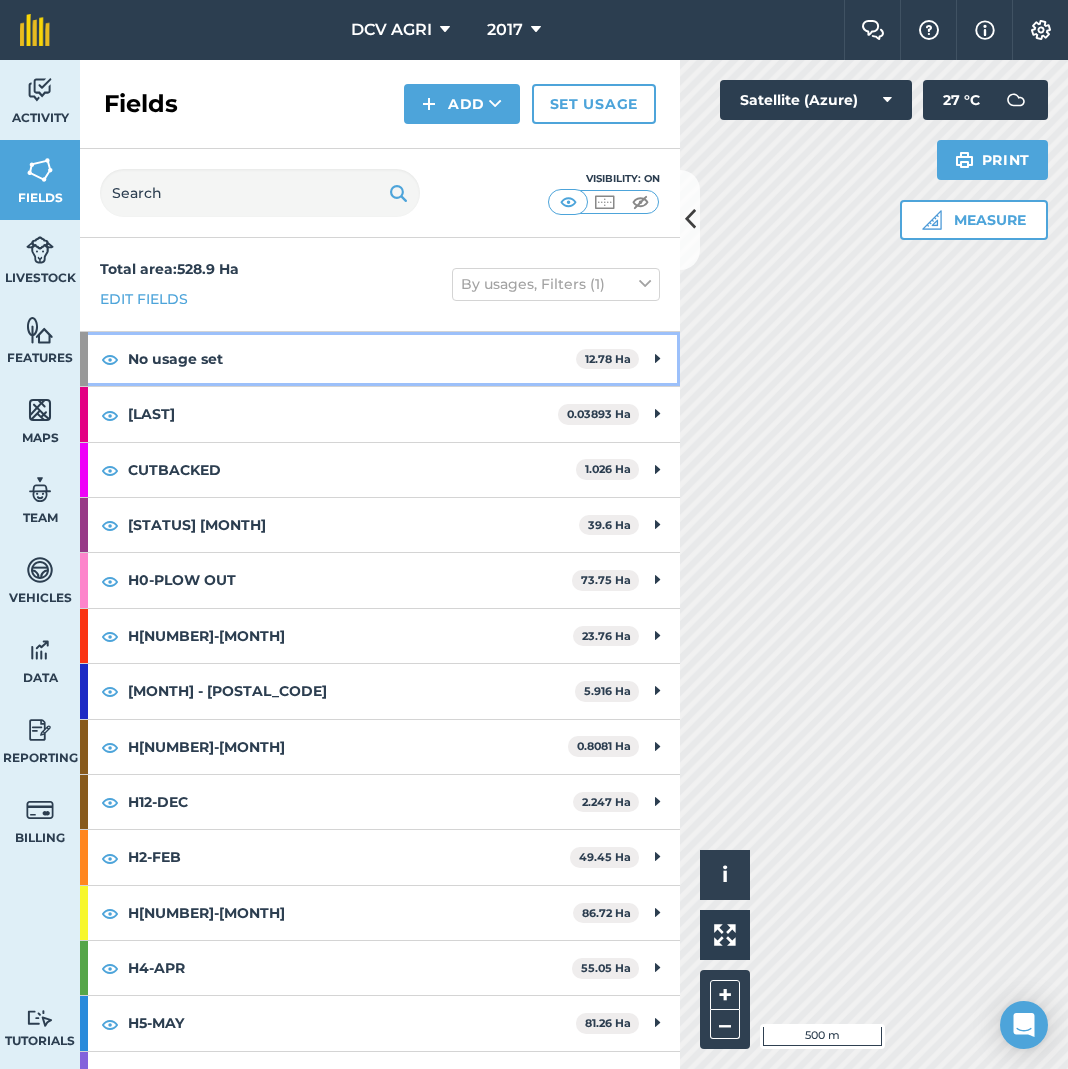 click at bounding box center (657, 359) 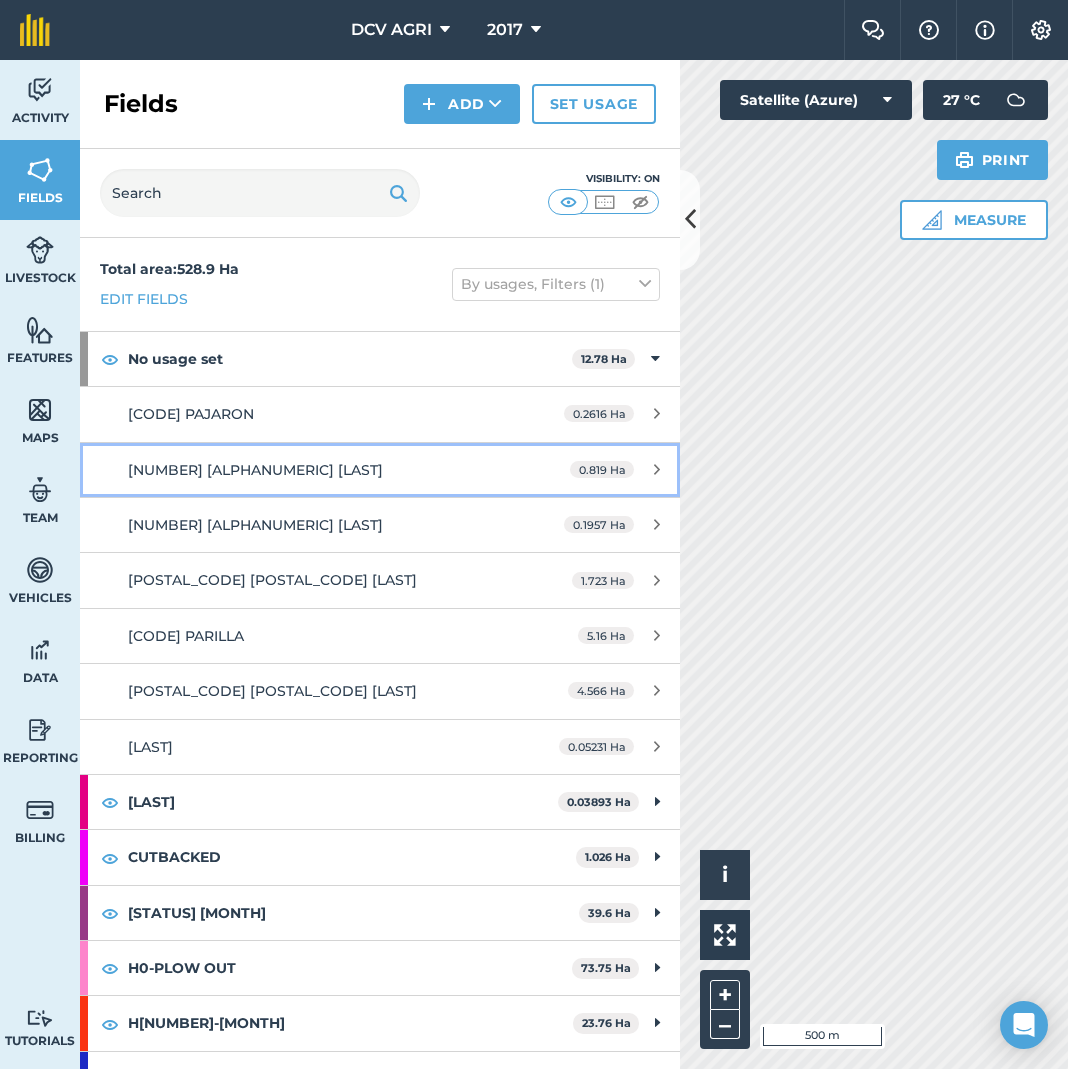 click on "[NUMBER] [ALPHANUMERIC] [LAST]" at bounding box center [316, 470] 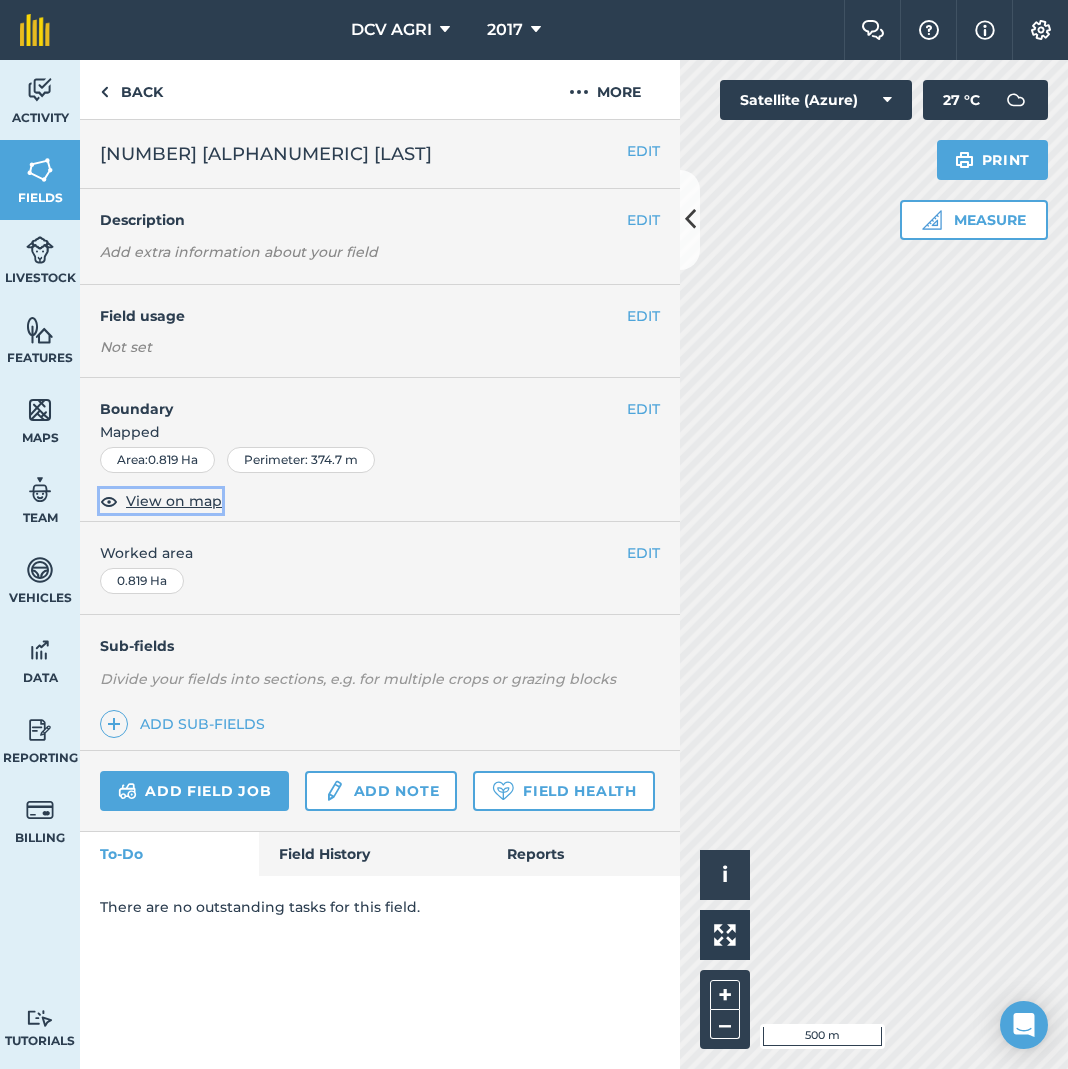 click on "View on map" at bounding box center [174, 501] 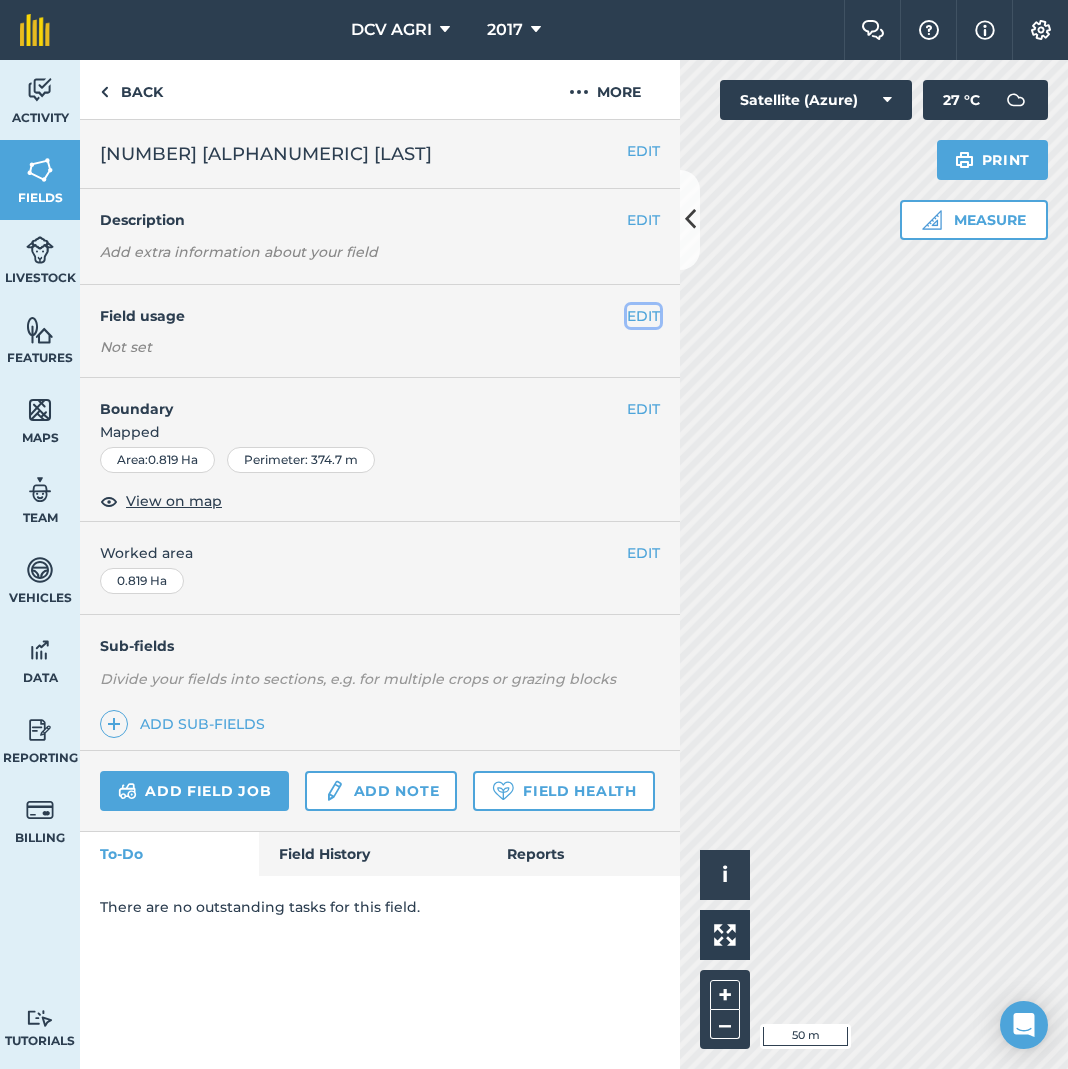 click on "EDIT" at bounding box center (643, 316) 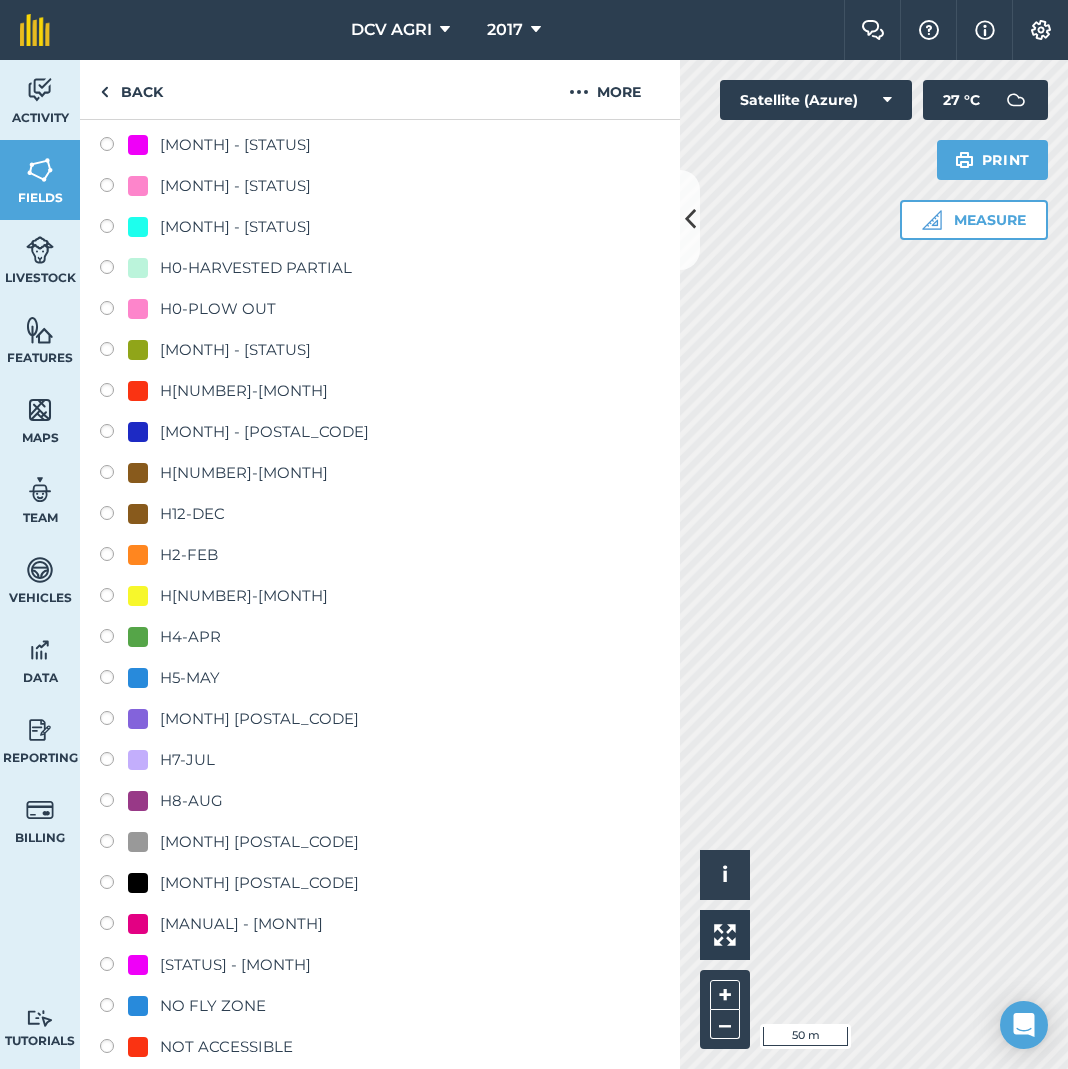 scroll, scrollTop: 1605, scrollLeft: 0, axis: vertical 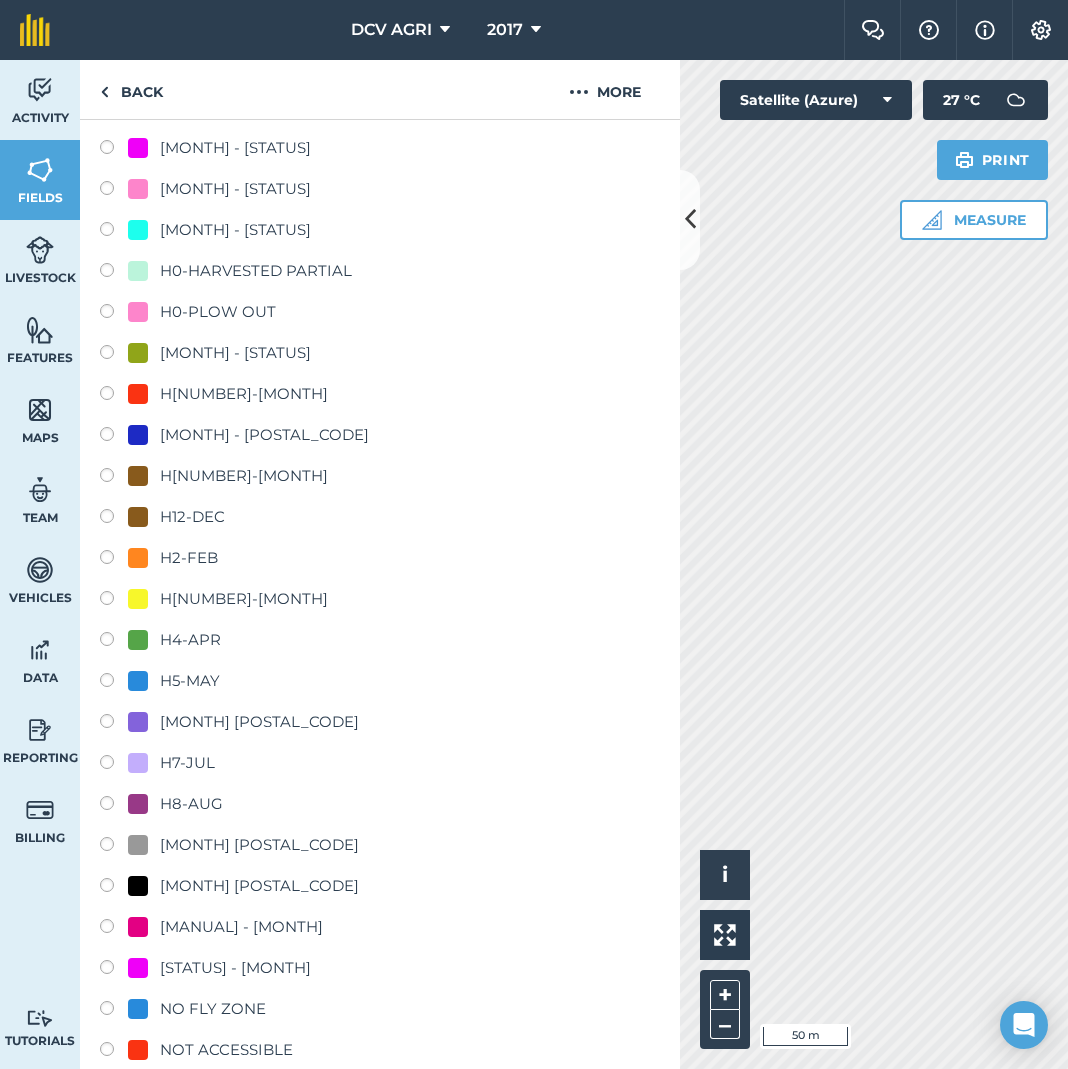 click on "H0-PLOW OUT" at bounding box center [218, 312] 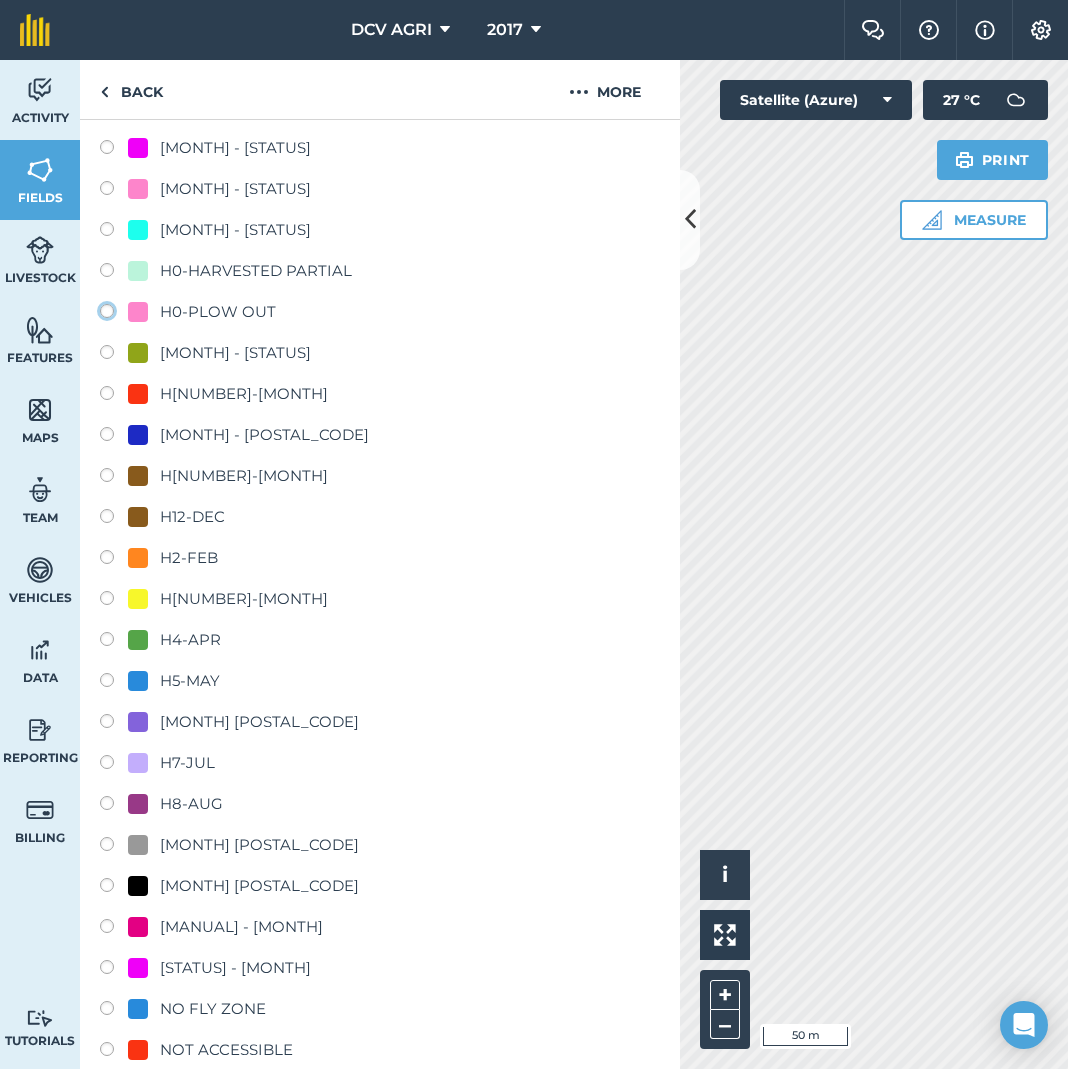 click on "H0-PLOW OUT" at bounding box center [-9893, 310] 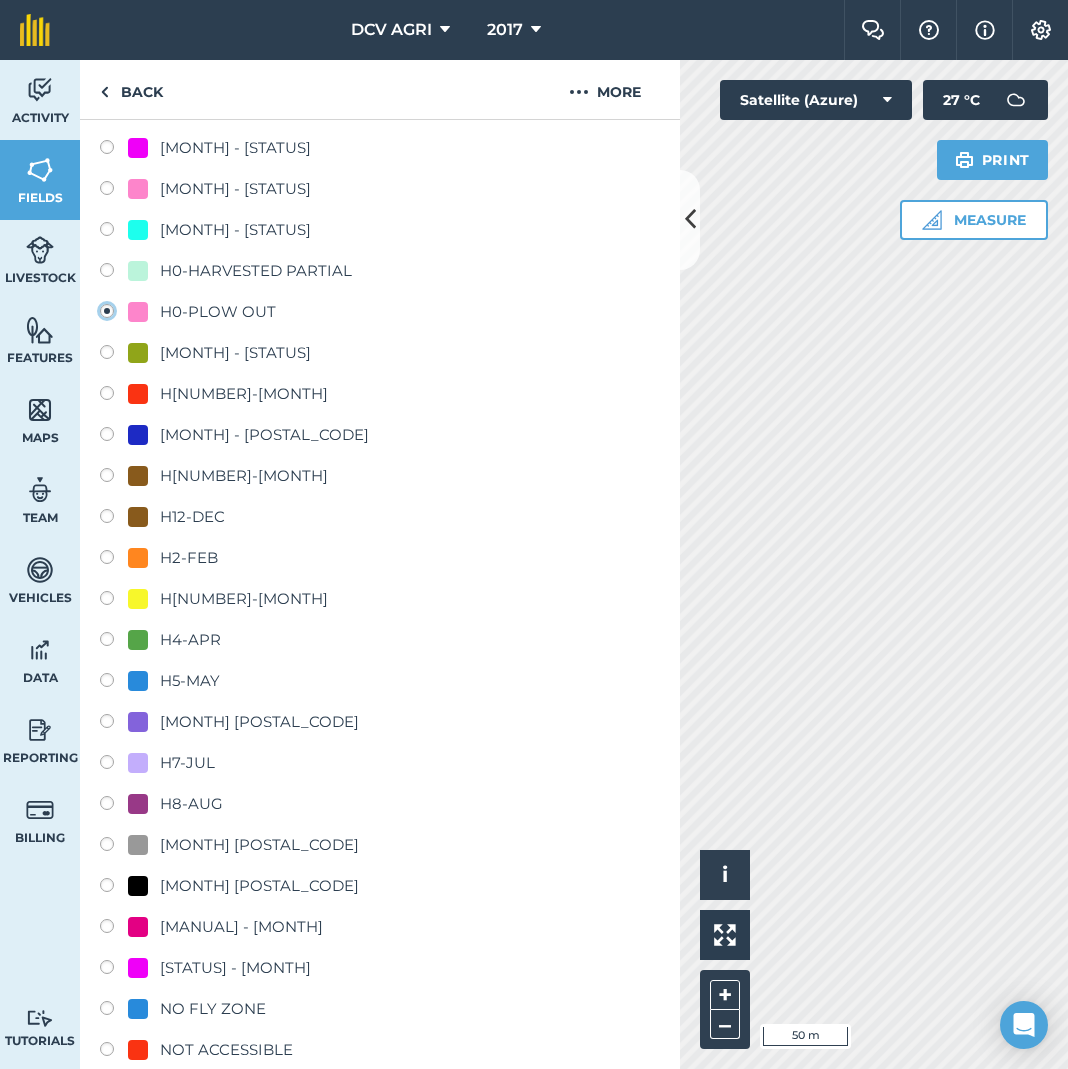 radio on "true" 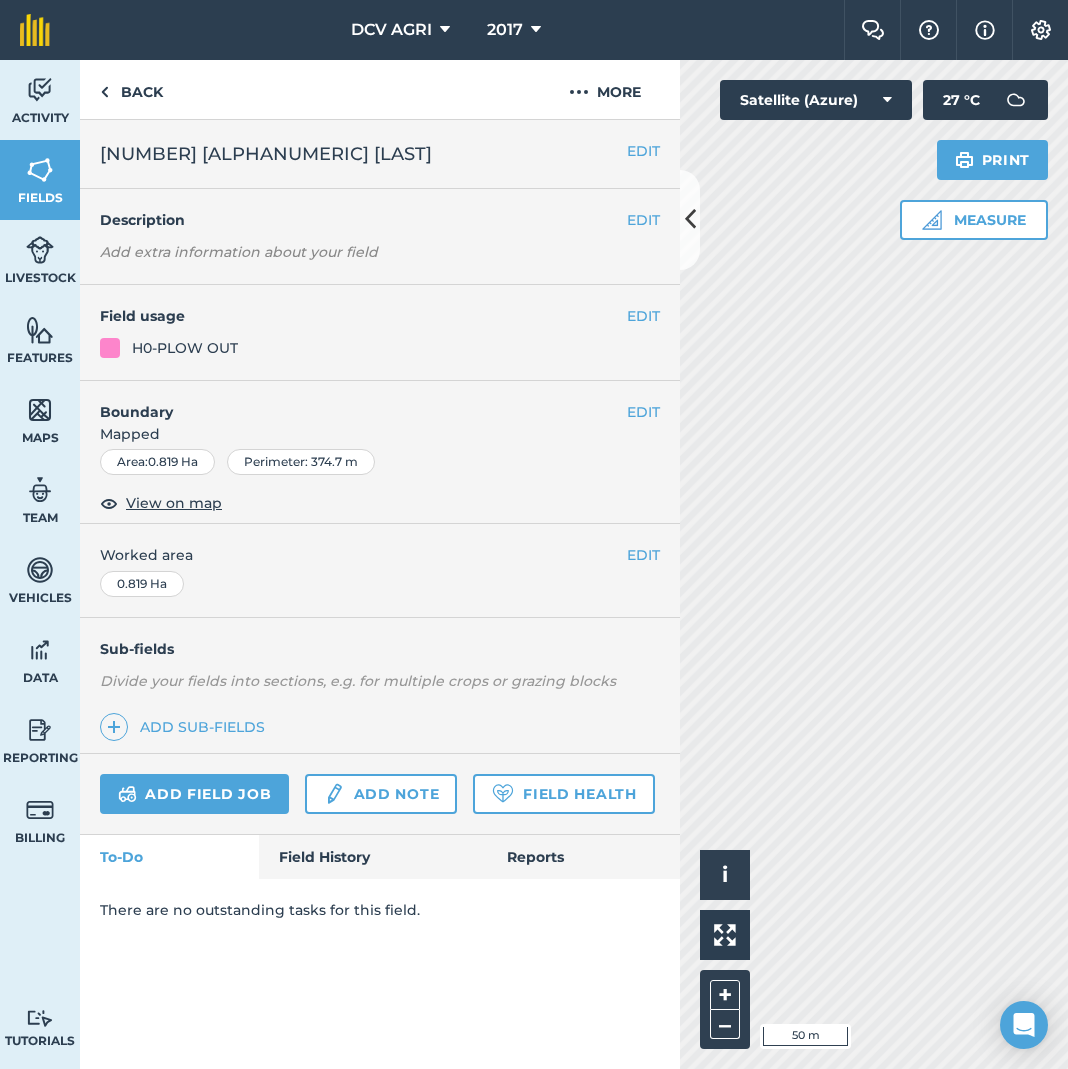 scroll, scrollTop: 0, scrollLeft: 0, axis: both 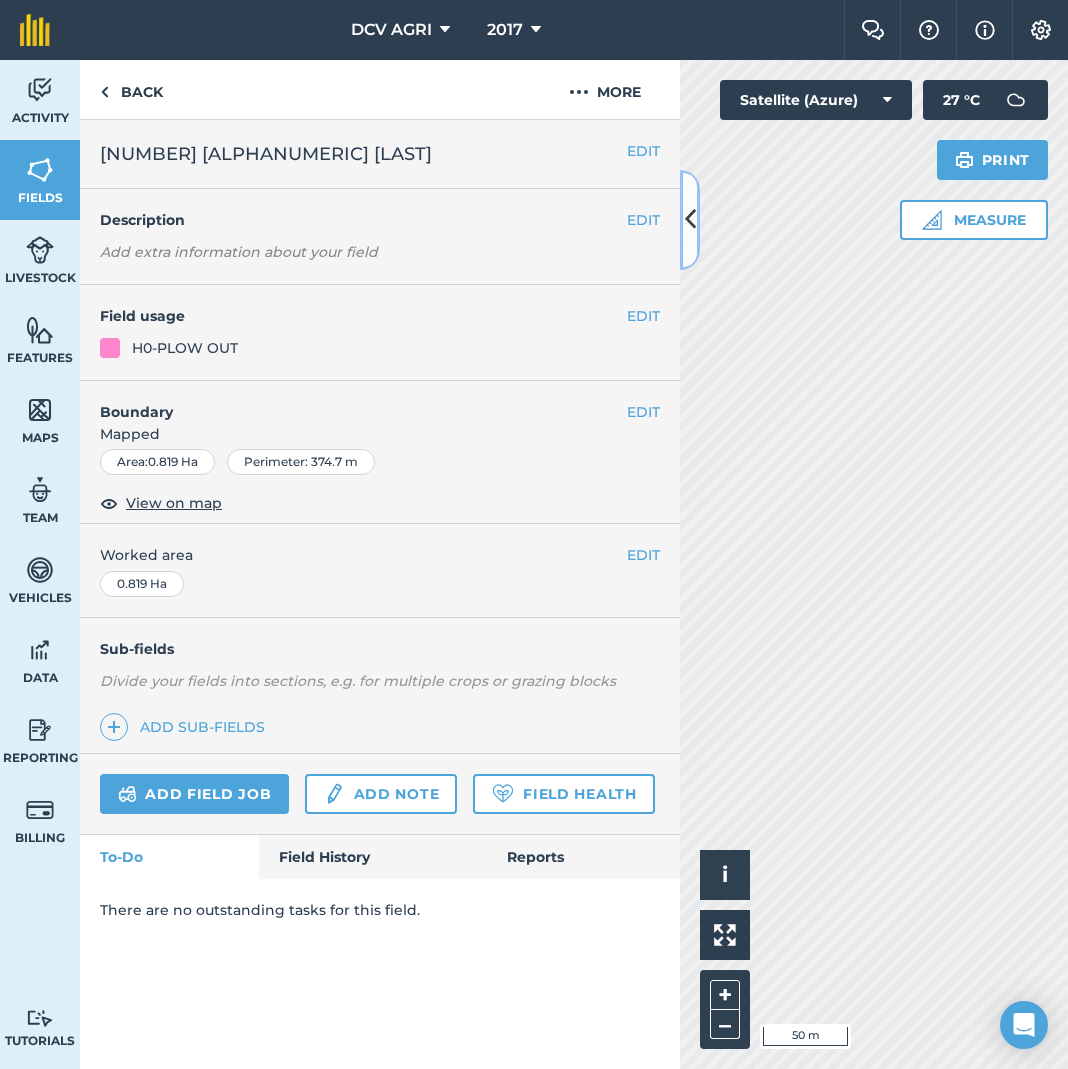 click at bounding box center [690, 219] 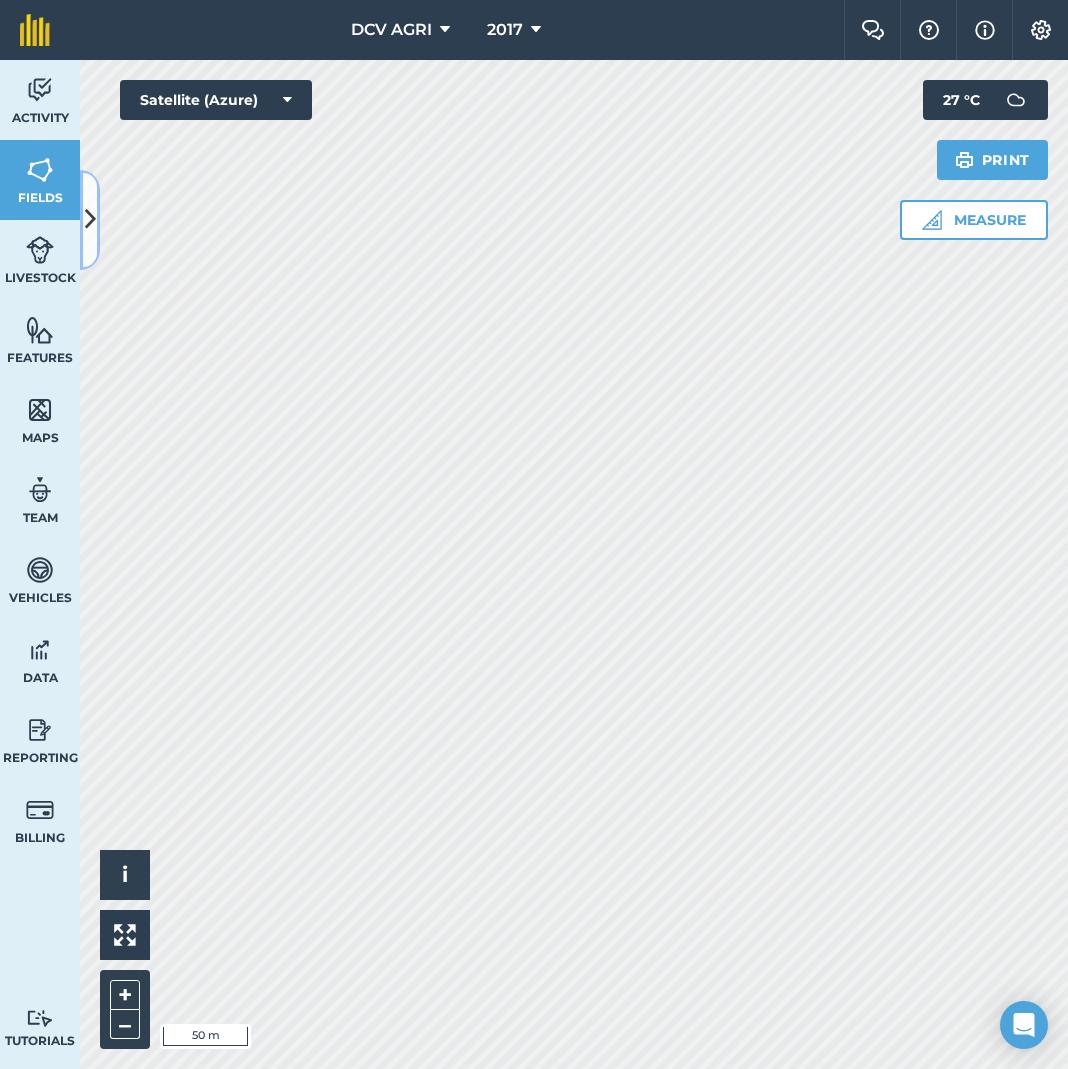 click at bounding box center [90, 219] 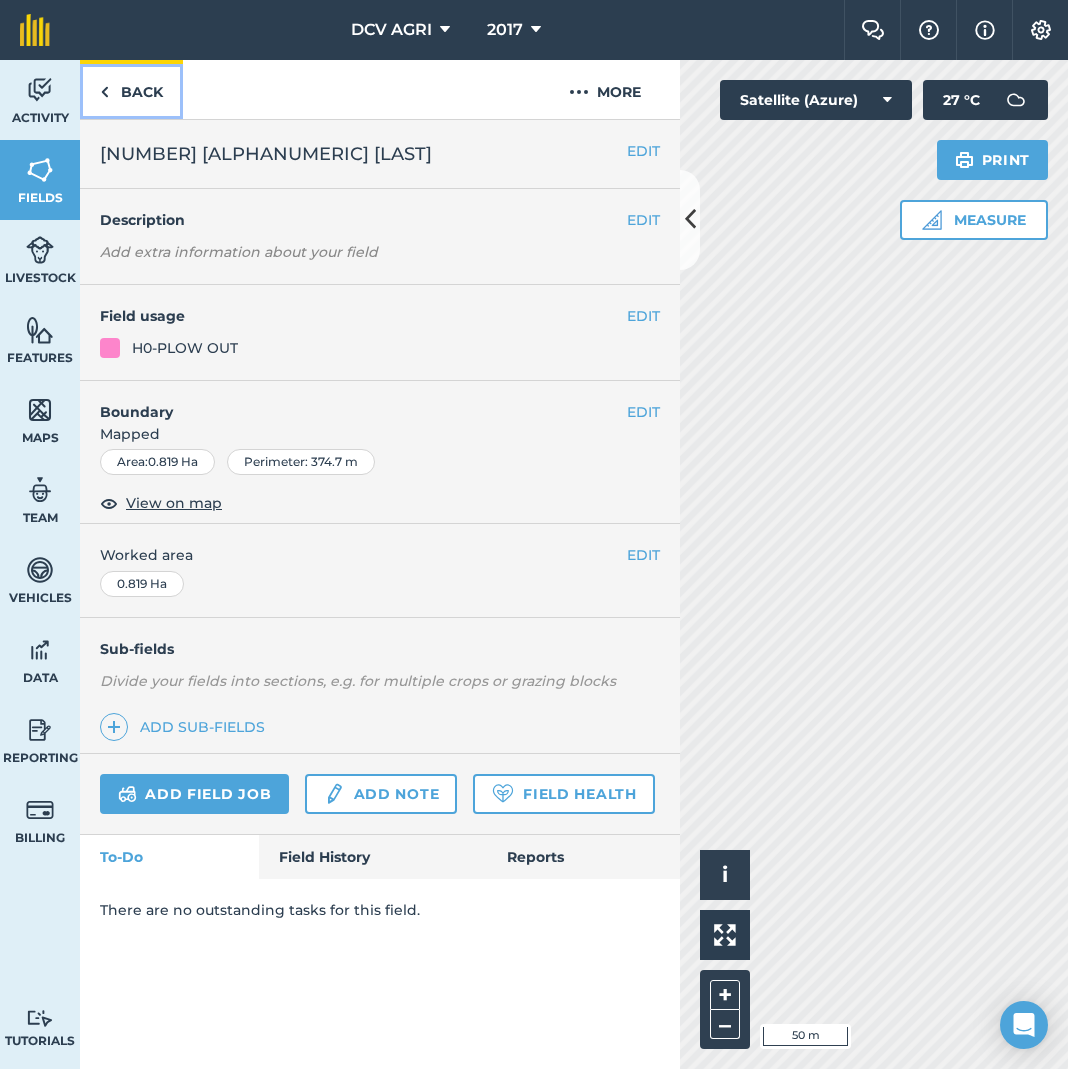 click on "Back" at bounding box center (131, 89) 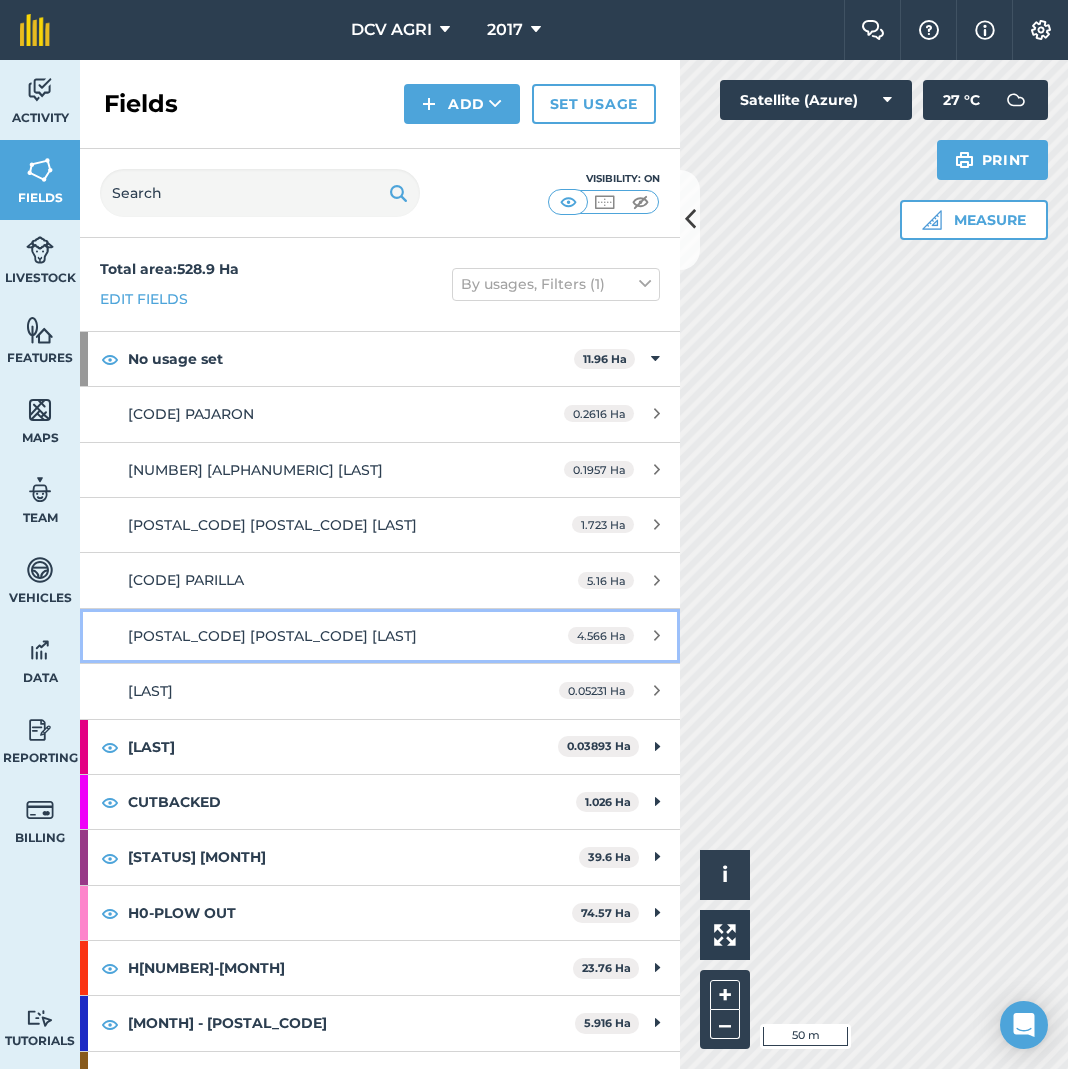 click on "[POSTAL_CODE] [POSTAL_CODE] [LAST]" at bounding box center [316, 636] 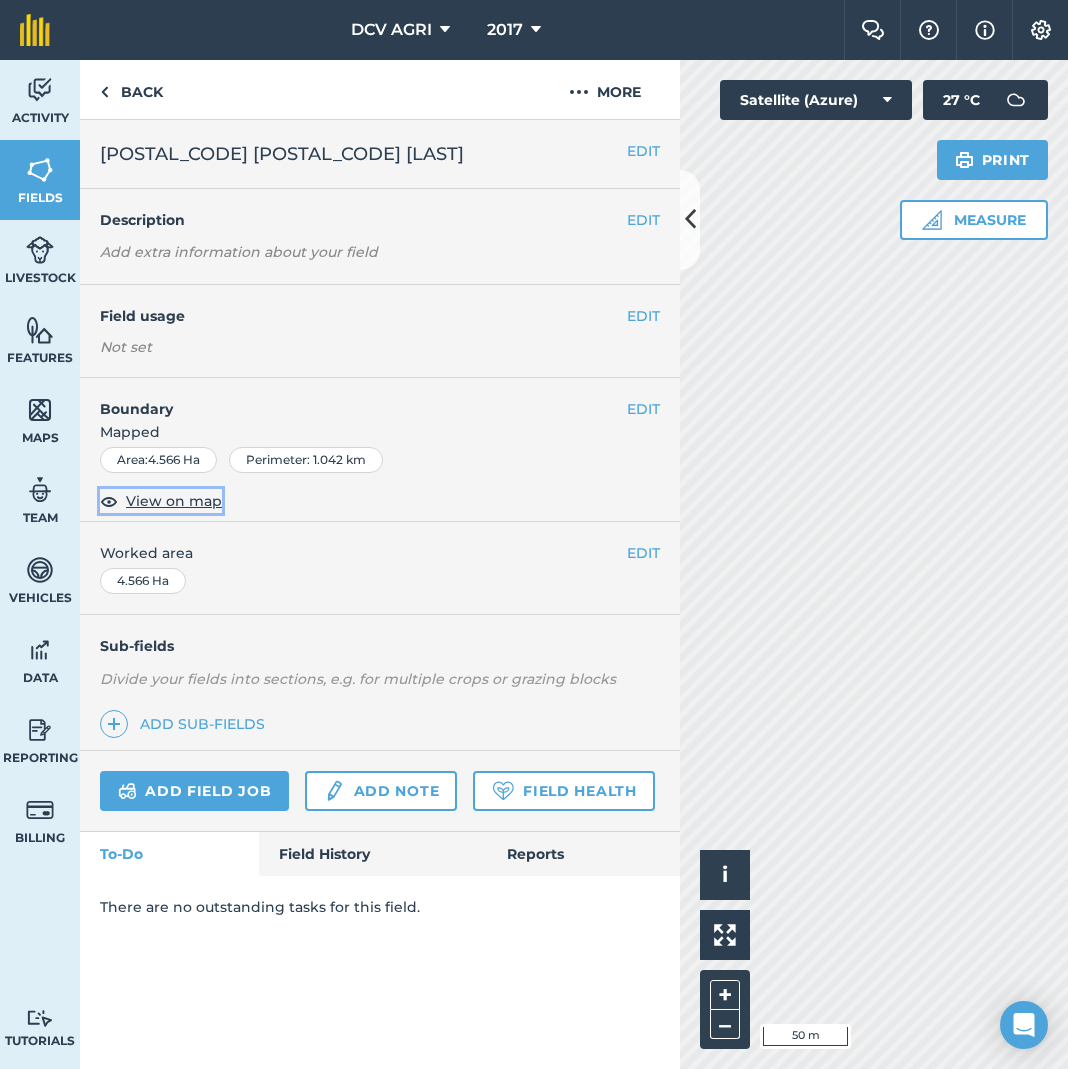 click on "View on map" at bounding box center (174, 501) 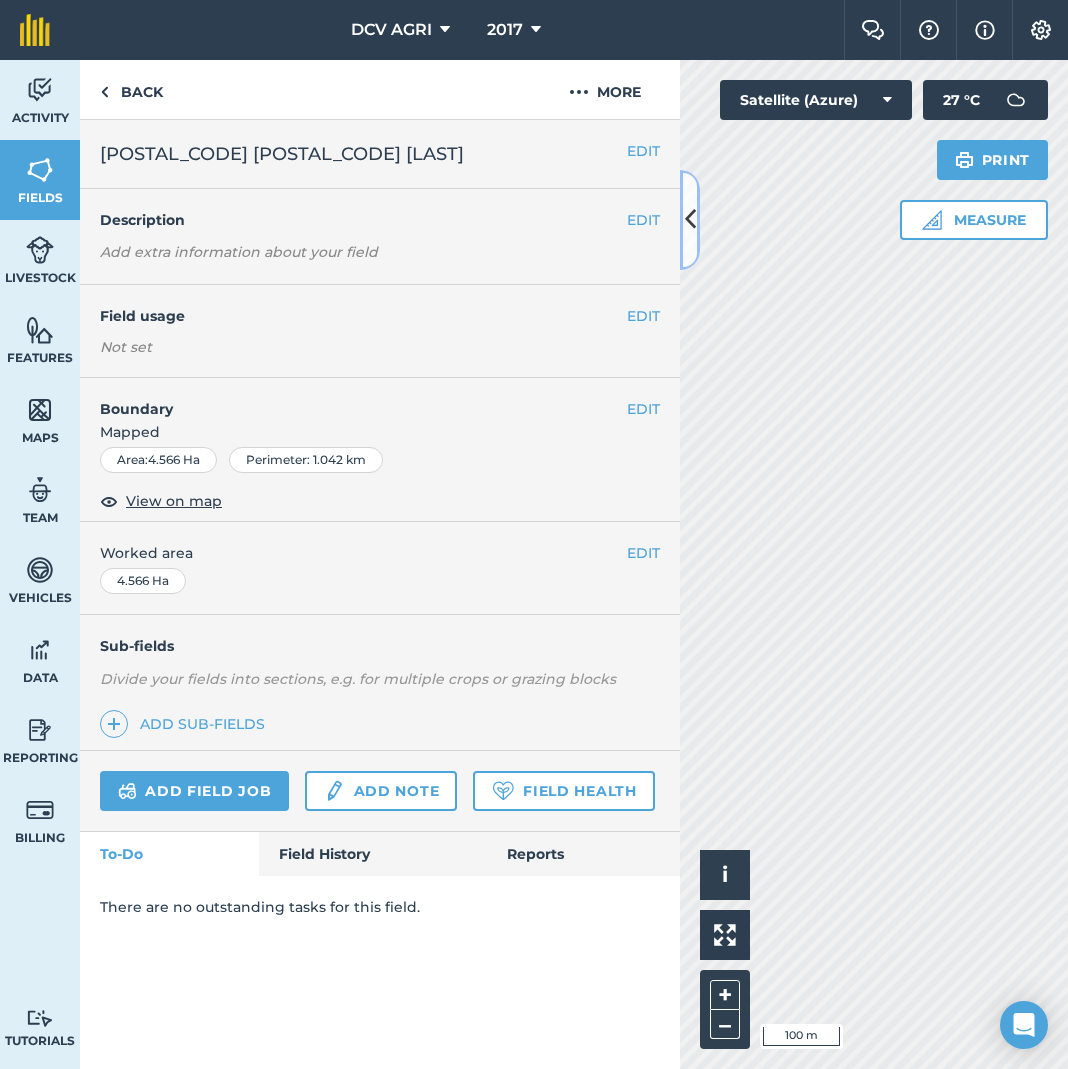 click at bounding box center (690, 219) 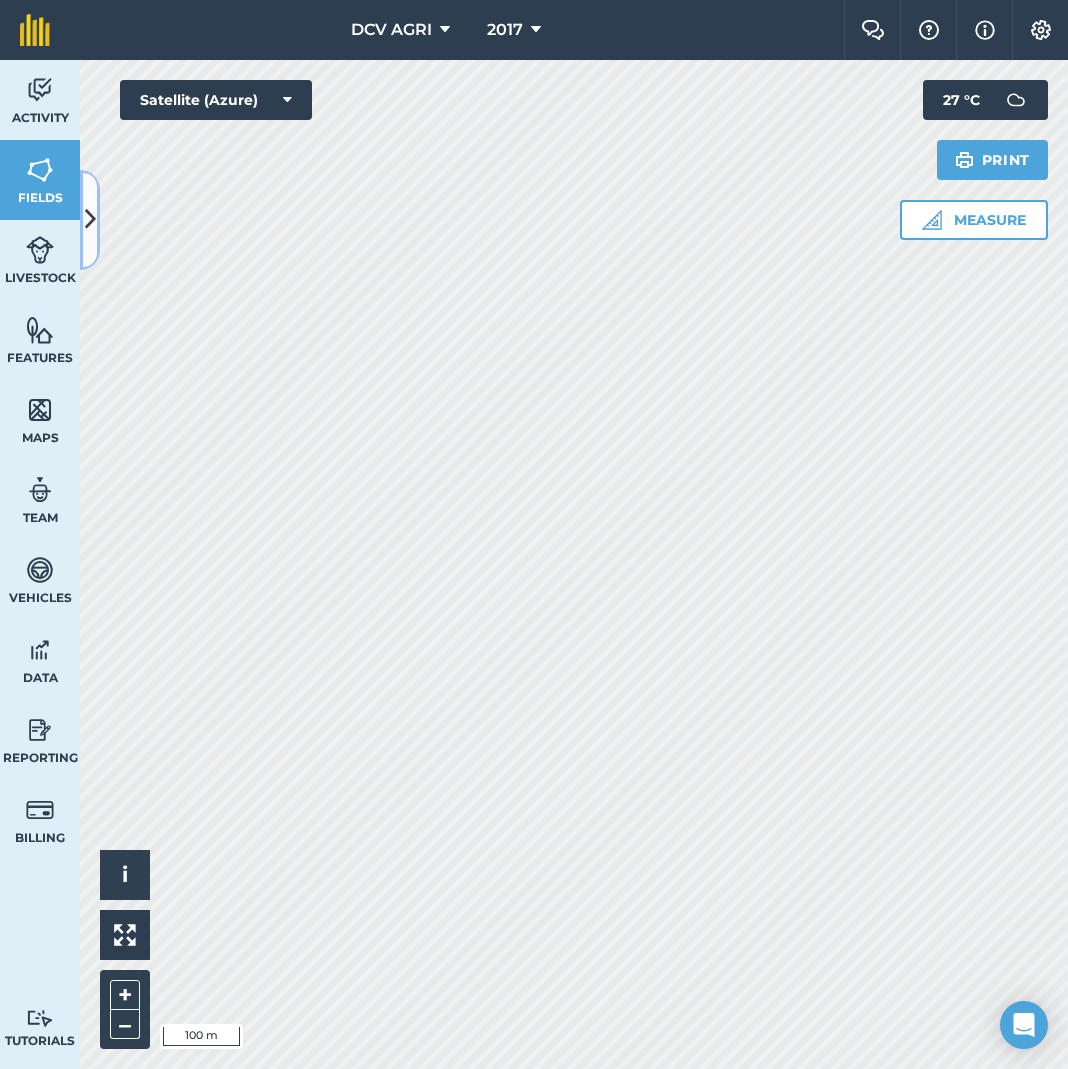 click at bounding box center (90, 219) 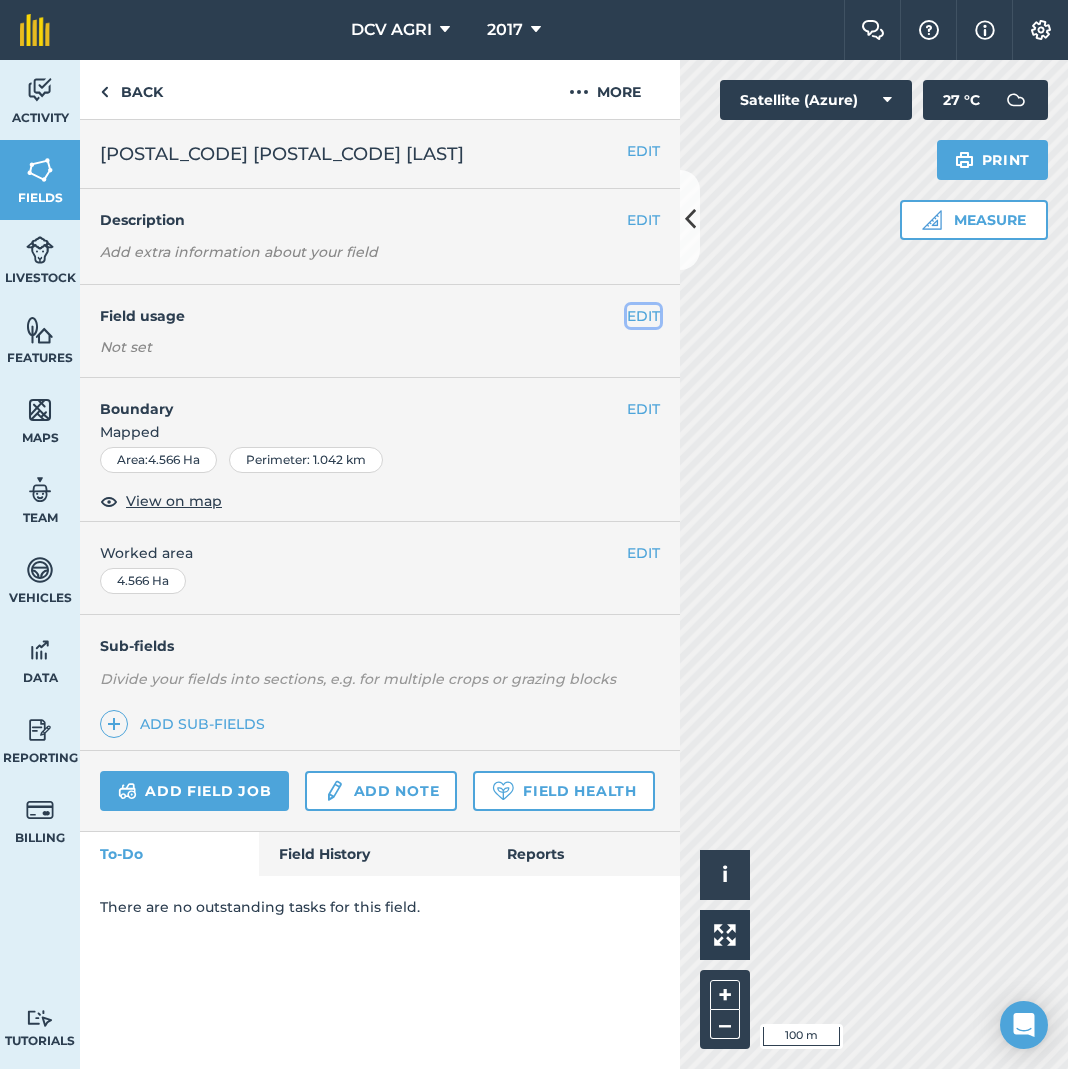 click on "EDIT" at bounding box center [643, 316] 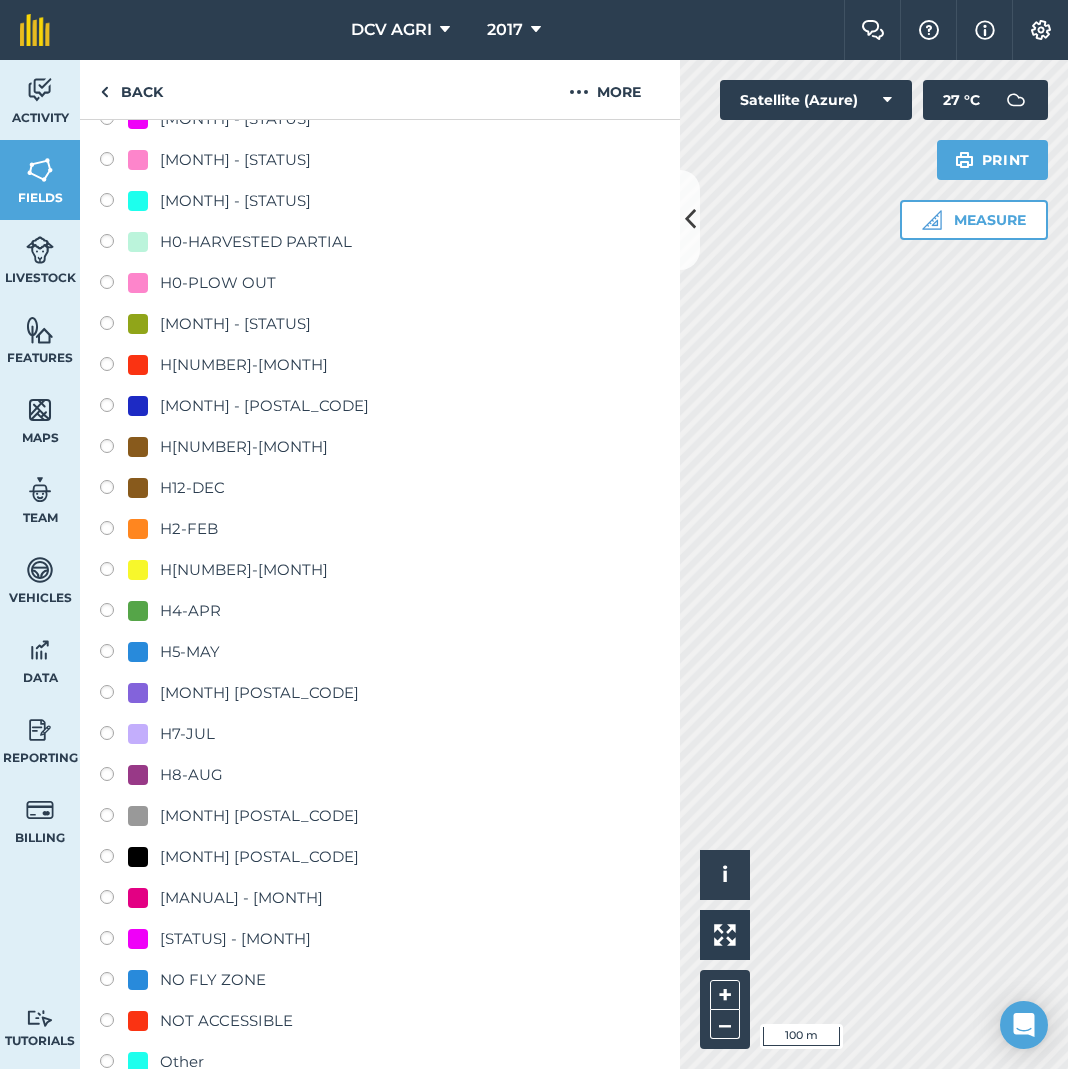 scroll, scrollTop: 1633, scrollLeft: 0, axis: vertical 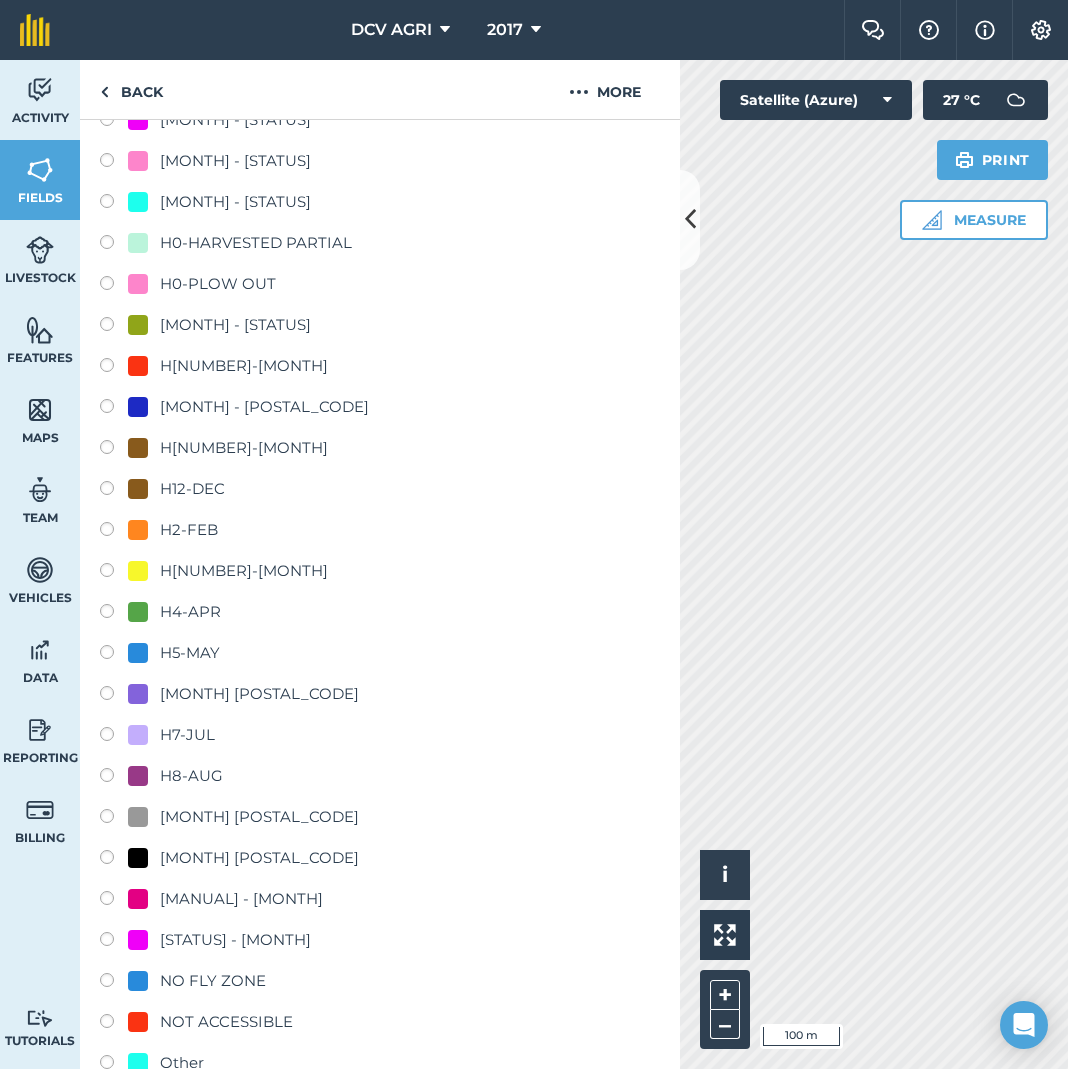 click on "H7-JUL" at bounding box center (187, 735) 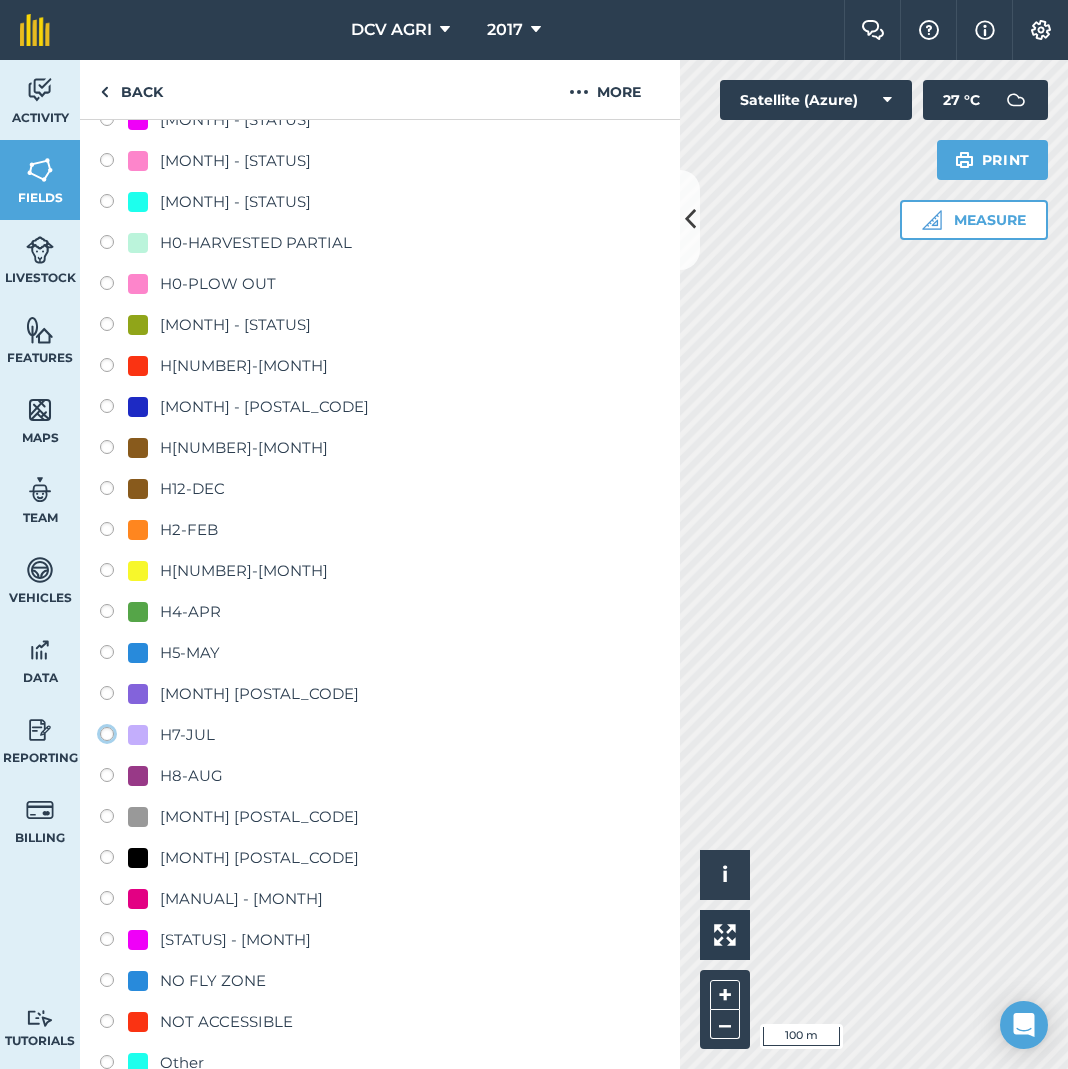 click on "H7-JUL" at bounding box center (-9893, 733) 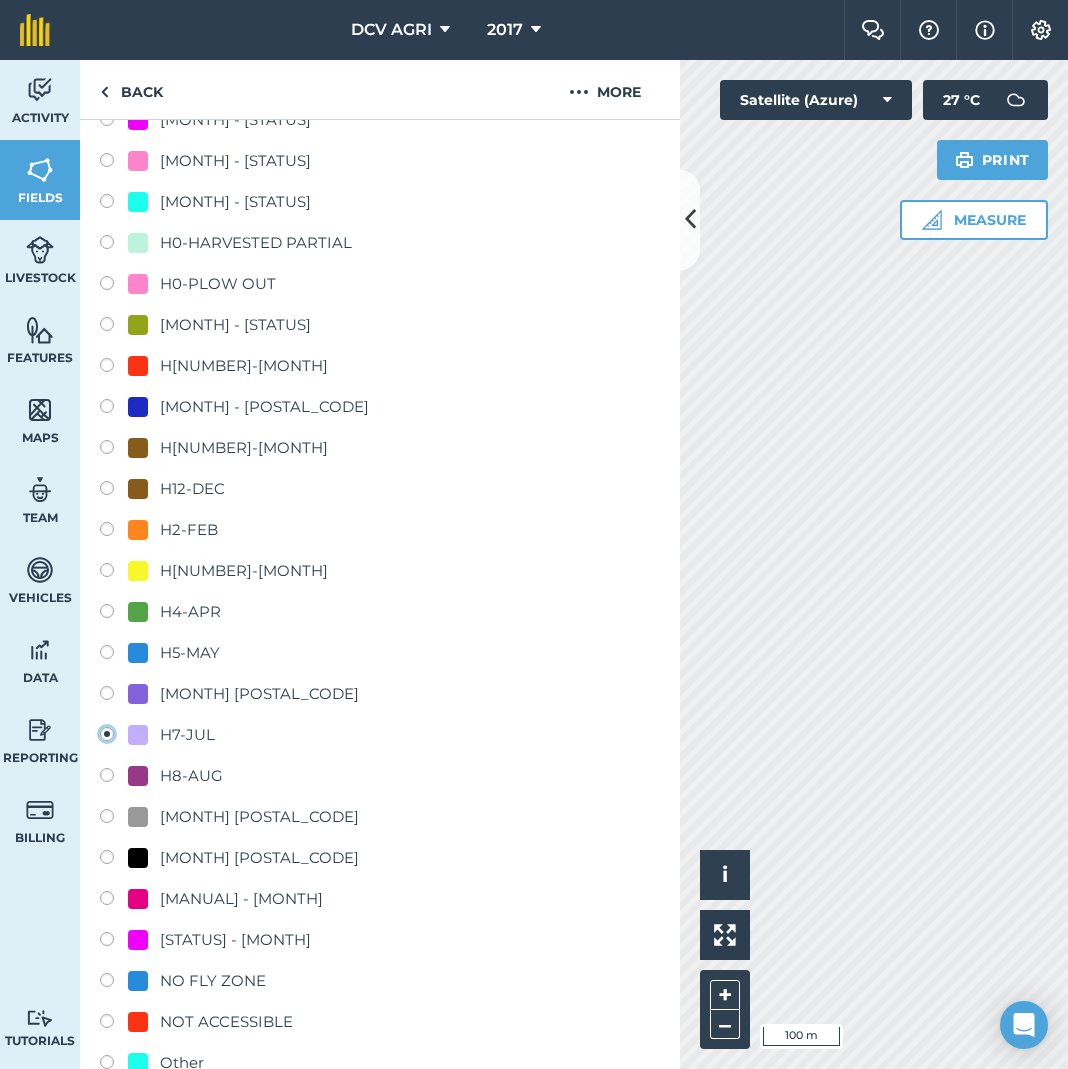 radio on "true" 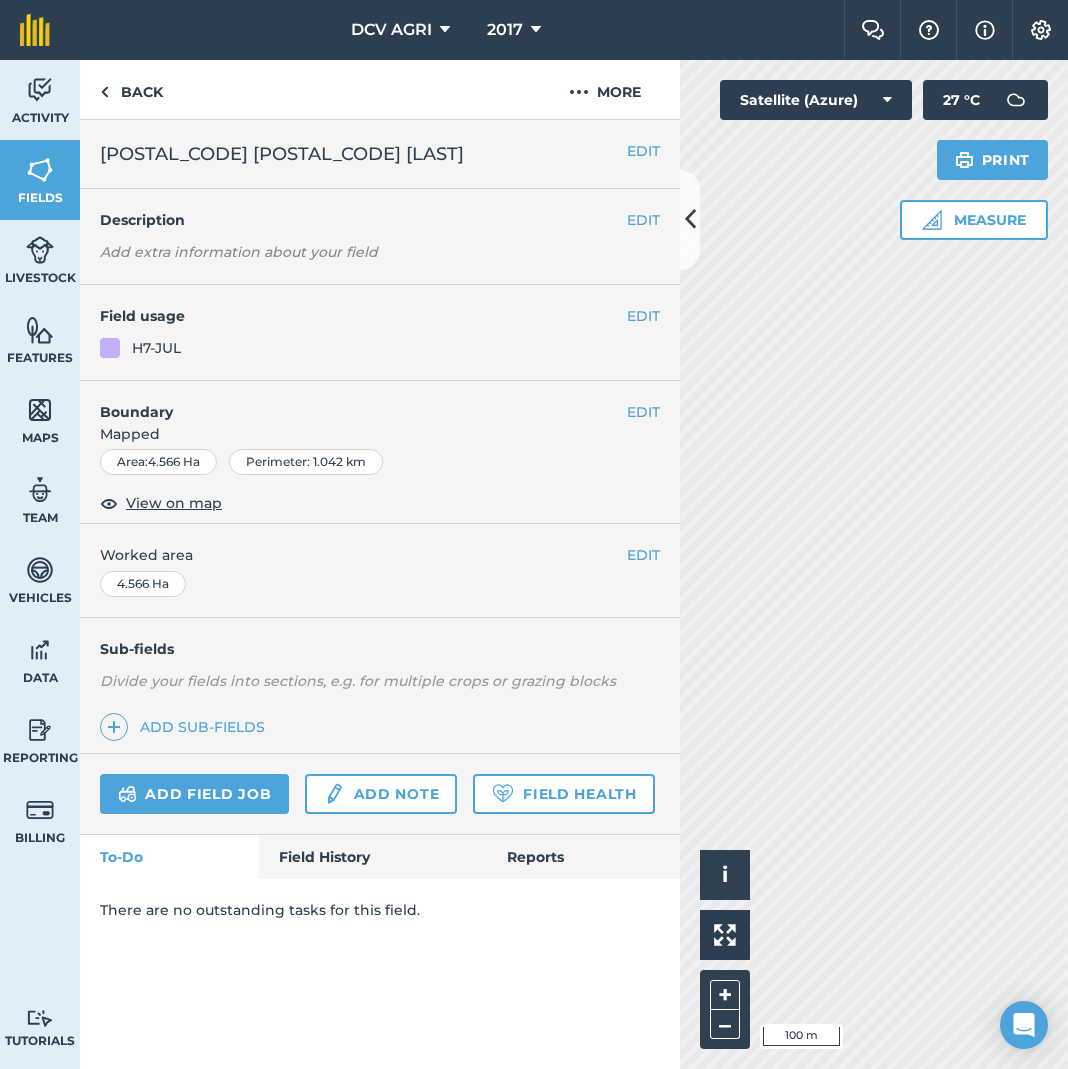 scroll, scrollTop: 0, scrollLeft: 0, axis: both 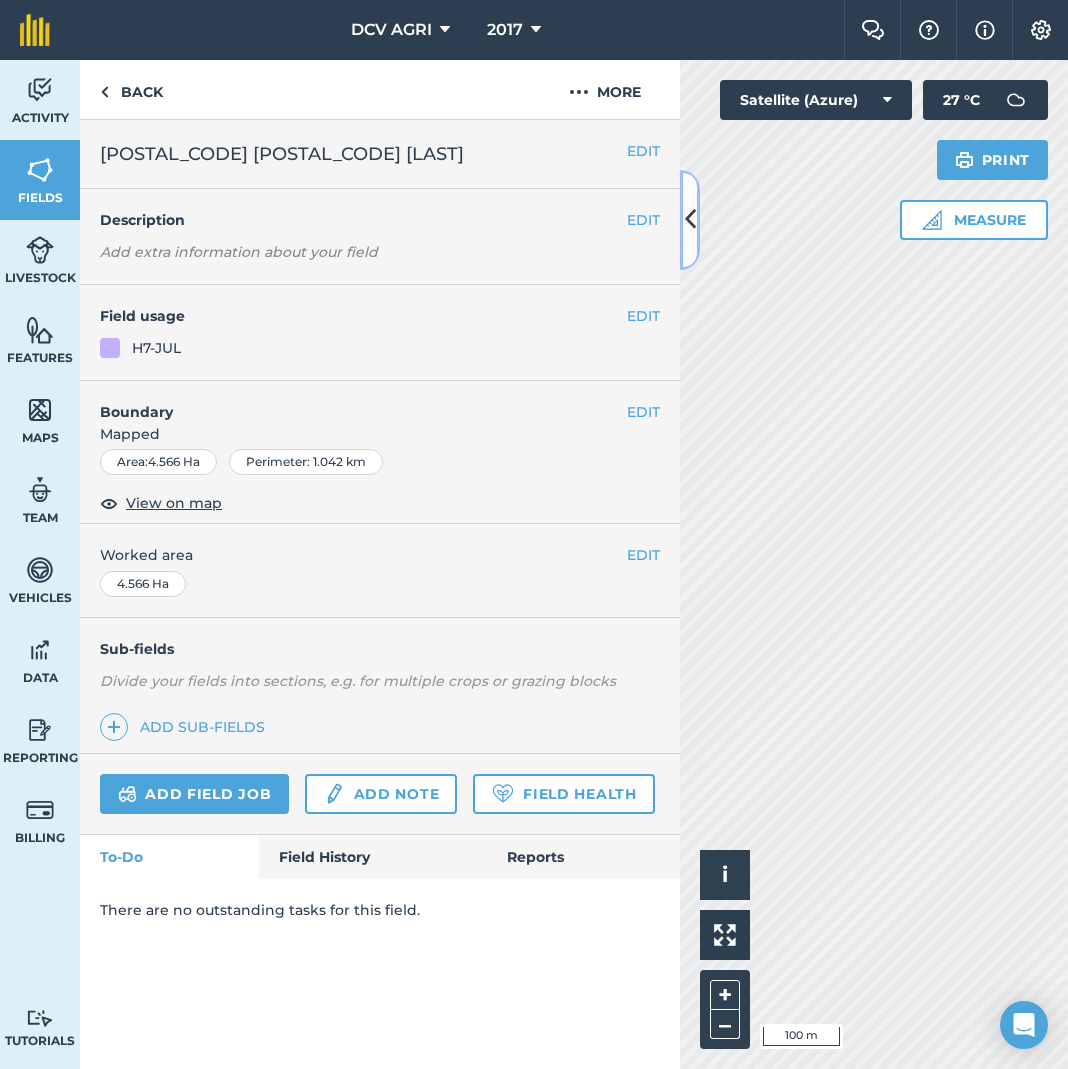 click at bounding box center (690, 219) 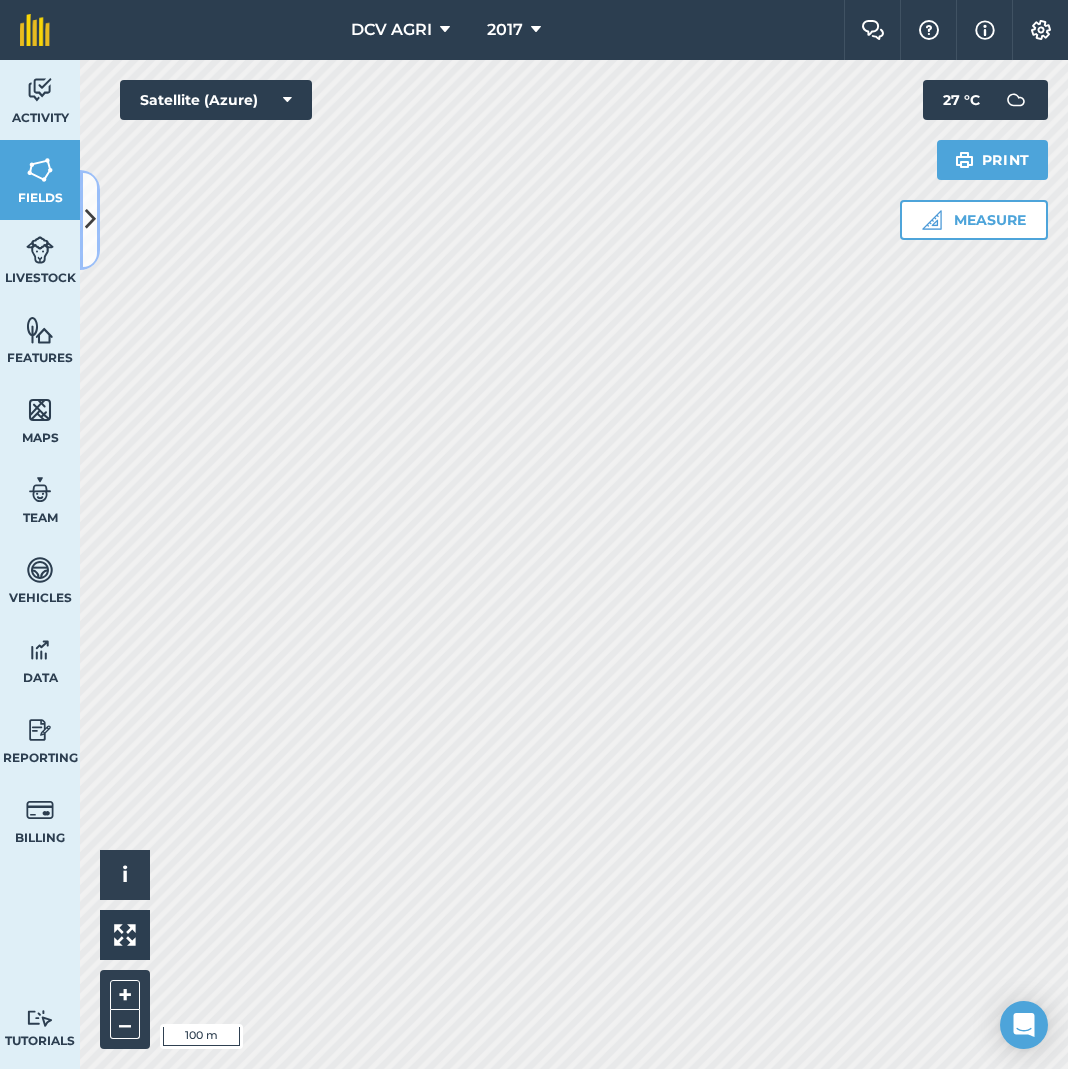 click at bounding box center (90, 219) 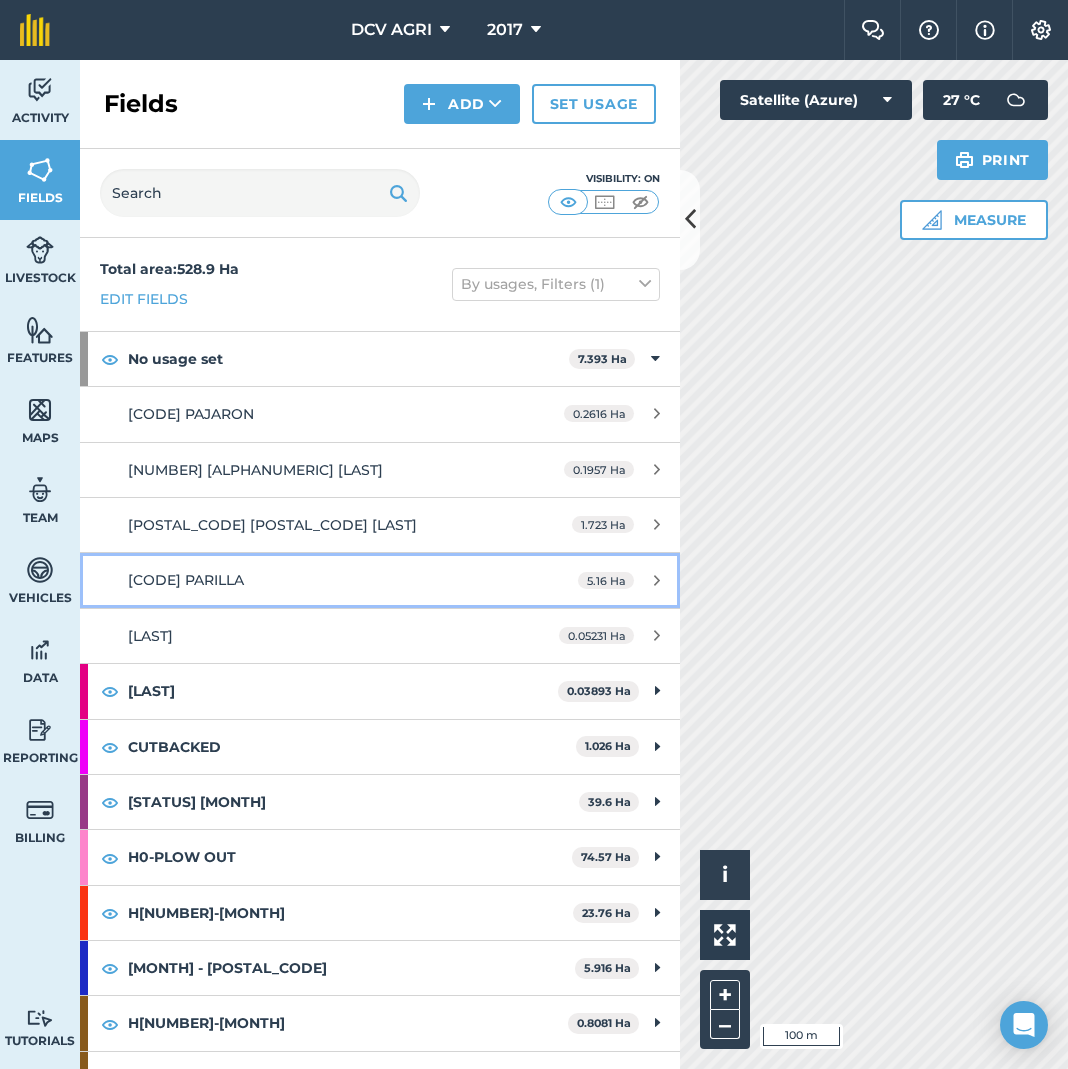 click on "[CODE] PARILLA" at bounding box center [186, 580] 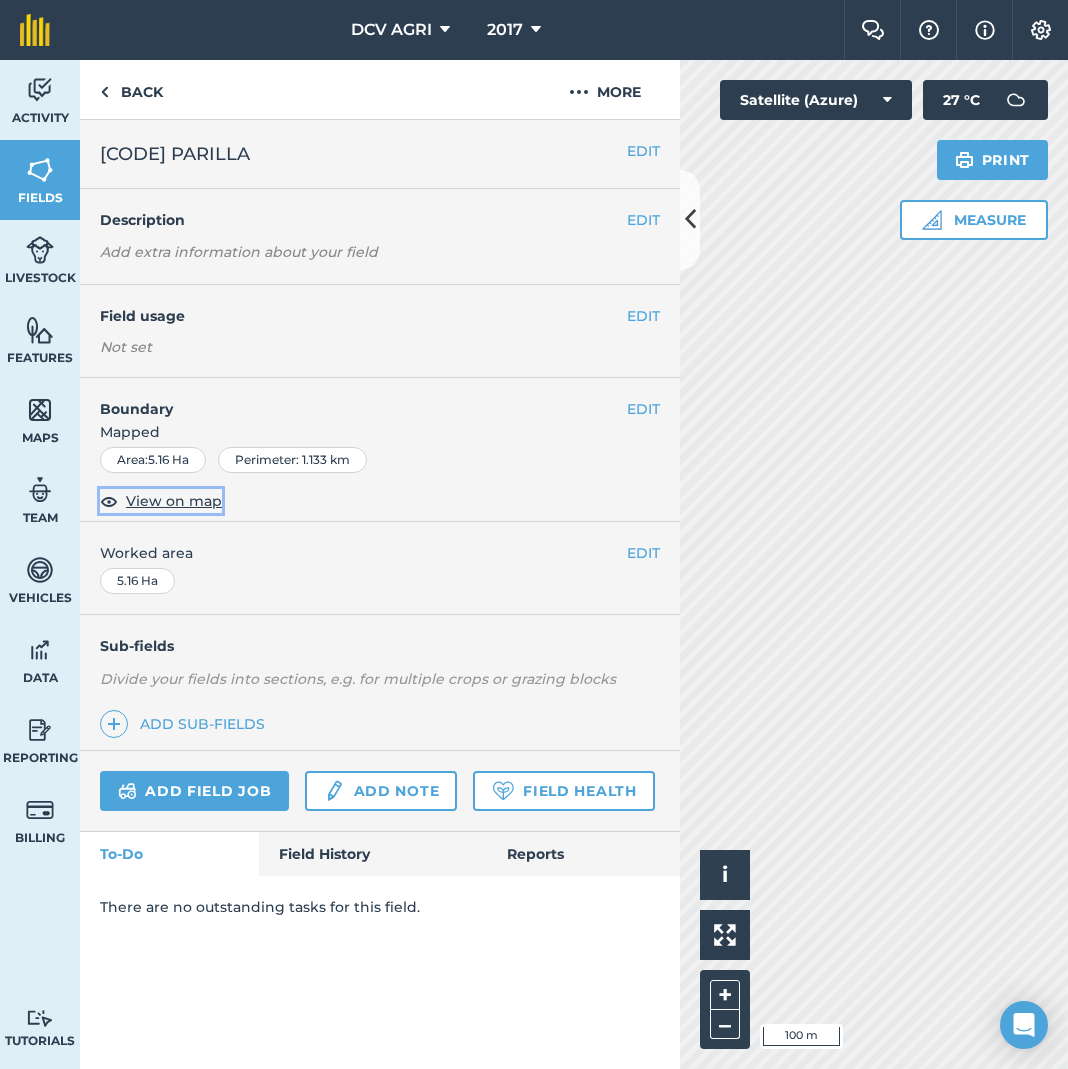 click on "View on map" at bounding box center (174, 501) 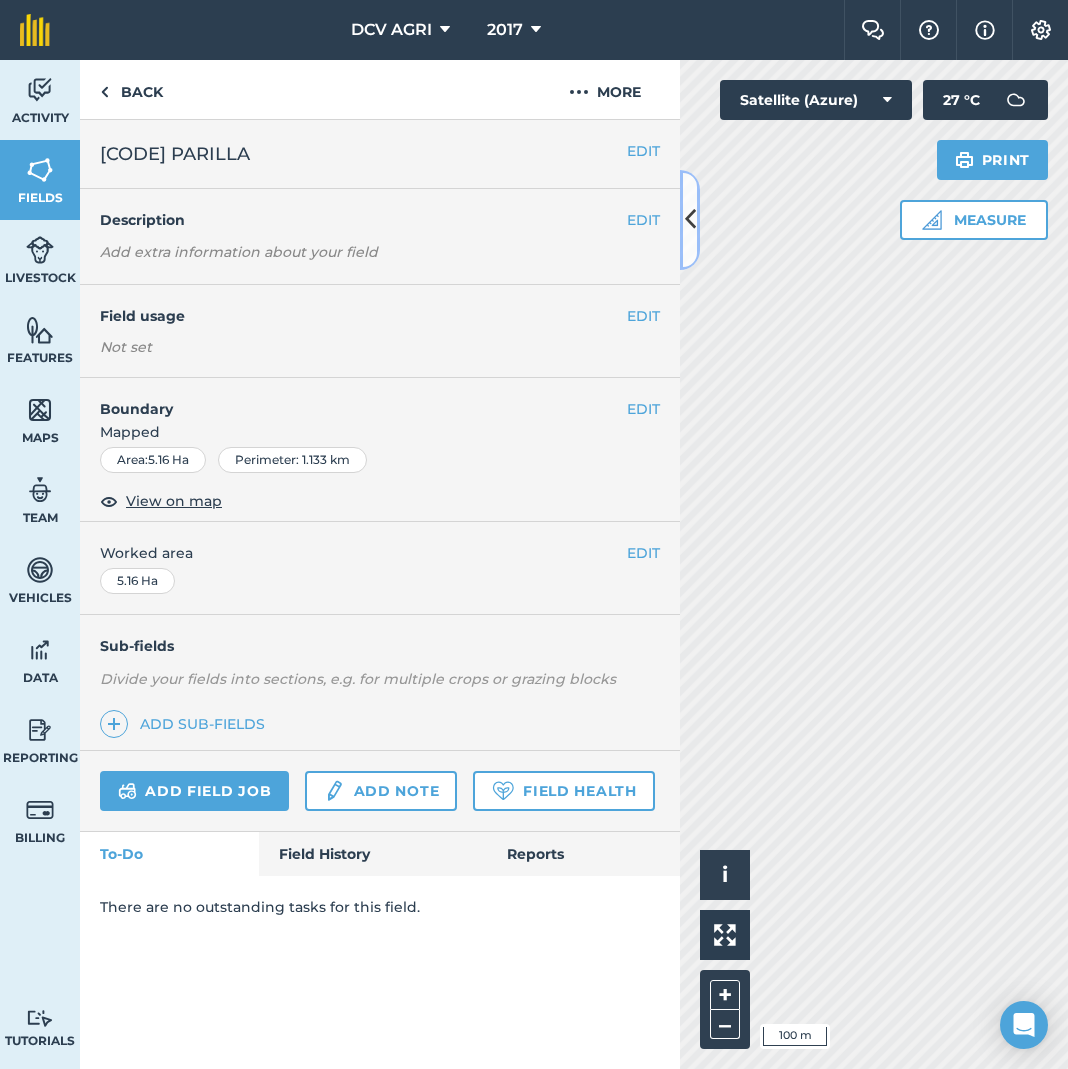 click at bounding box center (690, 219) 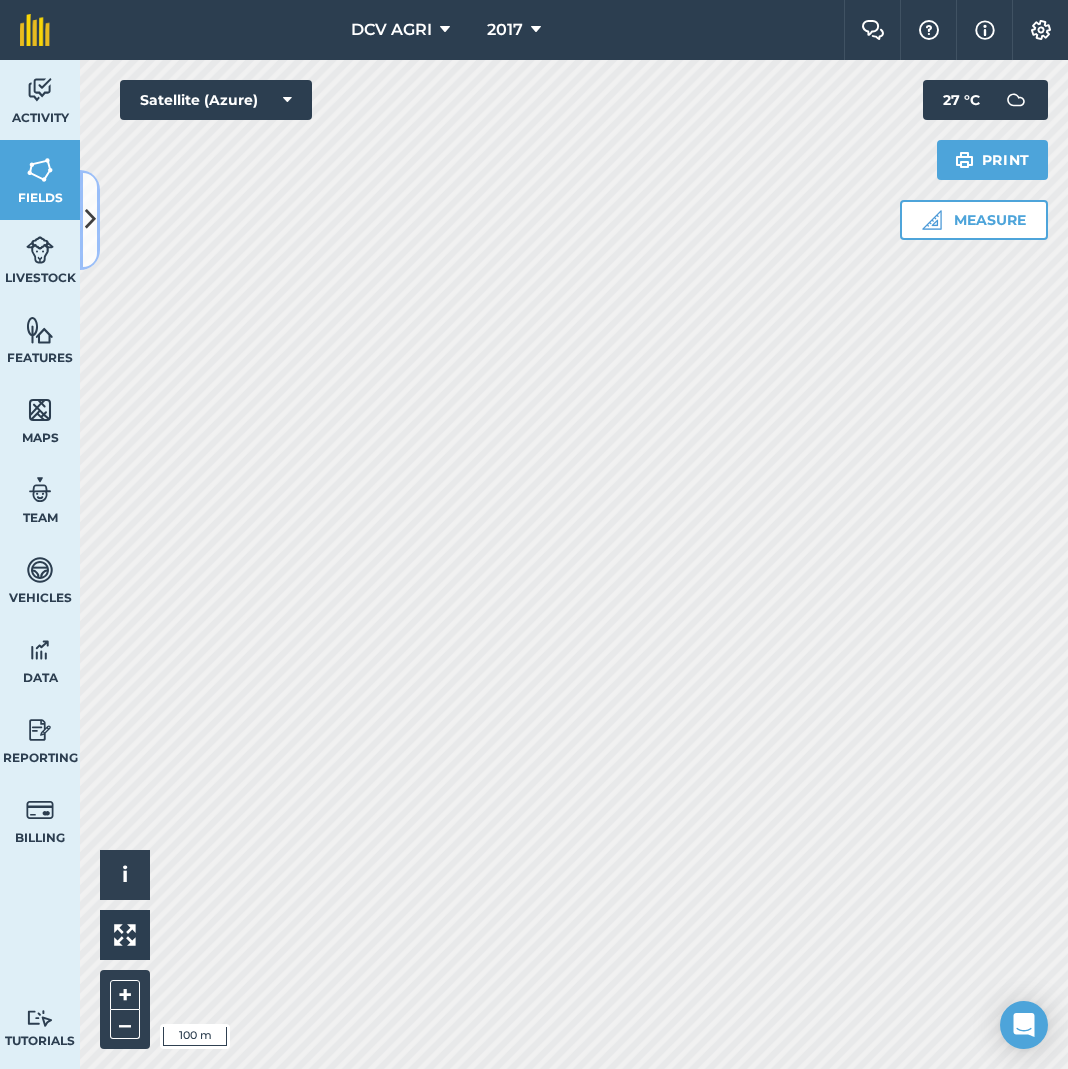 click at bounding box center [90, 219] 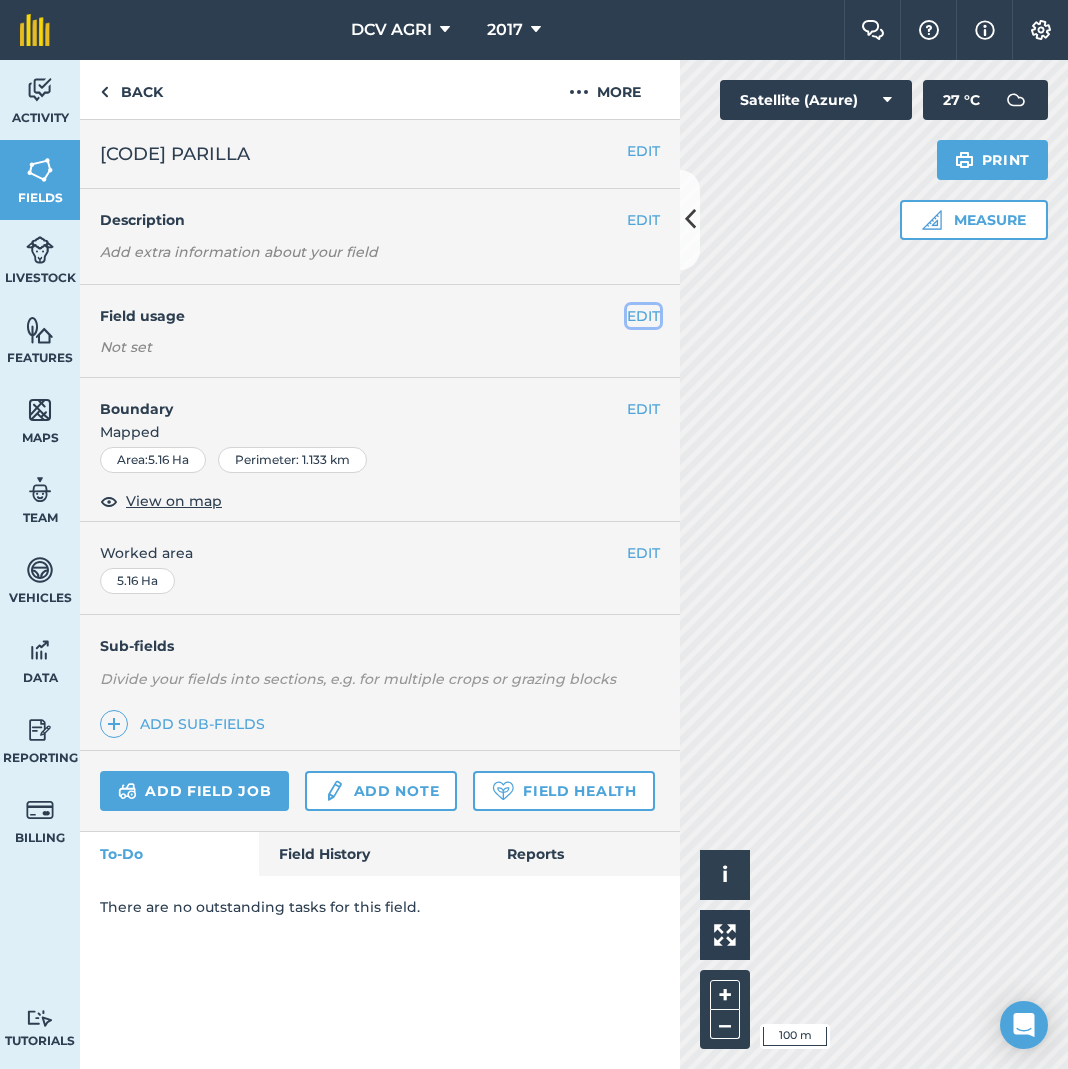 click on "EDIT" at bounding box center [643, 316] 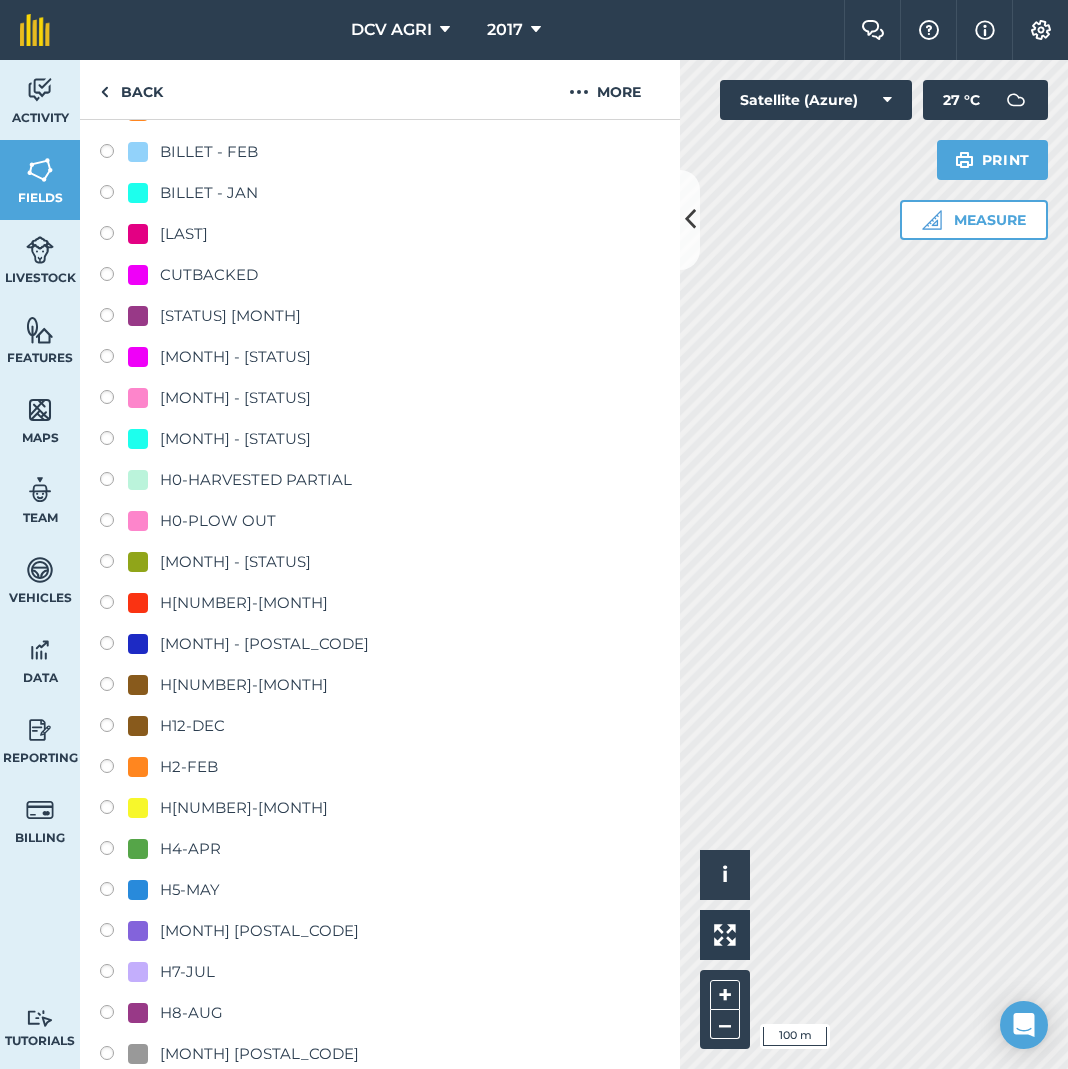 scroll, scrollTop: 1475, scrollLeft: 0, axis: vertical 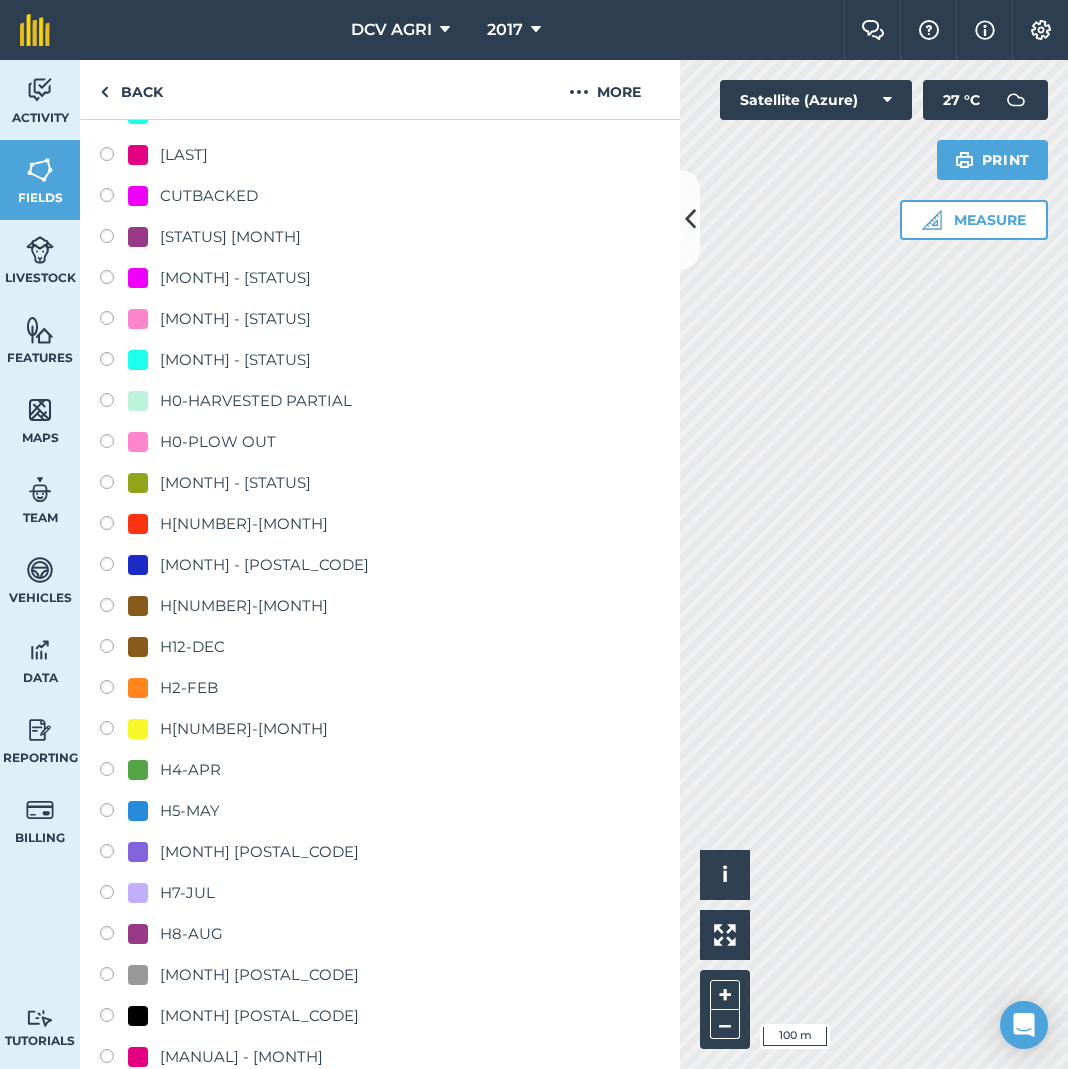 click on "H8-AUG" at bounding box center (191, 934) 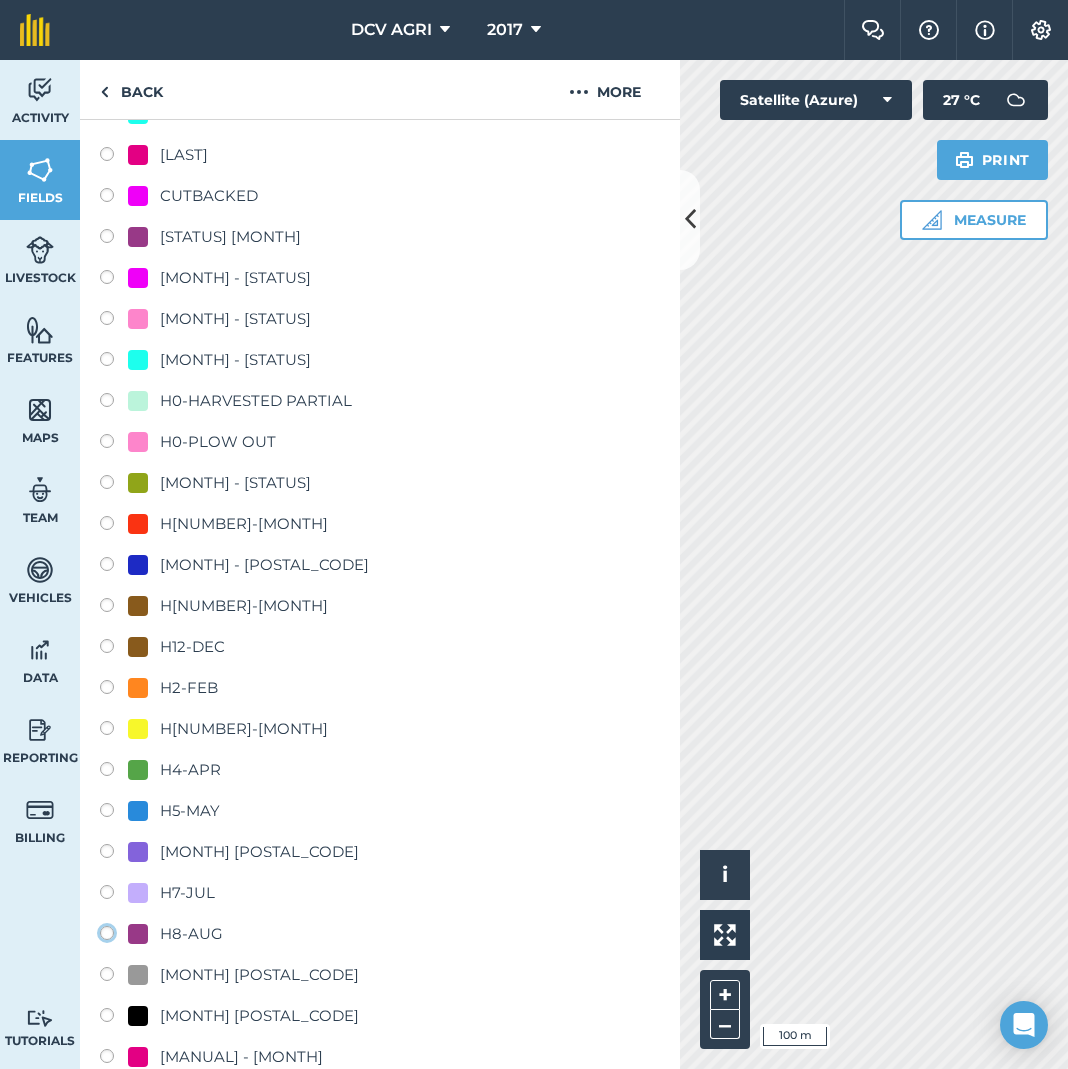 click on "H8-AUG" at bounding box center (-9893, 932) 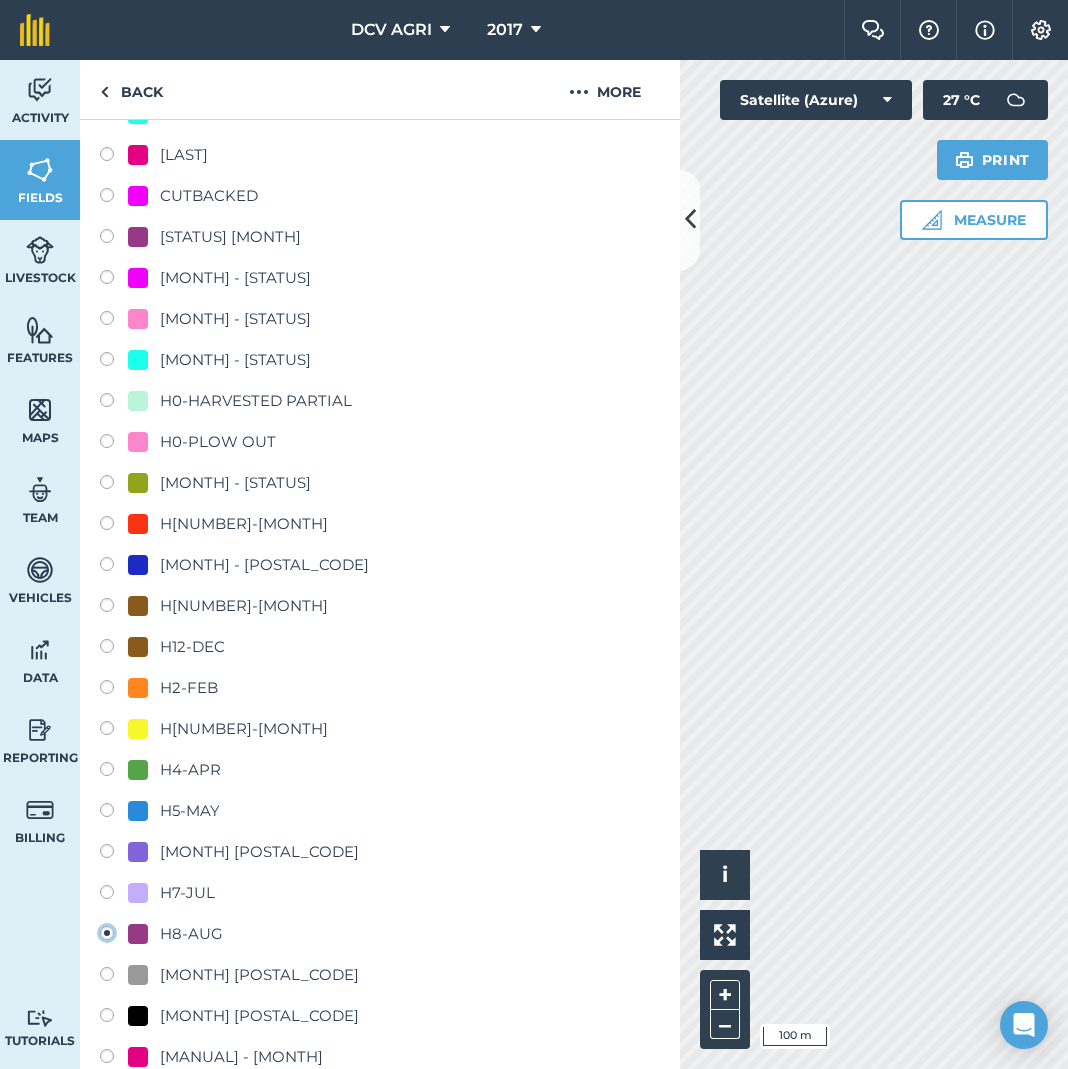 radio on "true" 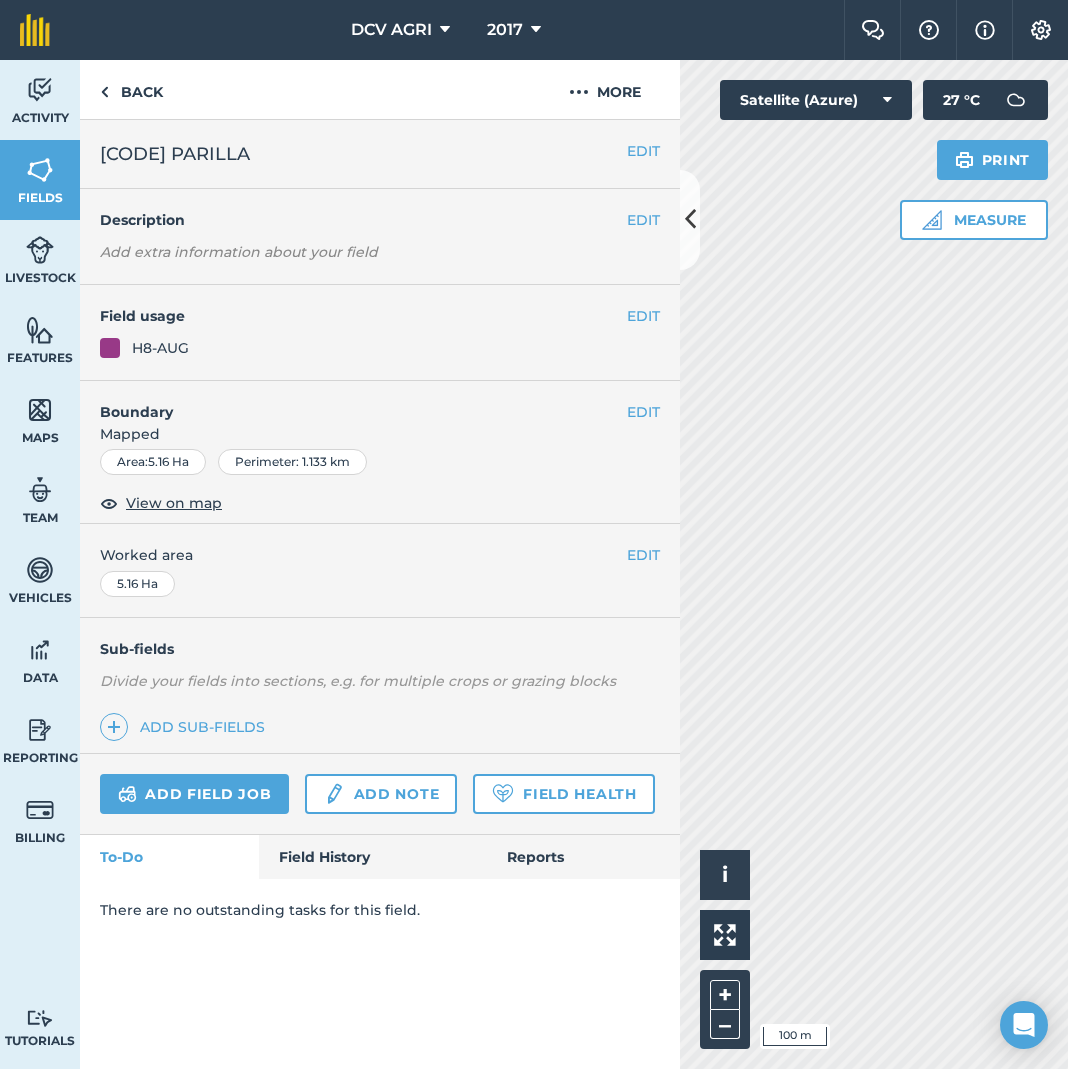 scroll, scrollTop: 0, scrollLeft: 0, axis: both 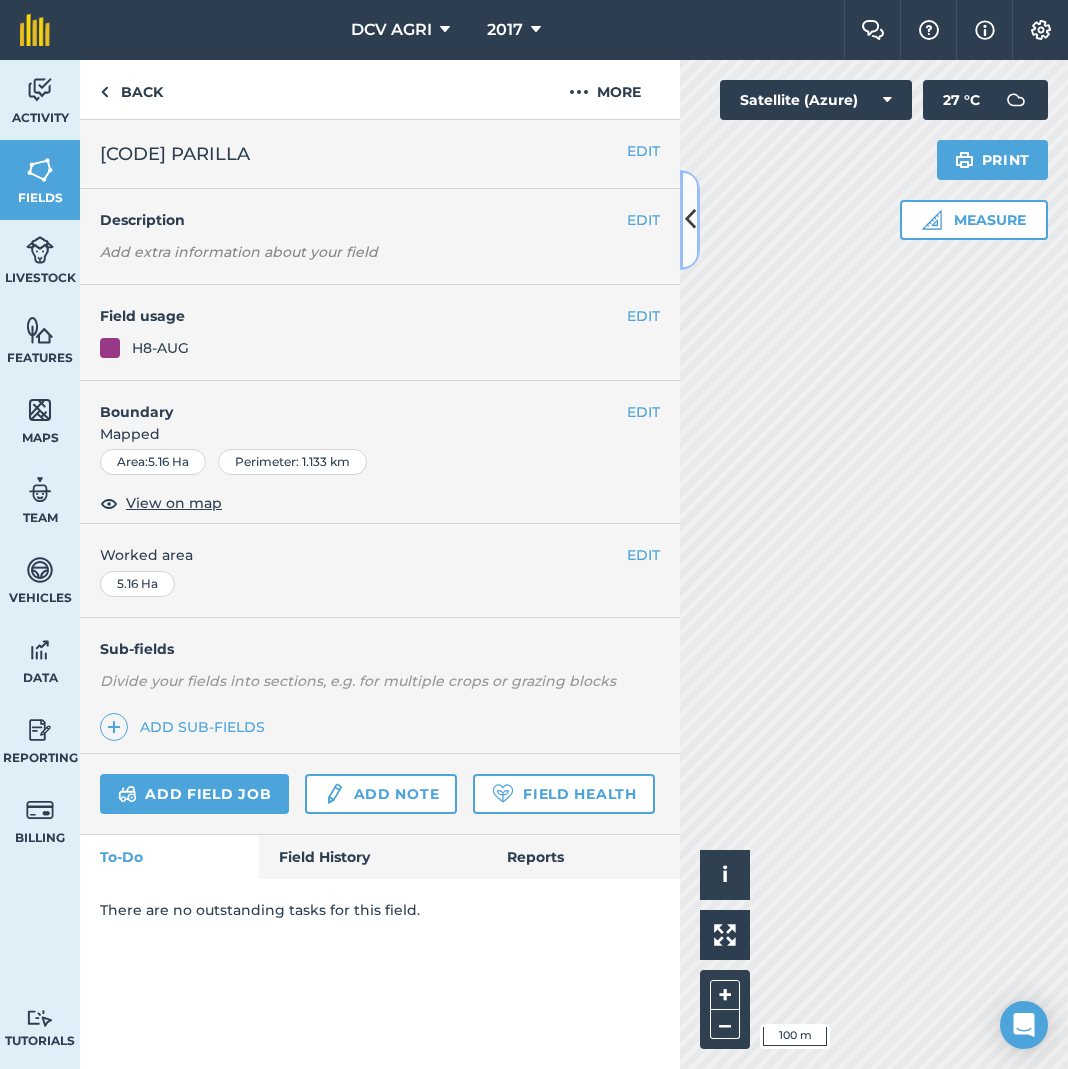 click at bounding box center (690, 219) 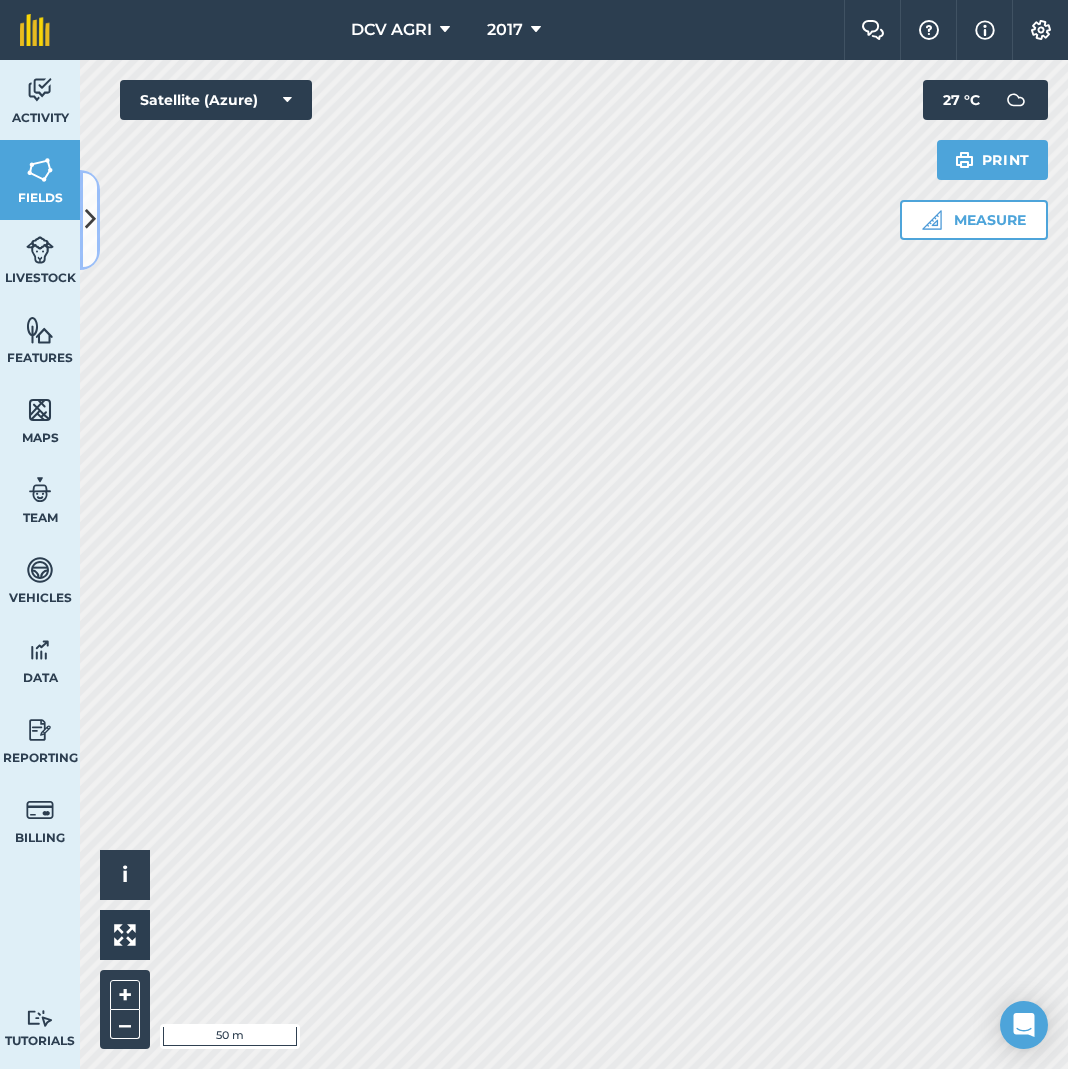 click at bounding box center (90, 219) 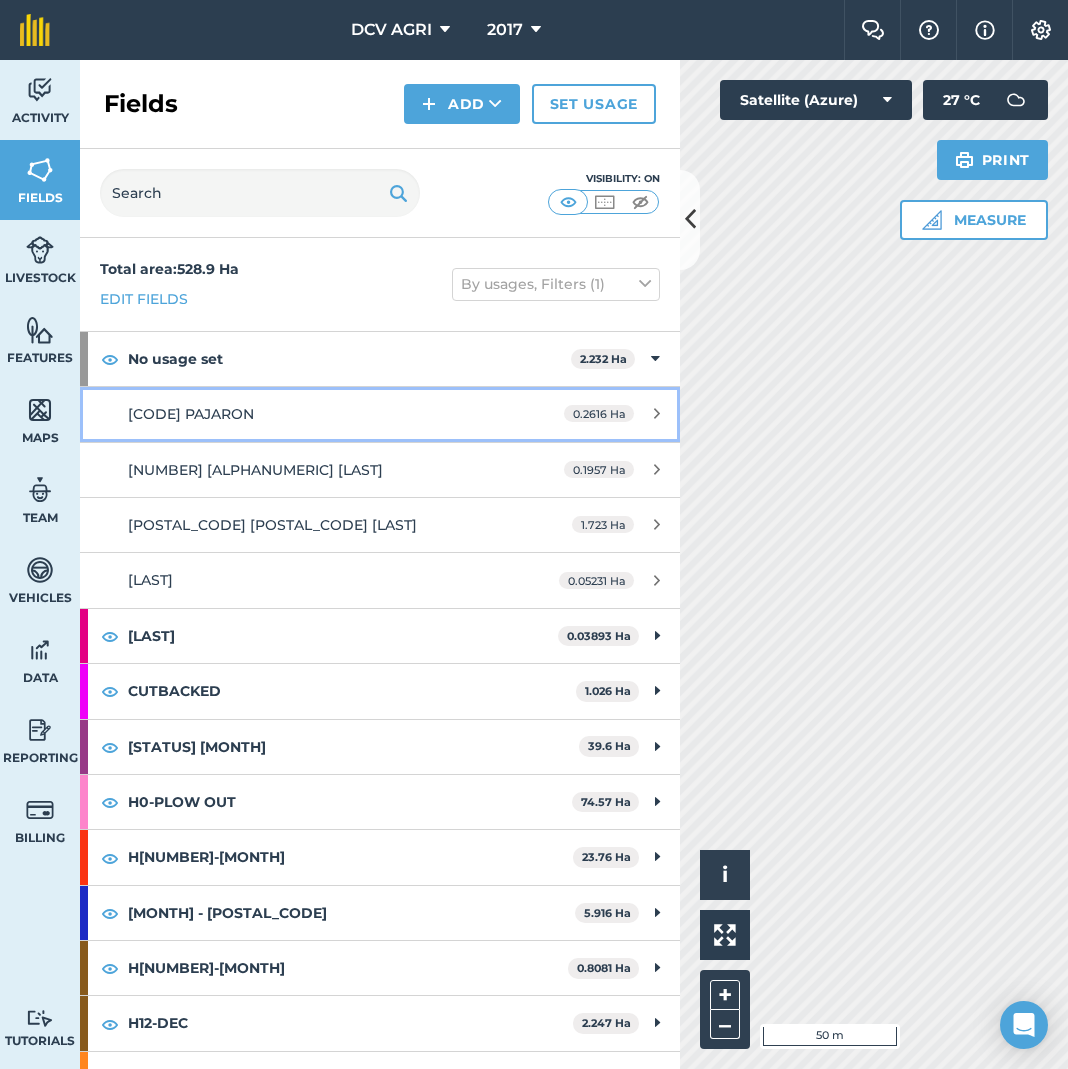 click on "[CODE] PAJARON" at bounding box center (191, 414) 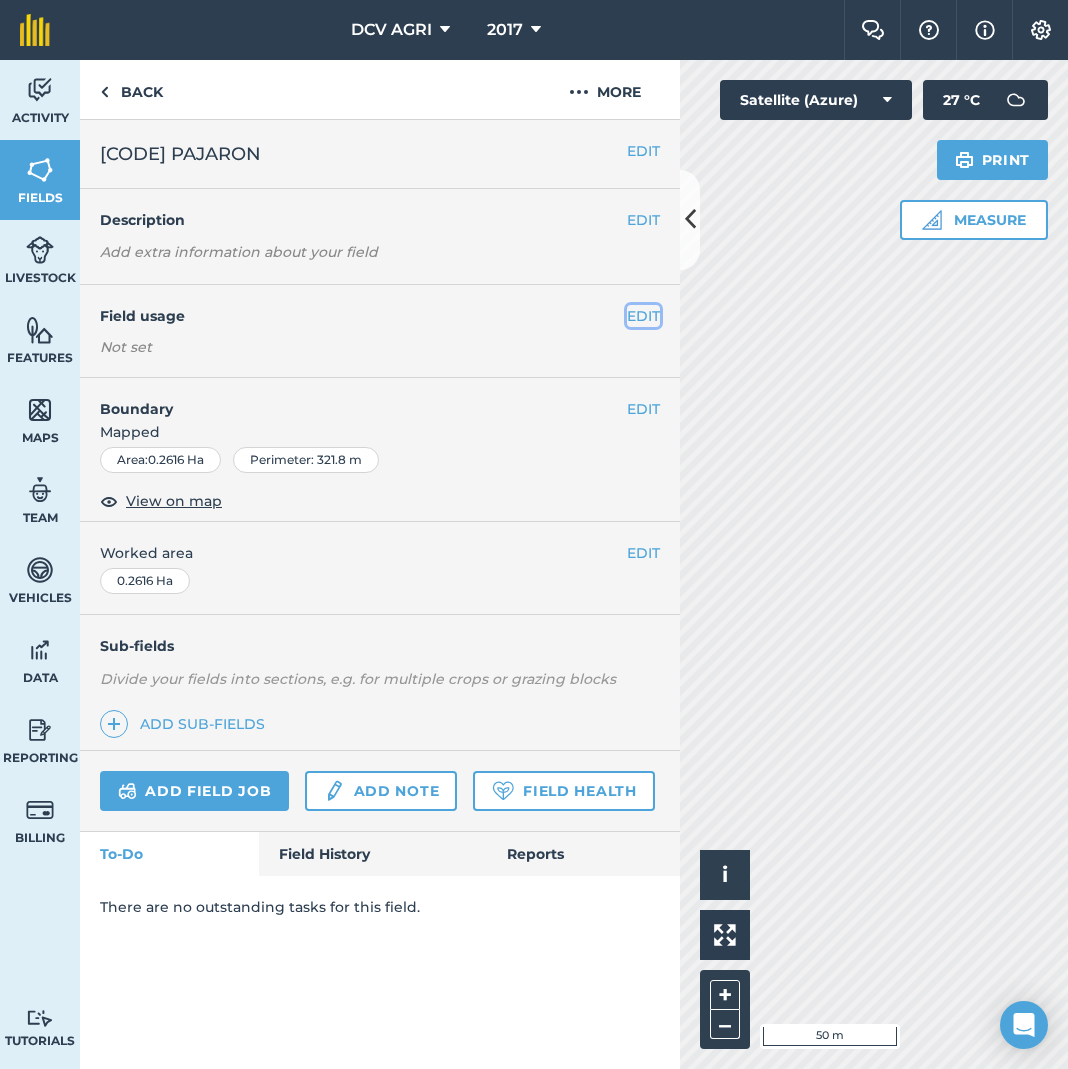 click on "EDIT" at bounding box center [643, 316] 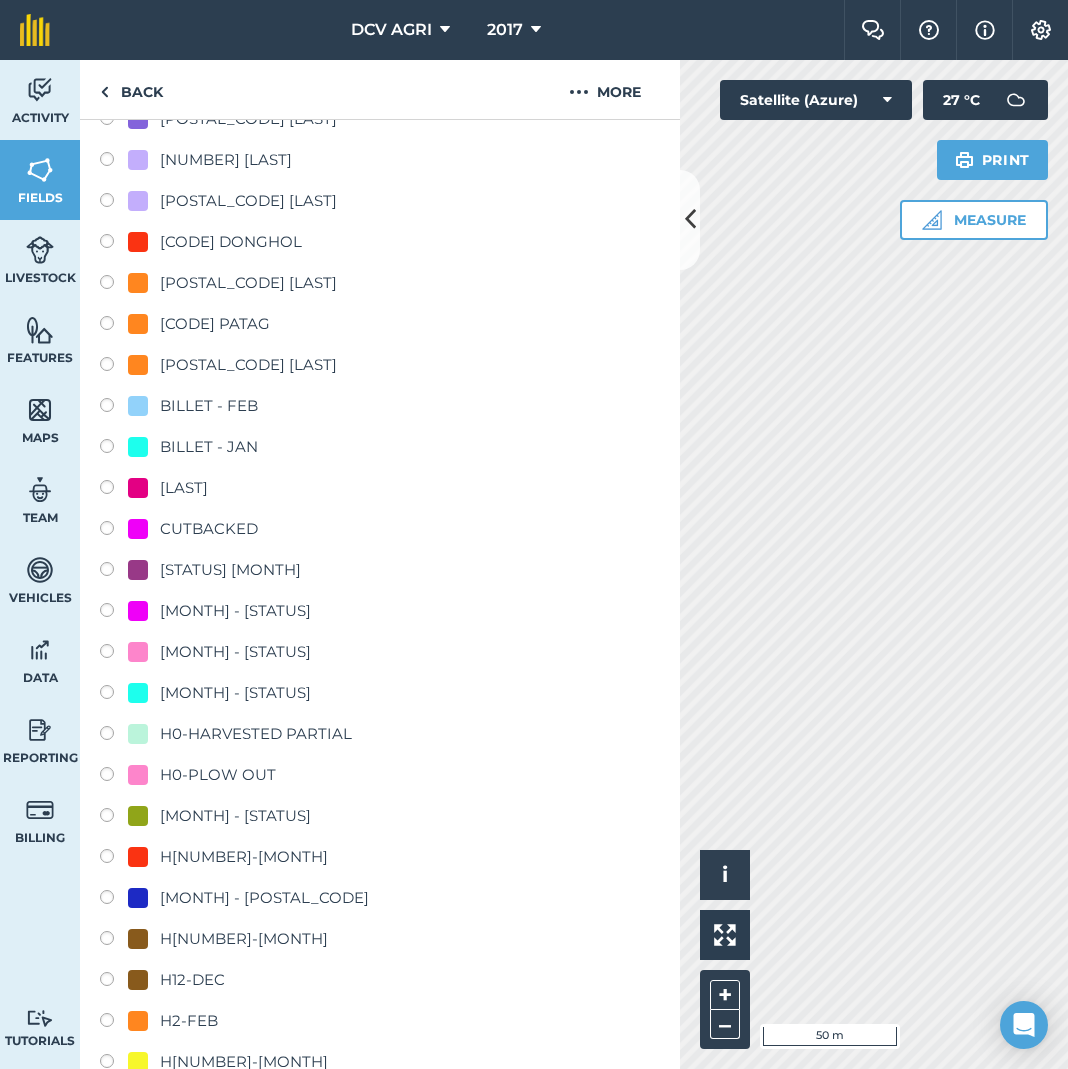 scroll, scrollTop: 1191, scrollLeft: 0, axis: vertical 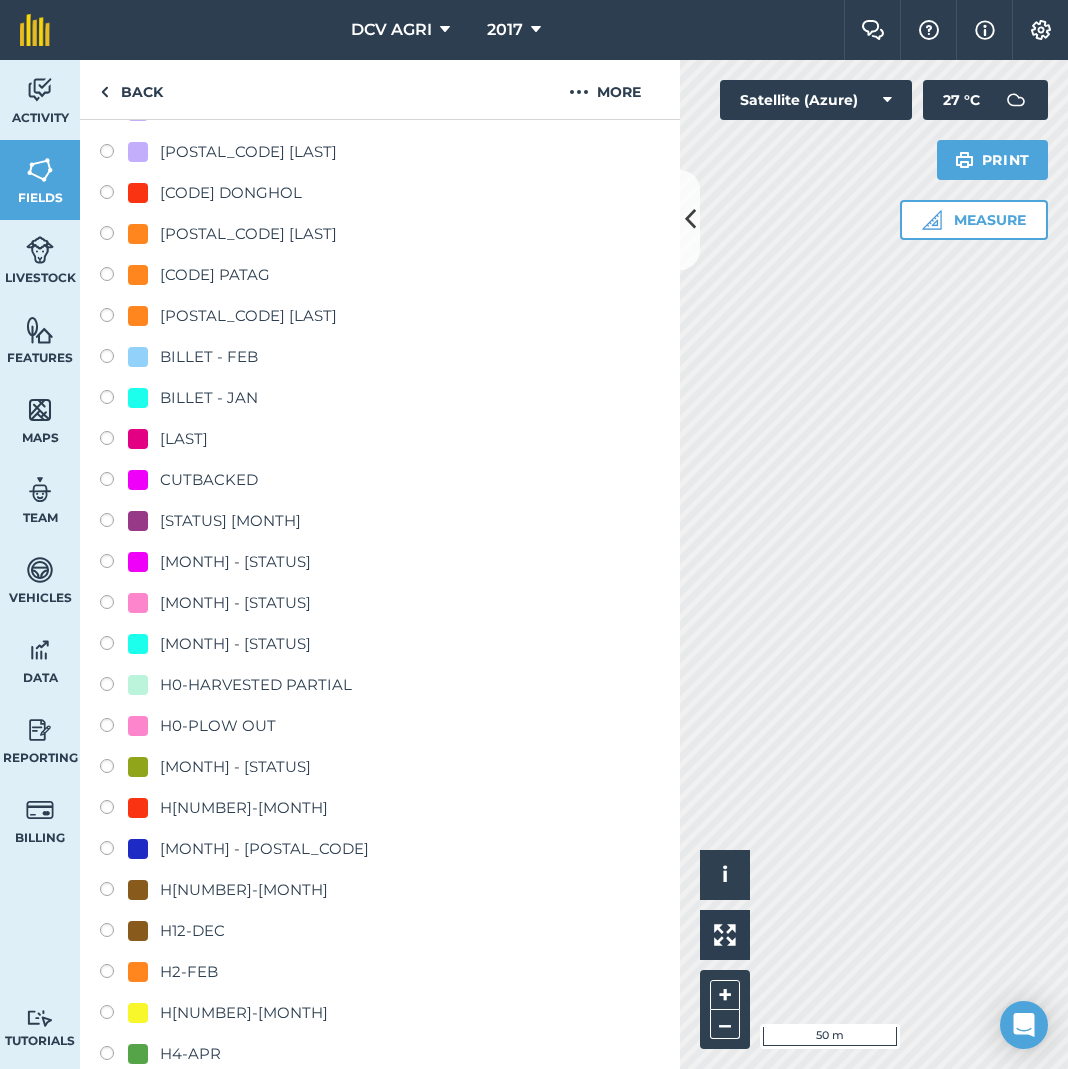 click on "H0-PLOW OUT" at bounding box center (218, 726) 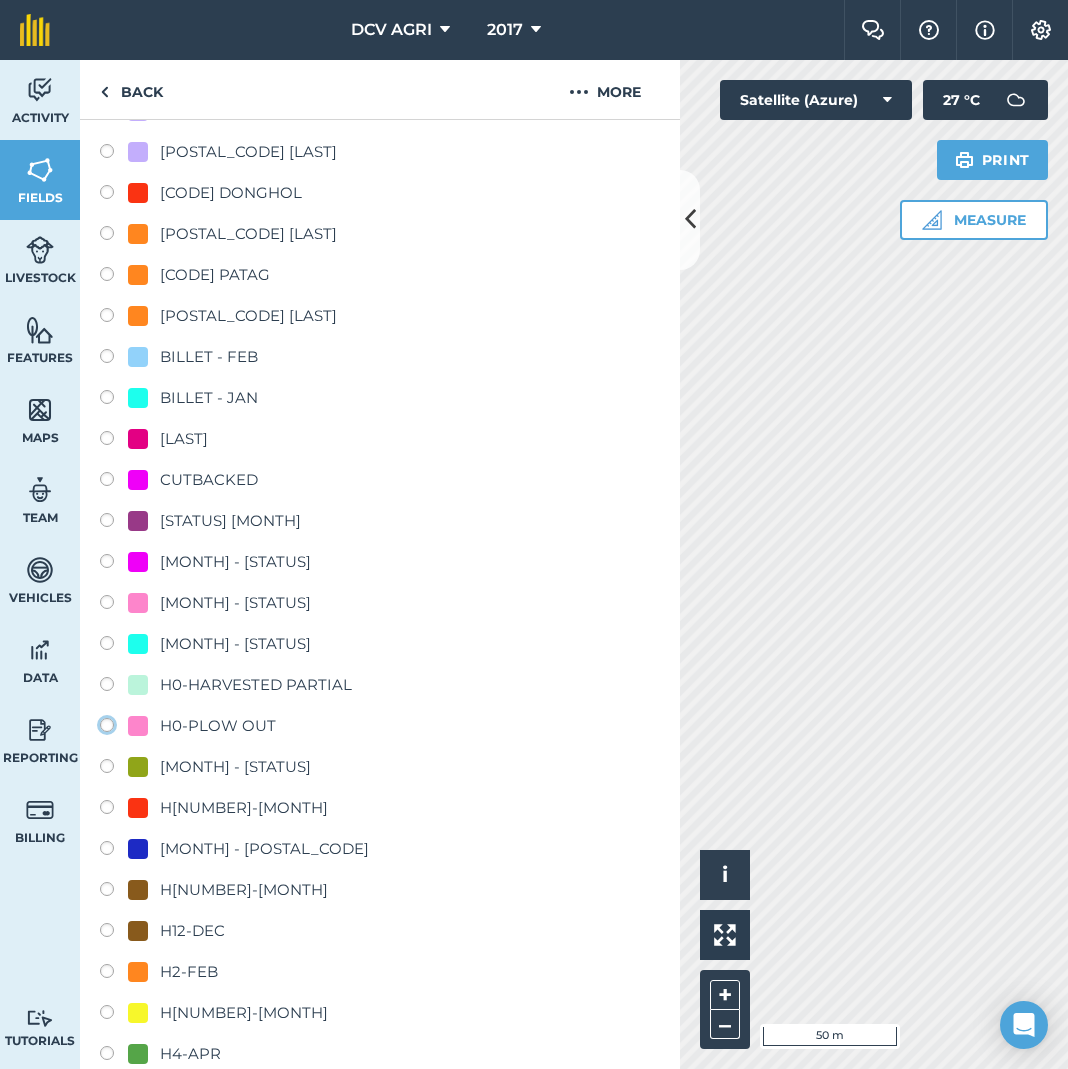 click on "H0-PLOW OUT" at bounding box center (-9893, 724) 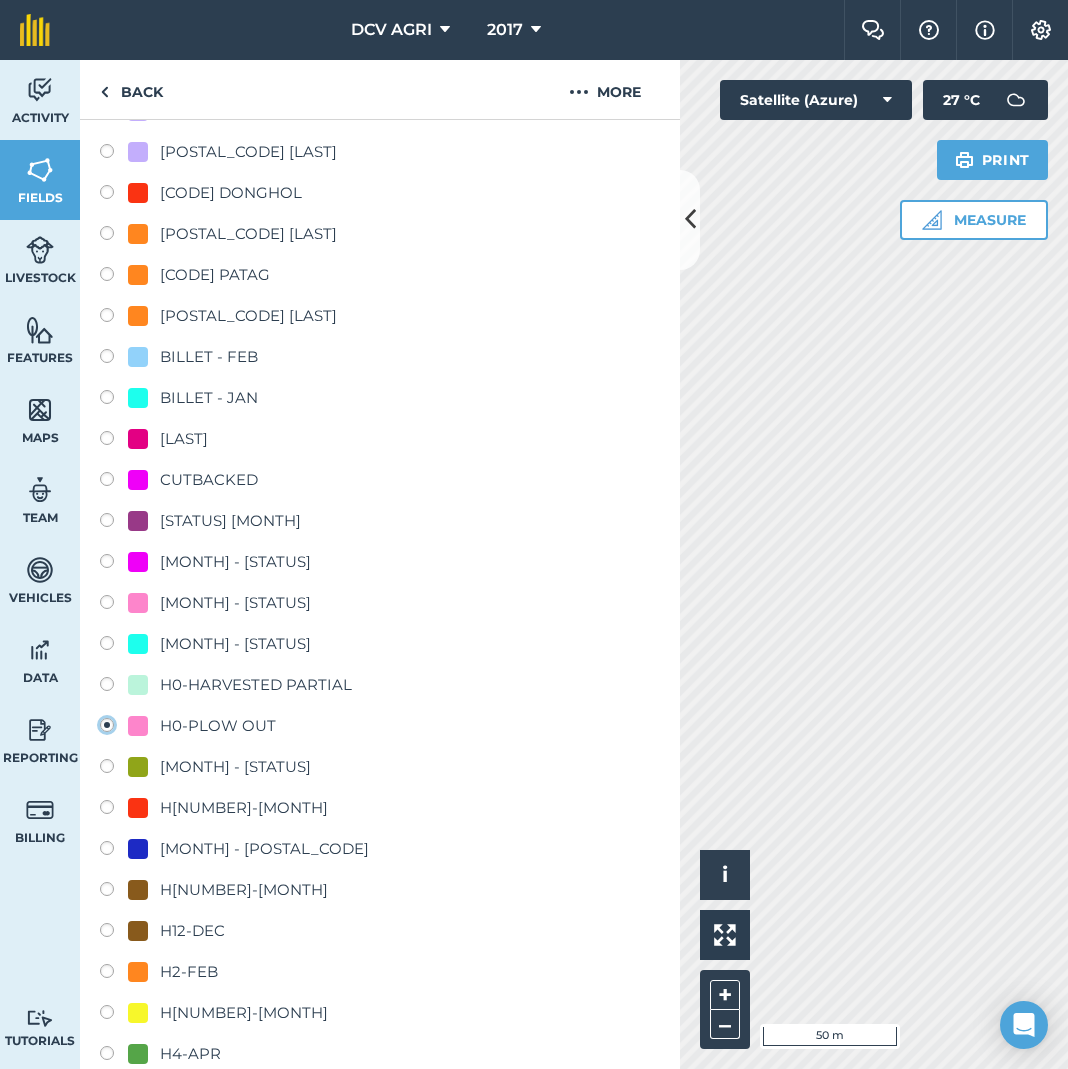 radio on "true" 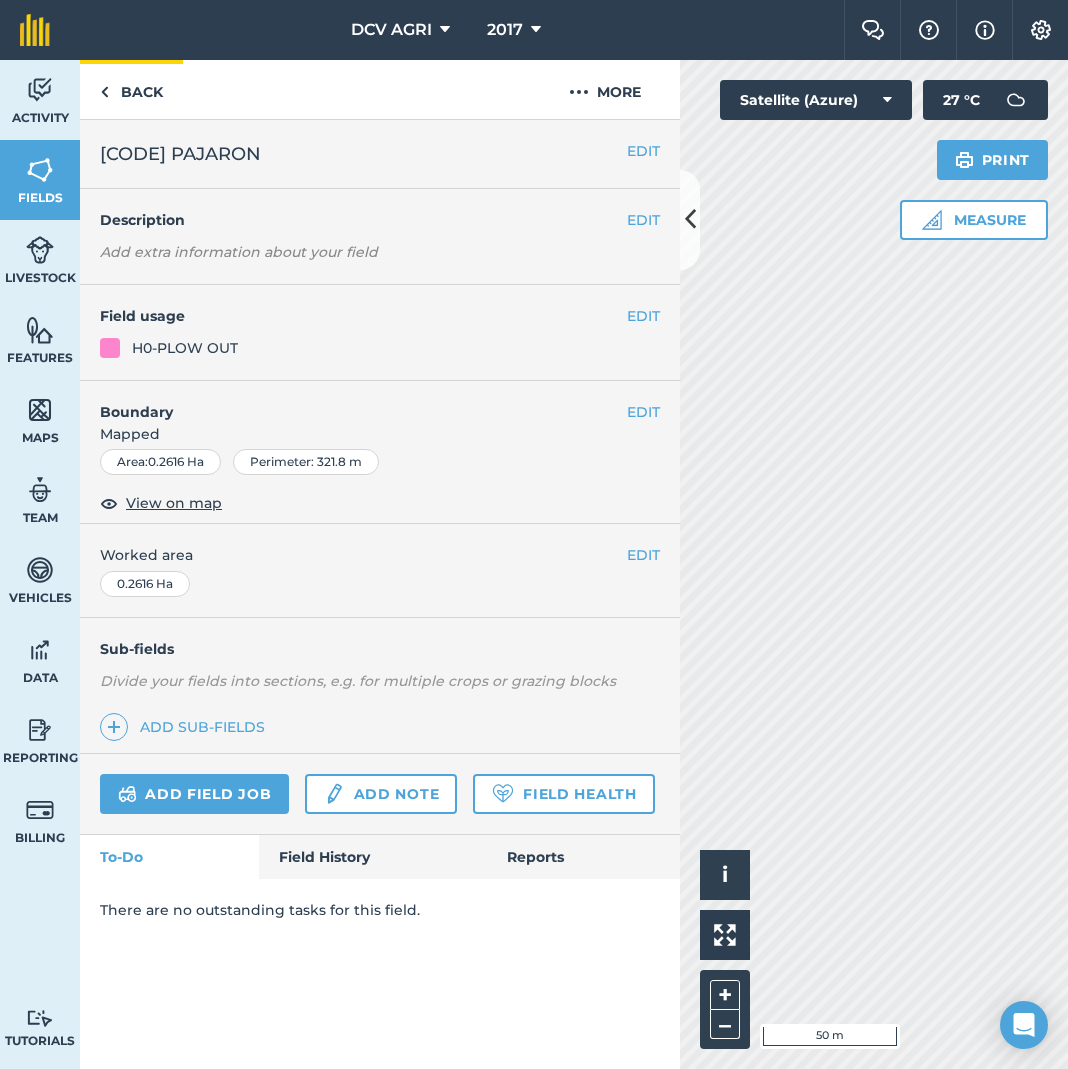 scroll, scrollTop: 0, scrollLeft: 0, axis: both 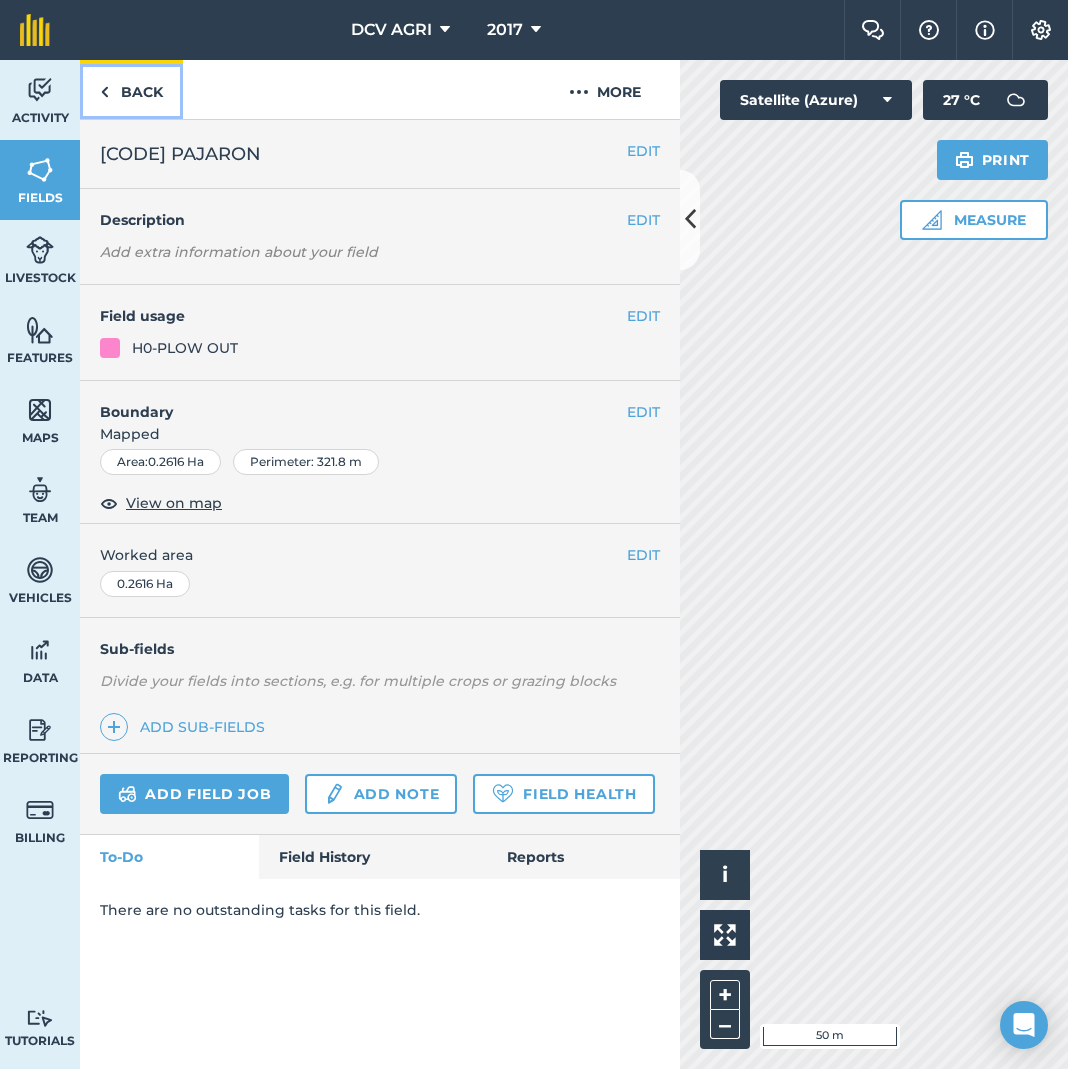 click on "Back" at bounding box center (131, 89) 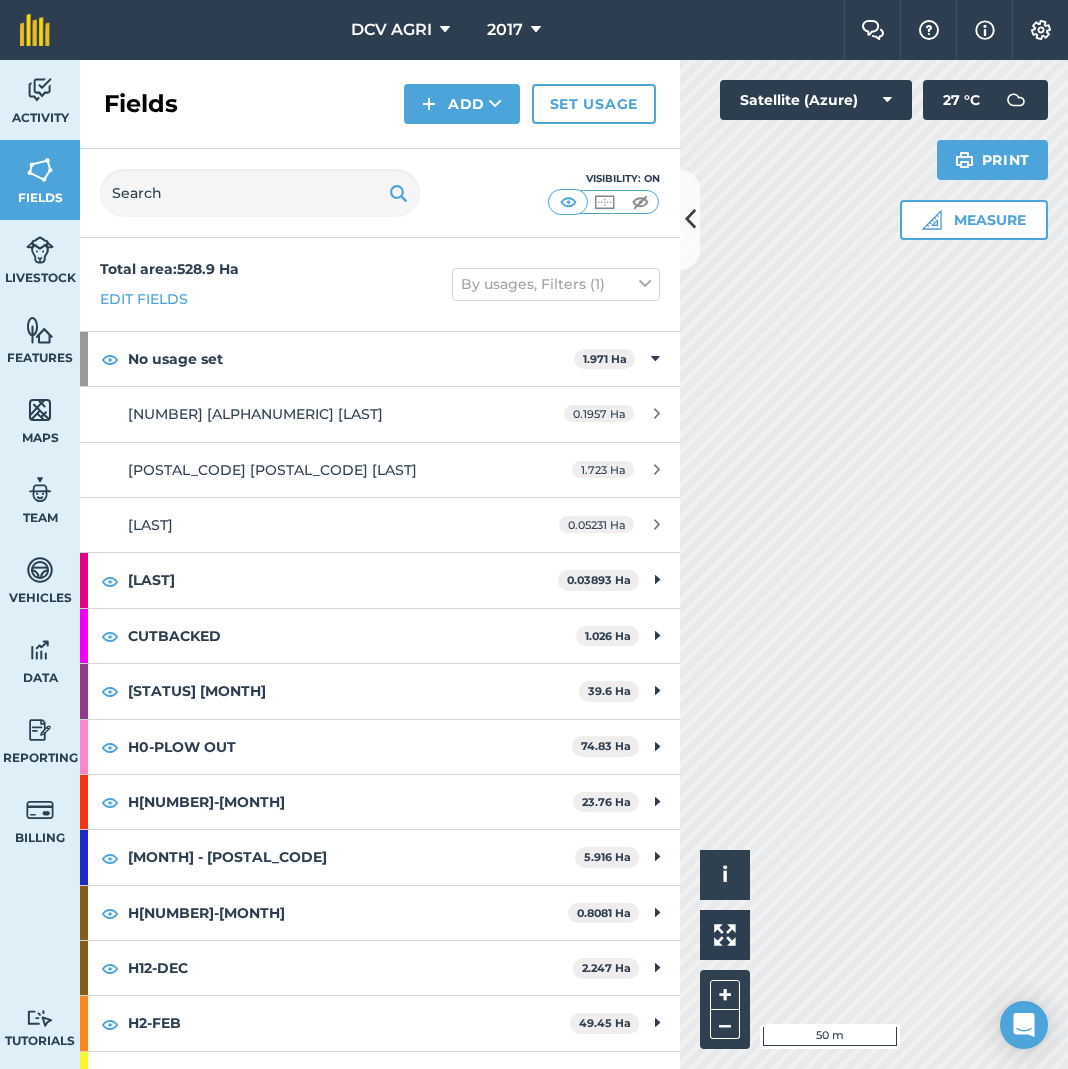 click on "Fields" at bounding box center [141, 104] 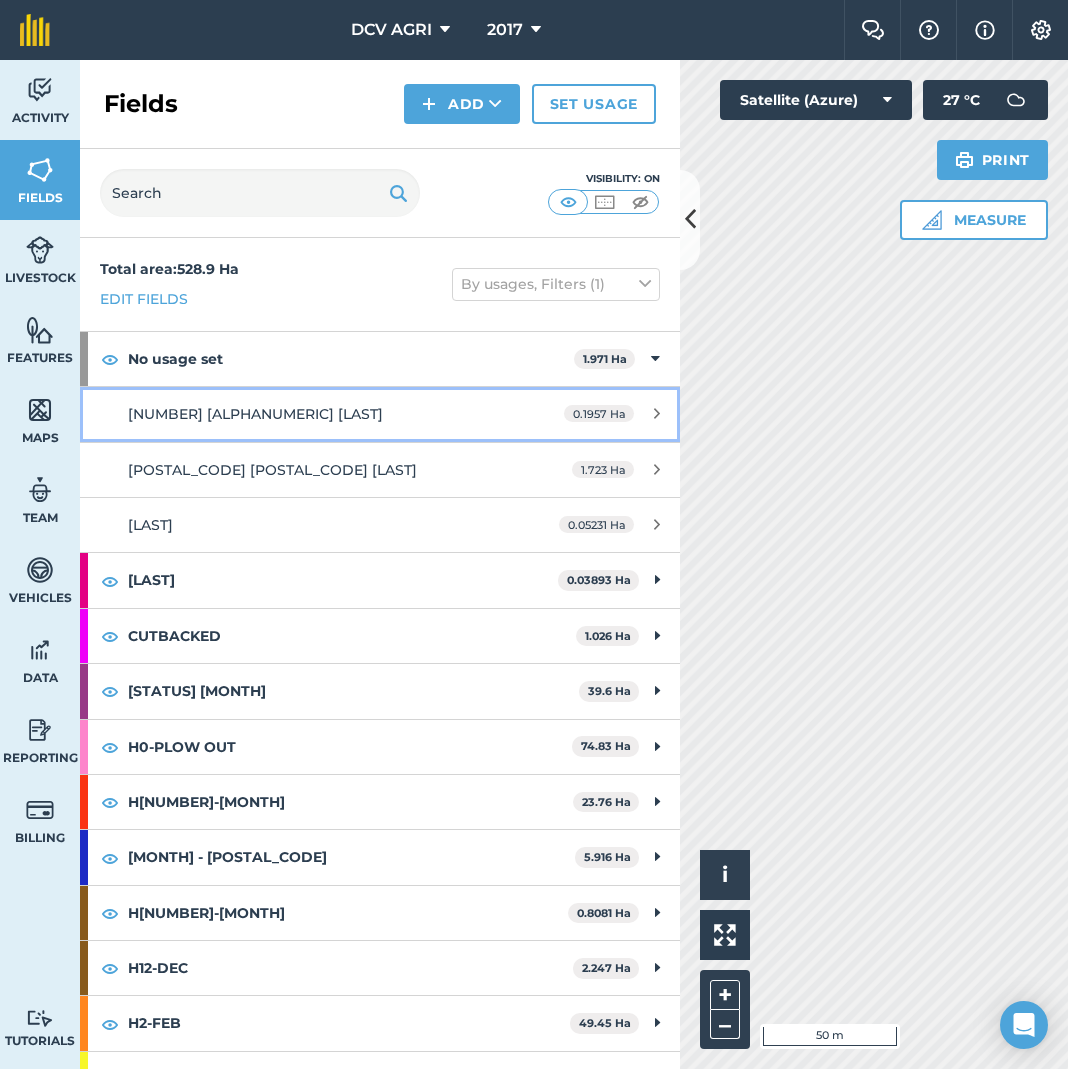 click on "[NUMBER] [ALPHANUMERIC] [LAST]" at bounding box center (255, 414) 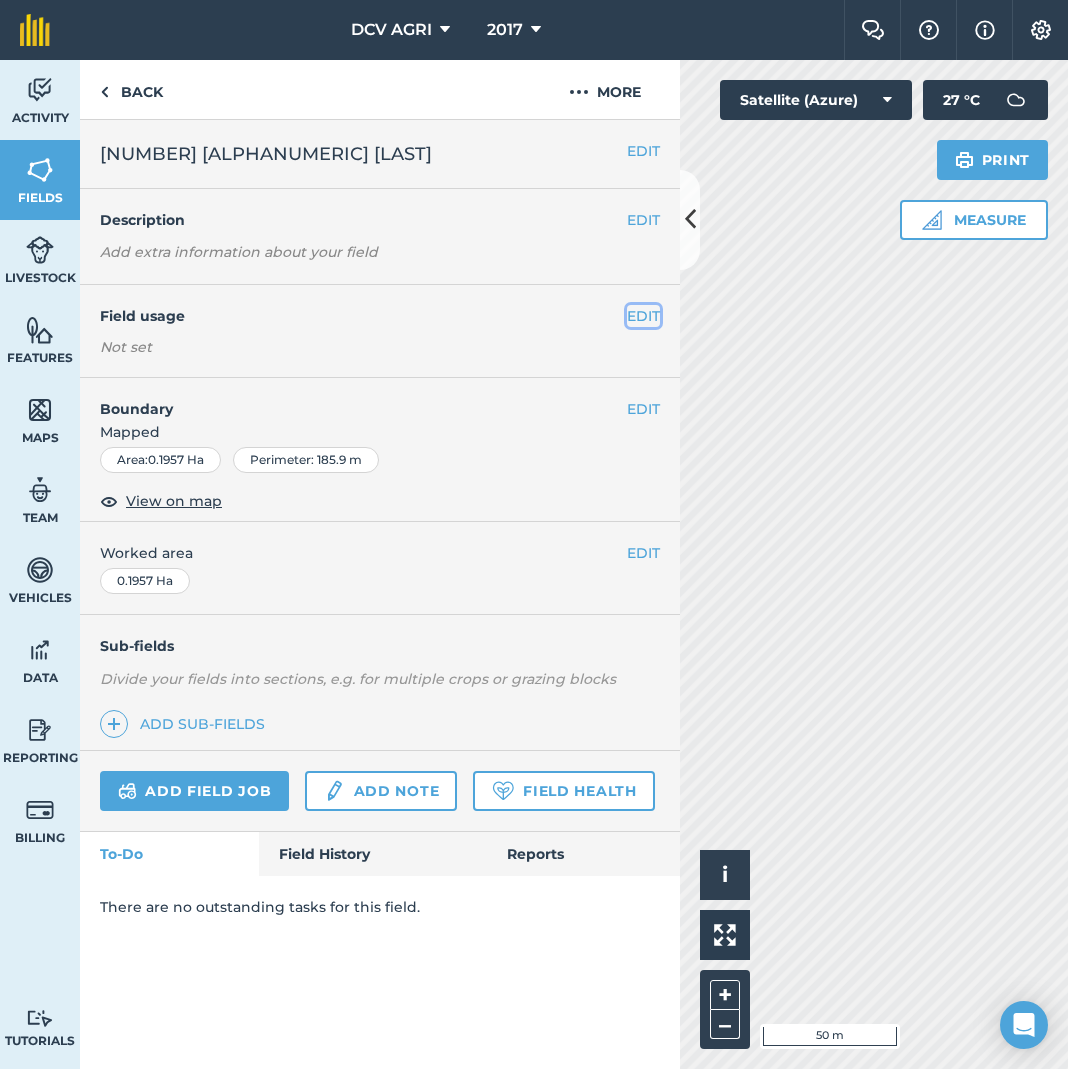 click on "EDIT" at bounding box center [643, 316] 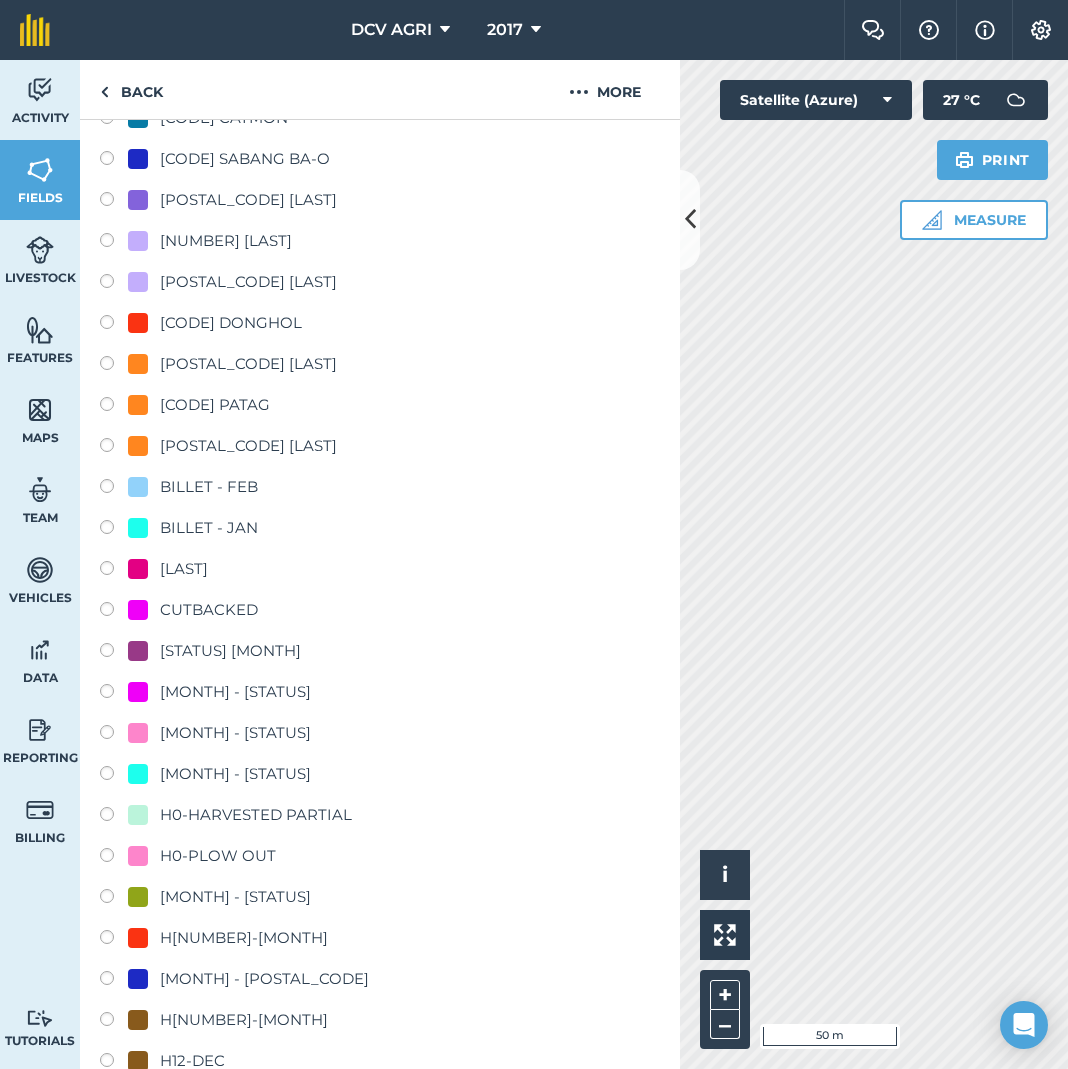 scroll, scrollTop: 1086, scrollLeft: 0, axis: vertical 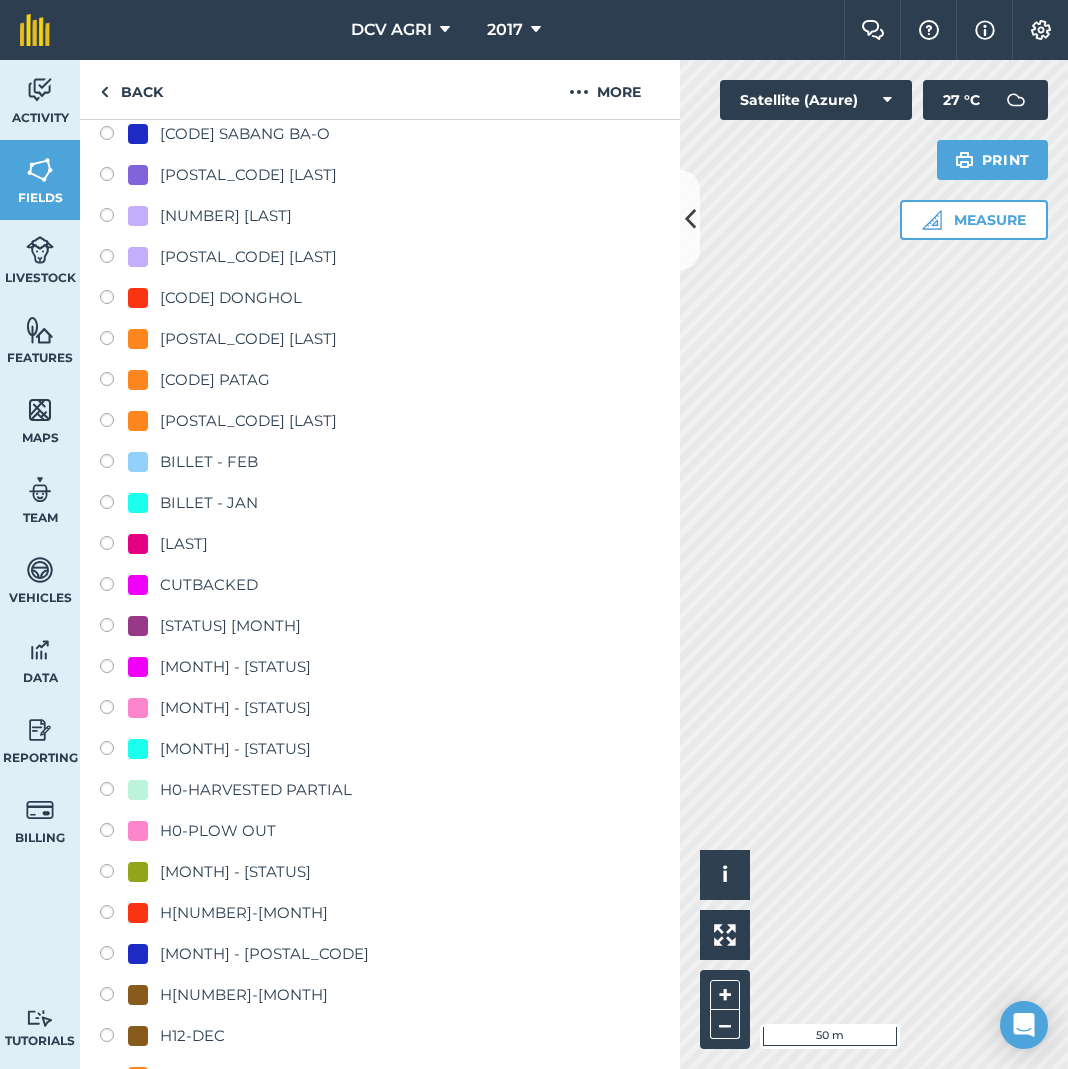 click on "H0-PLOW OUT" at bounding box center (218, 831) 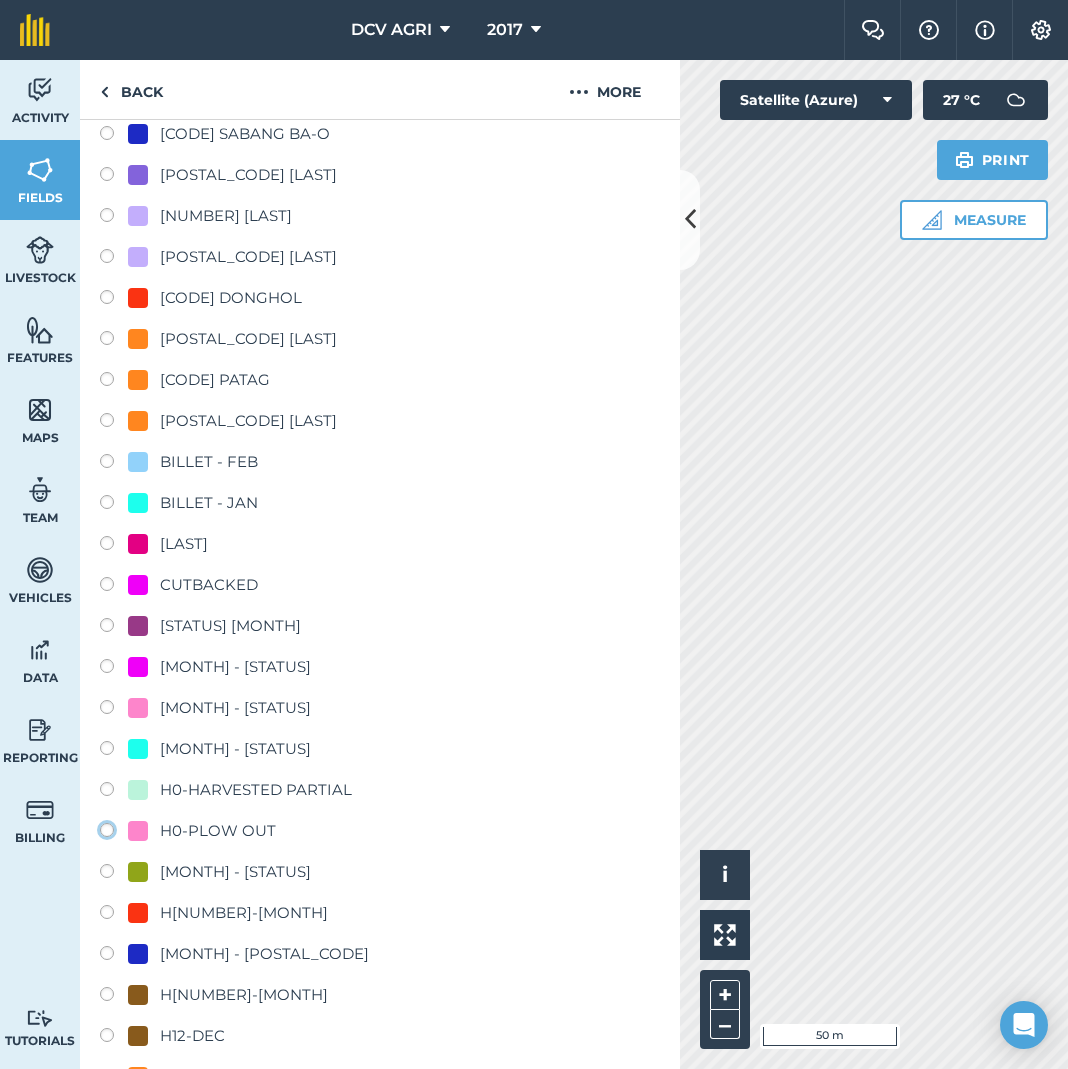 click on "H0-PLOW OUT" at bounding box center [-9893, 829] 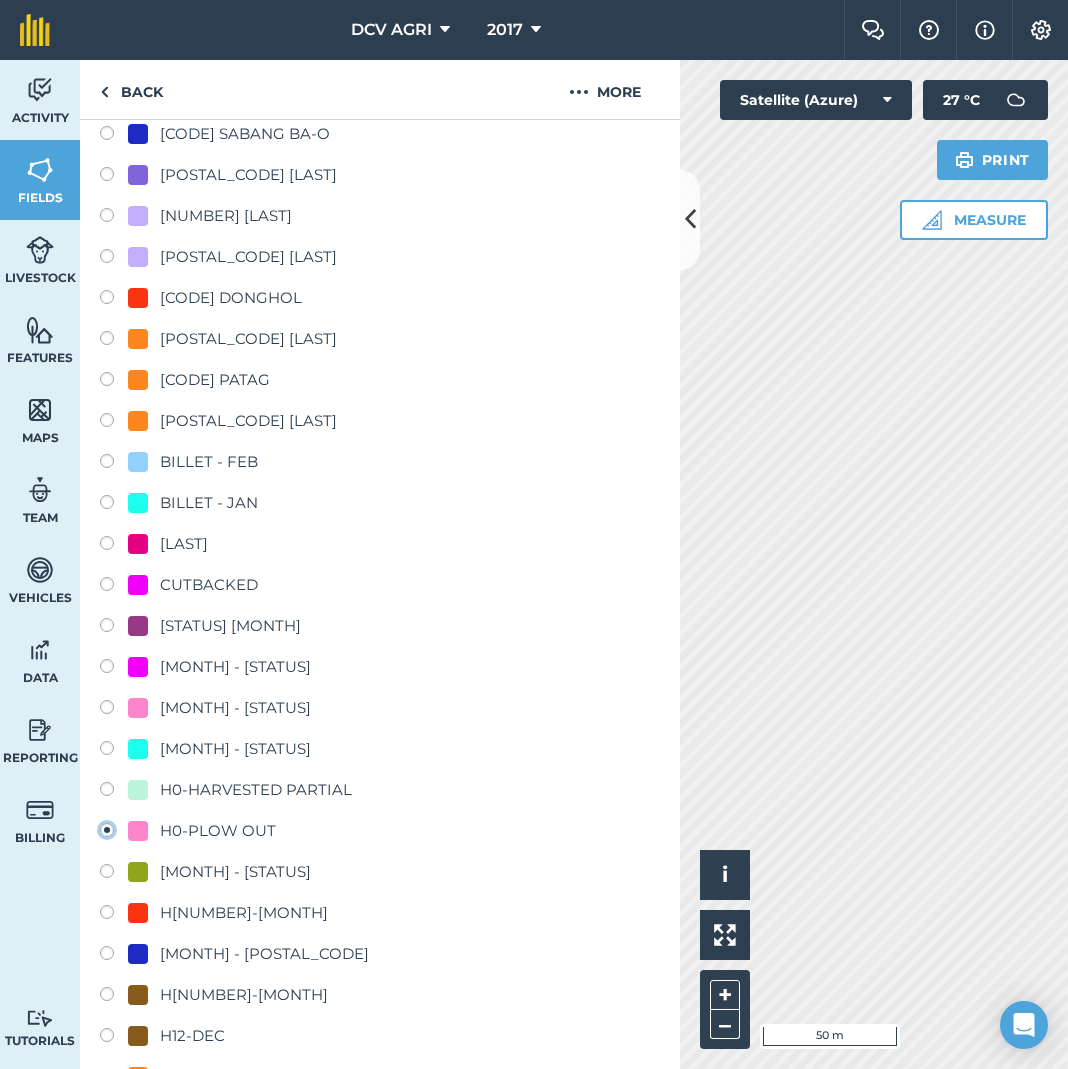 radio on "true" 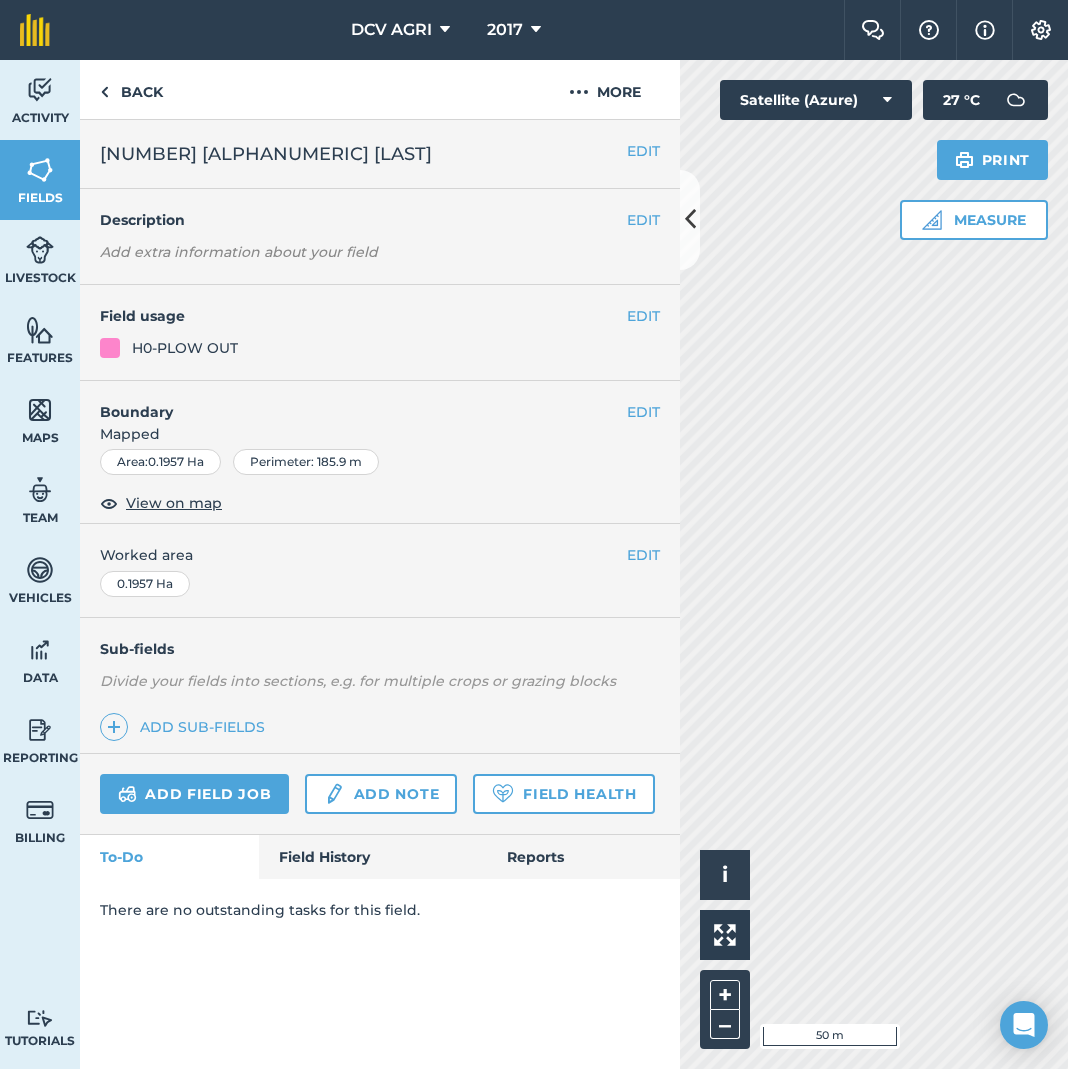 scroll, scrollTop: 0, scrollLeft: 0, axis: both 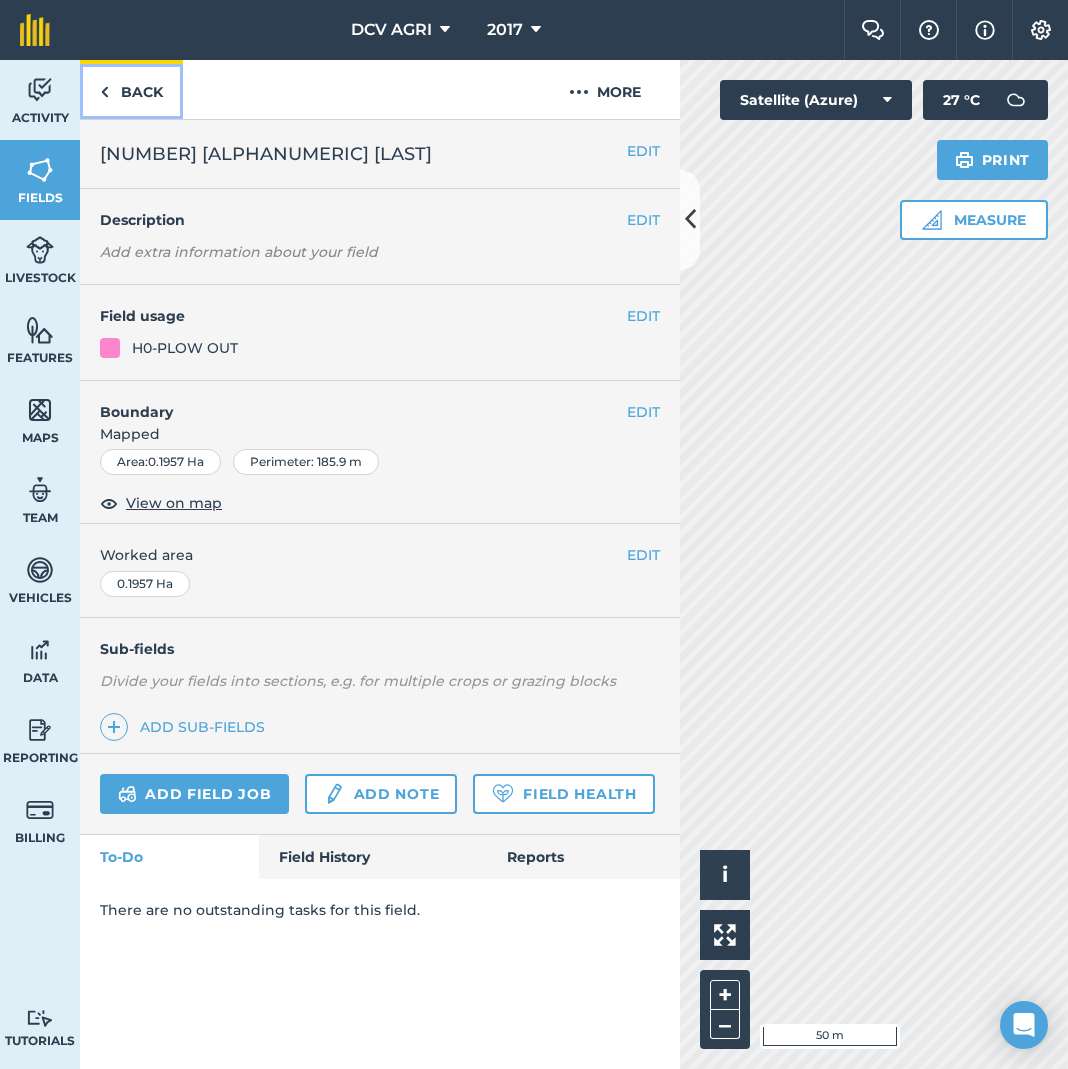 click on "Back" at bounding box center [131, 89] 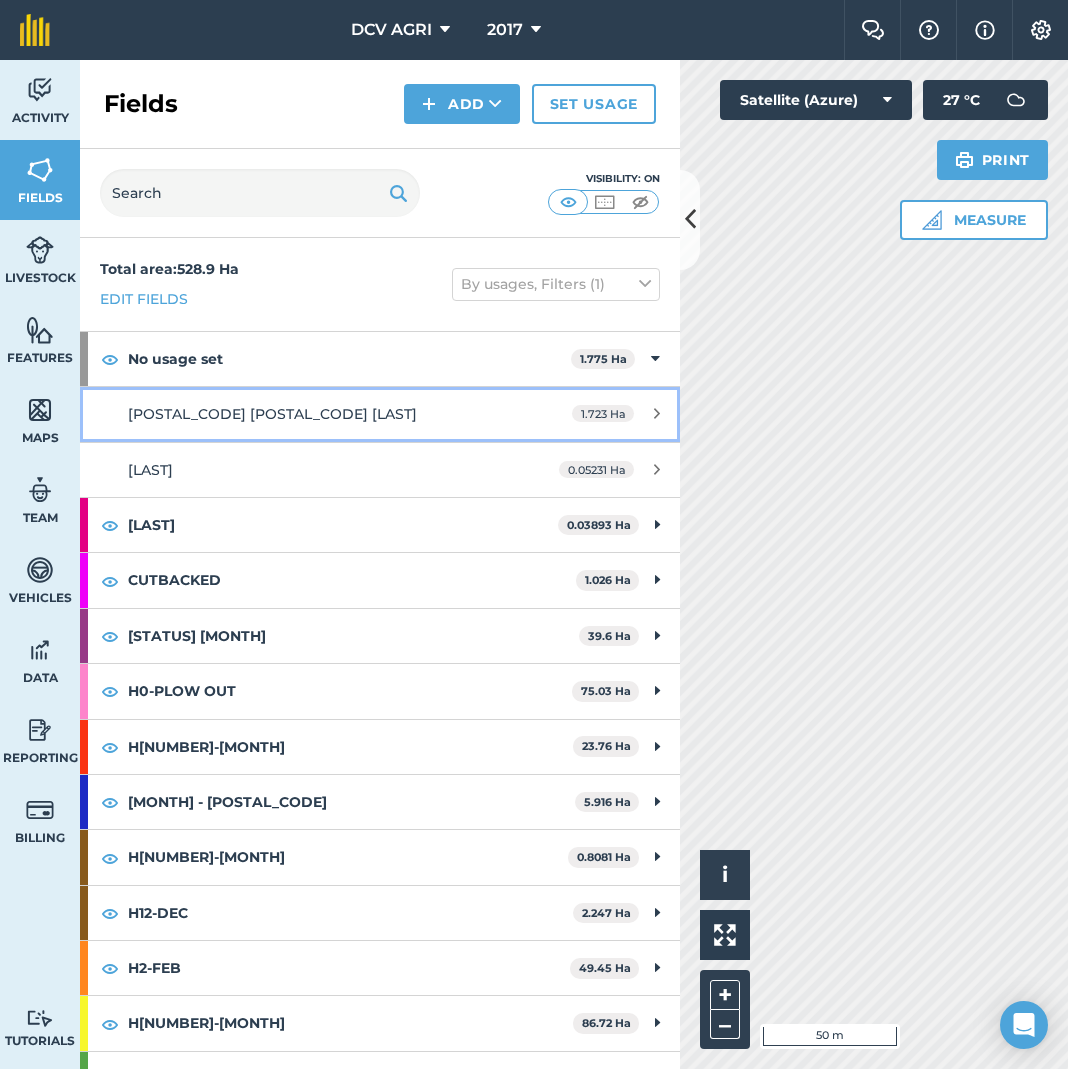 click on "[POSTAL_CODE] [POSTAL_CODE] [LAST]" at bounding box center [316, 414] 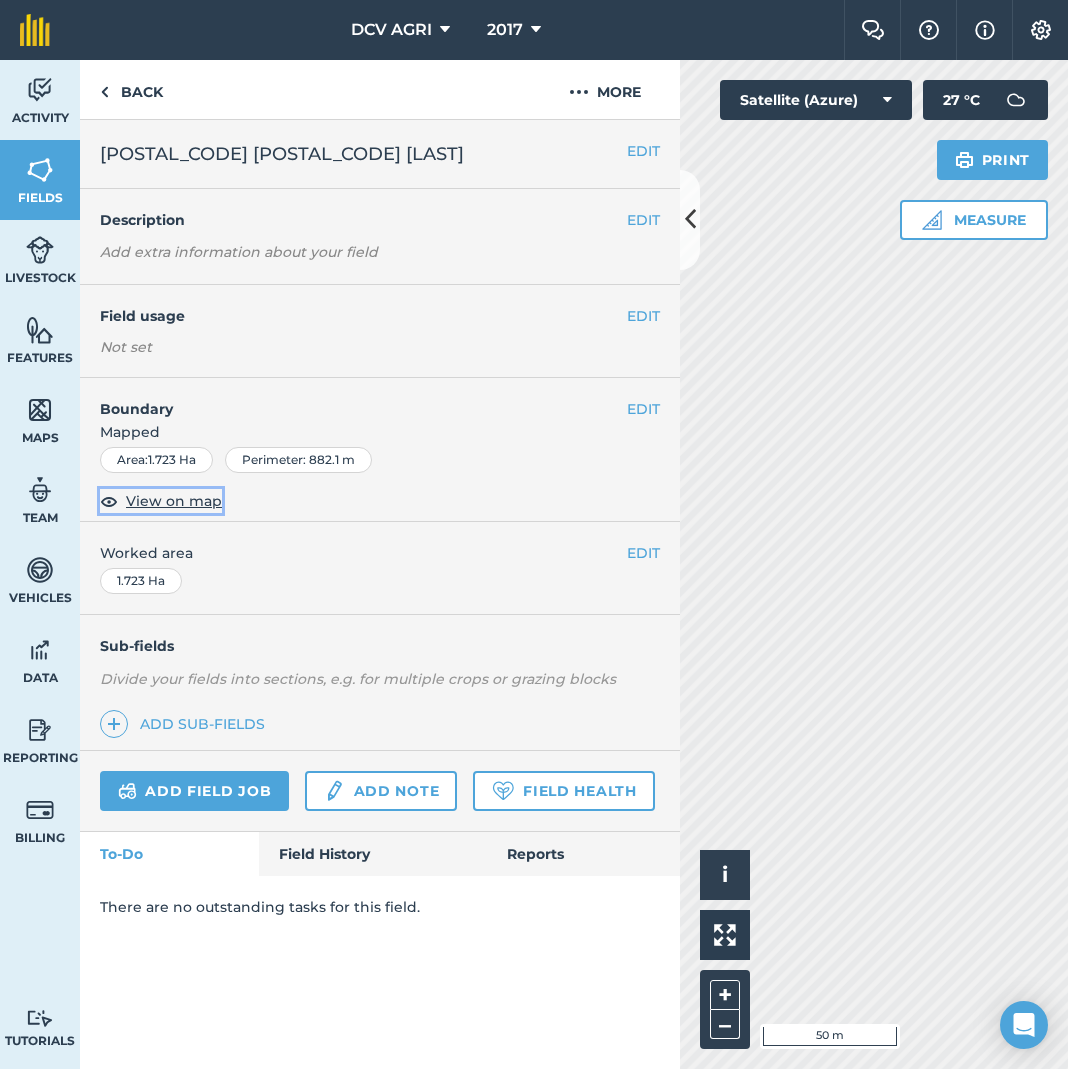 click on "View on map" at bounding box center (174, 501) 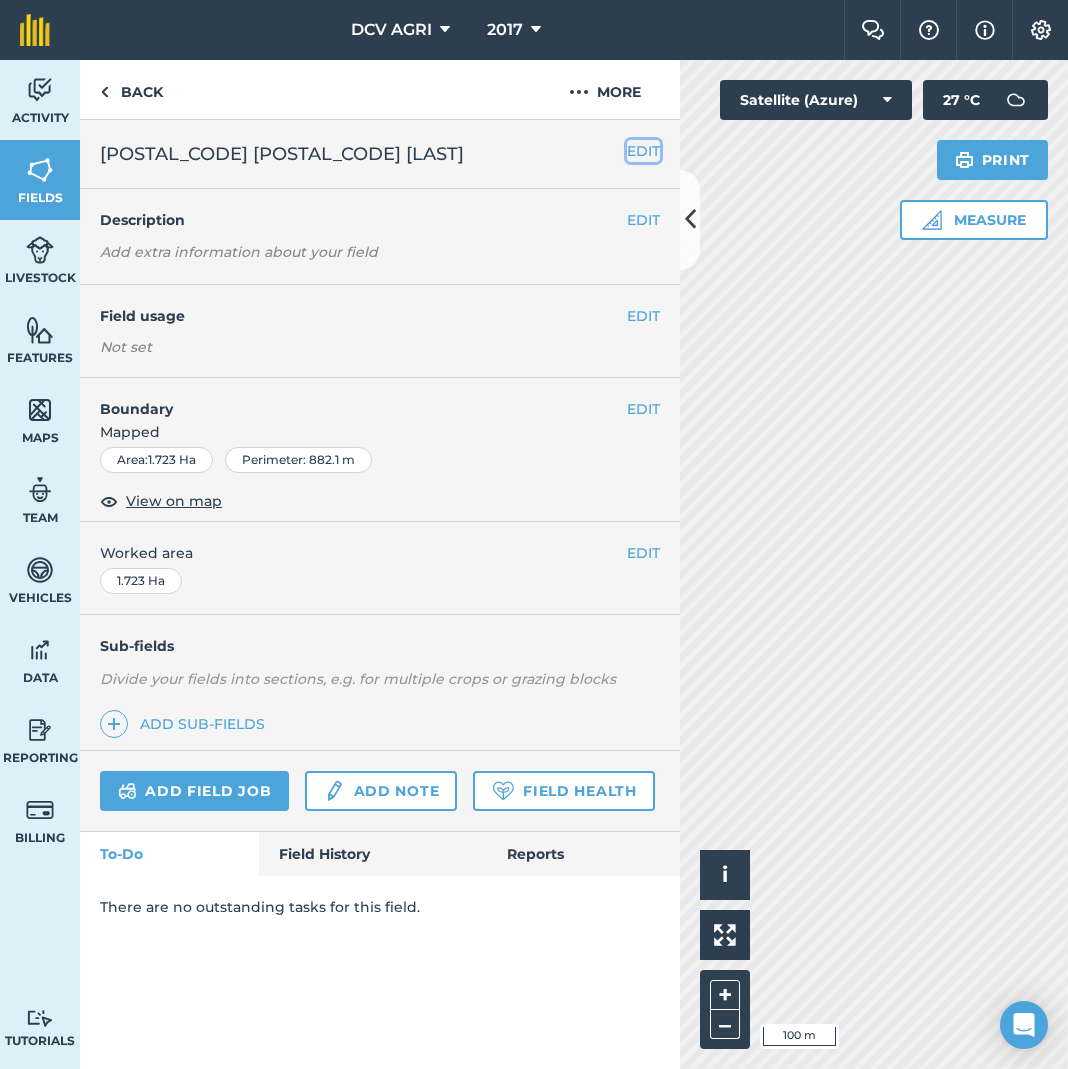 click on "EDIT" at bounding box center (643, 151) 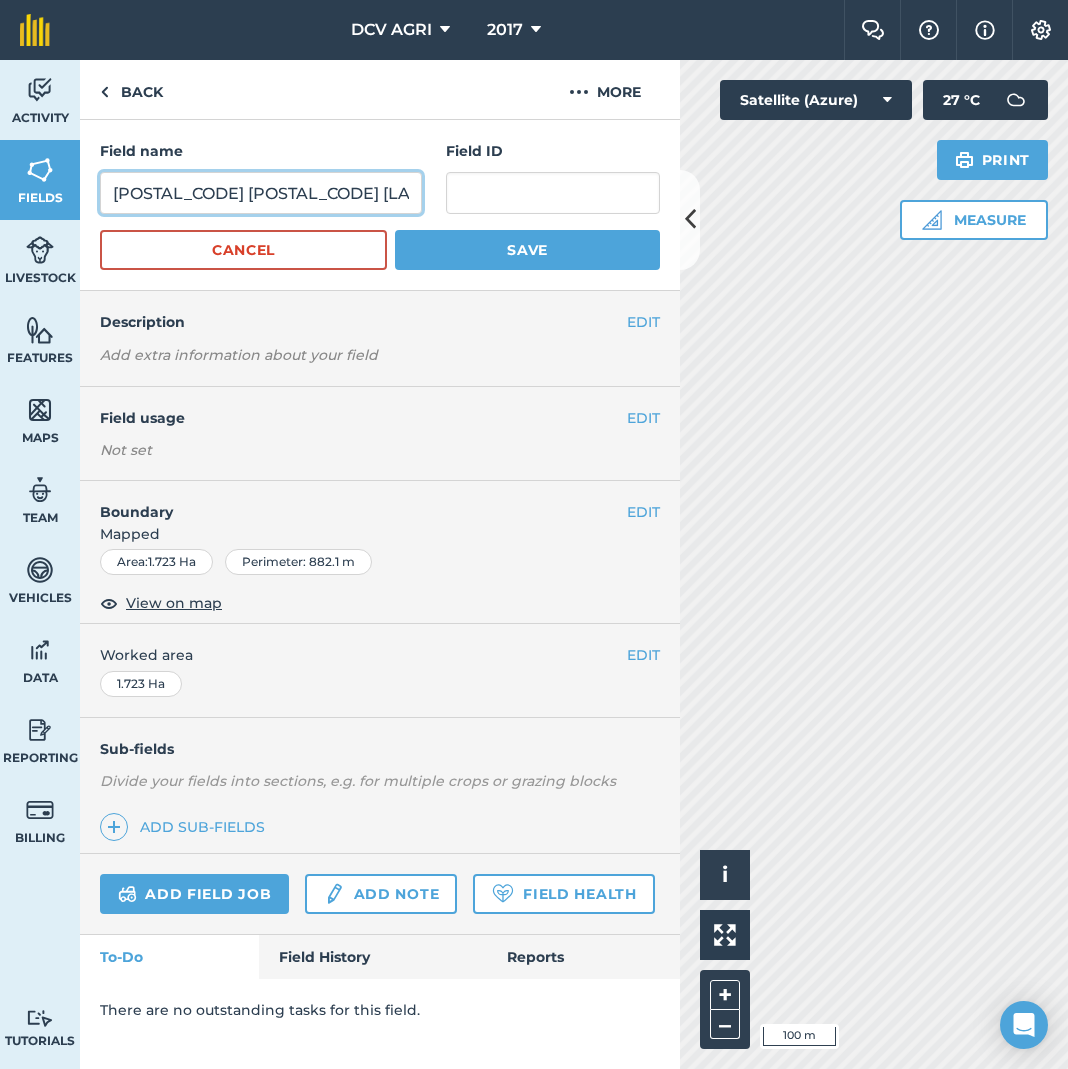 click on "[POSTAL_CODE] [POSTAL_CODE] [LAST]" at bounding box center (261, 193) 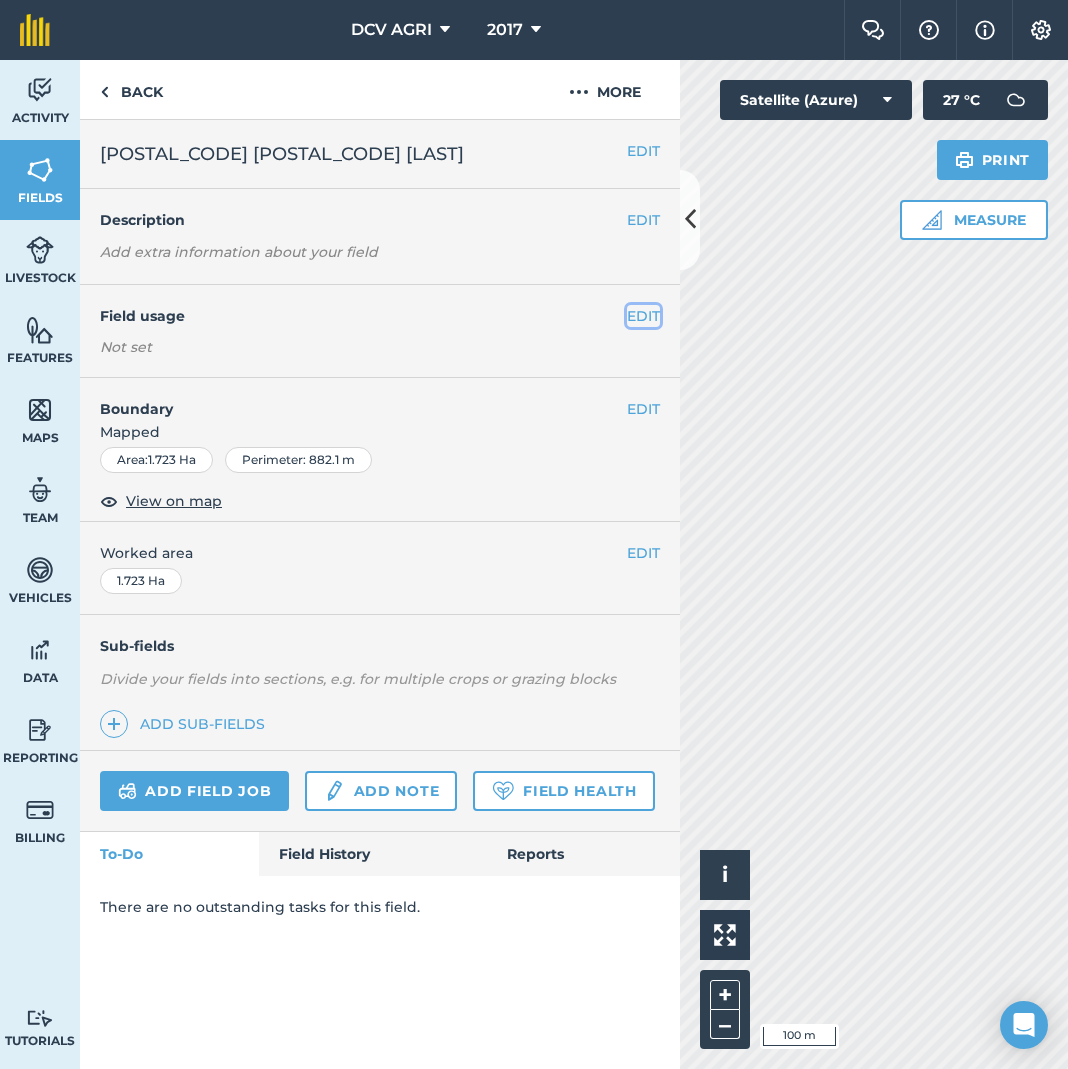 click on "EDIT" at bounding box center (643, 316) 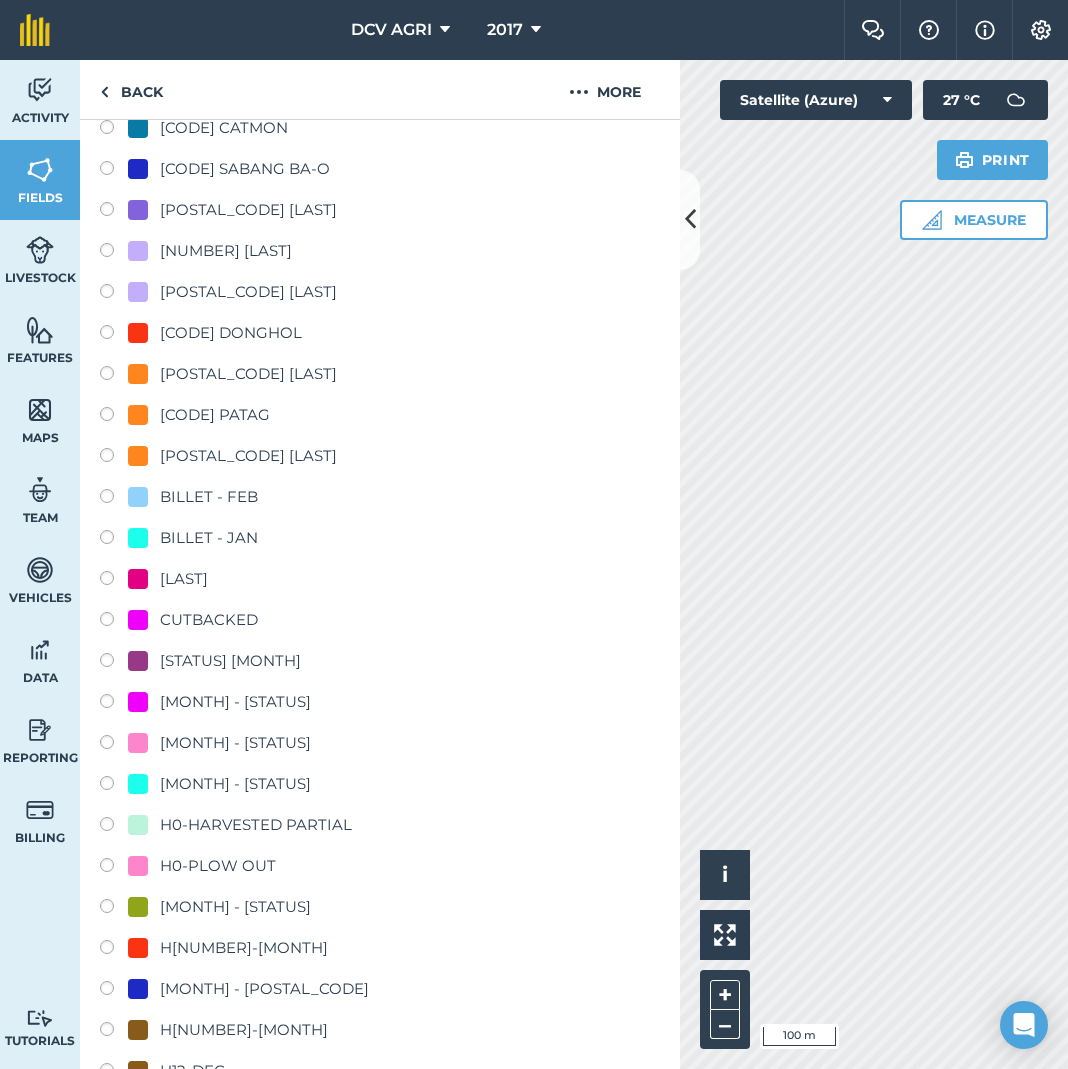 scroll, scrollTop: 1052, scrollLeft: 0, axis: vertical 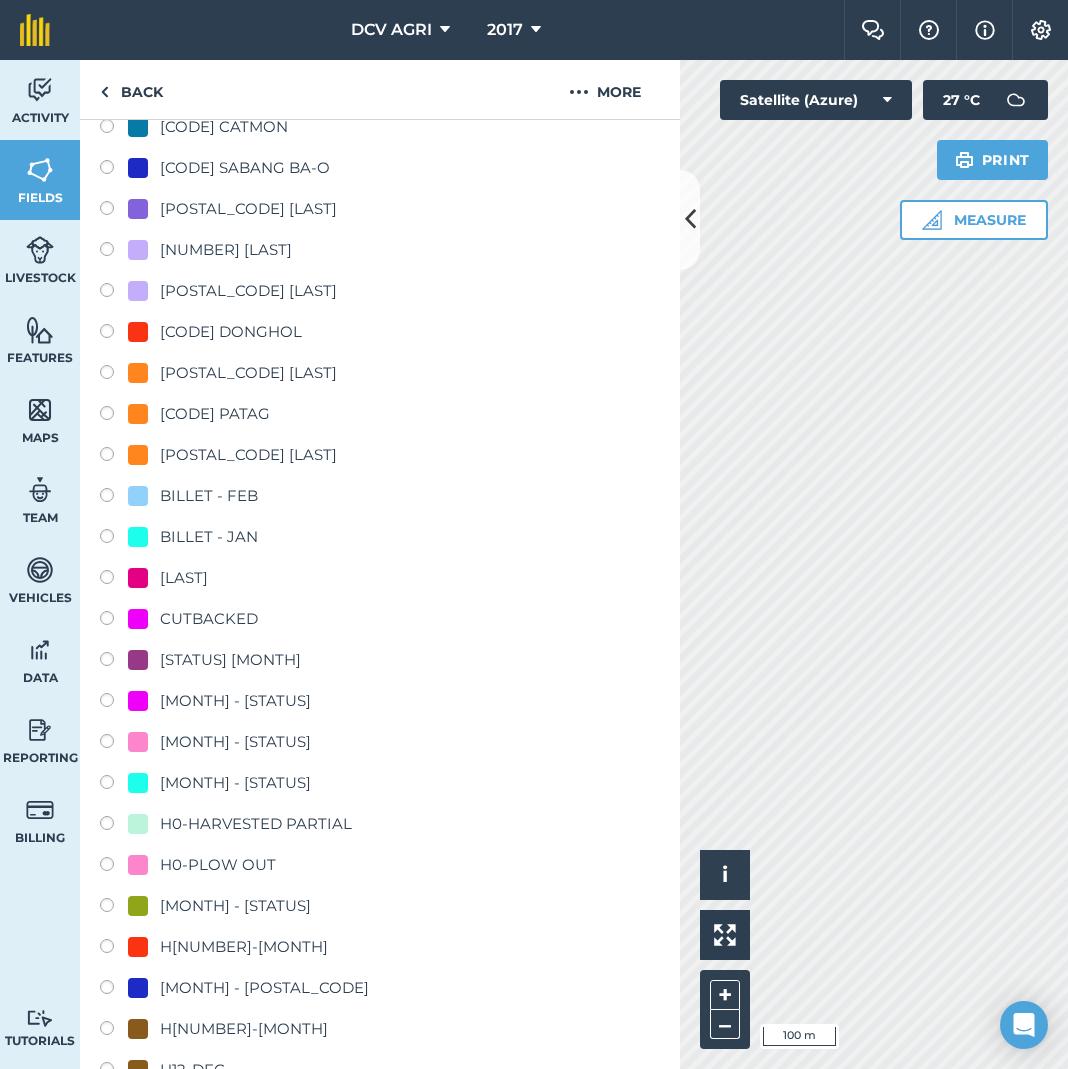 click on "H0-PLOW OUT" at bounding box center [218, 865] 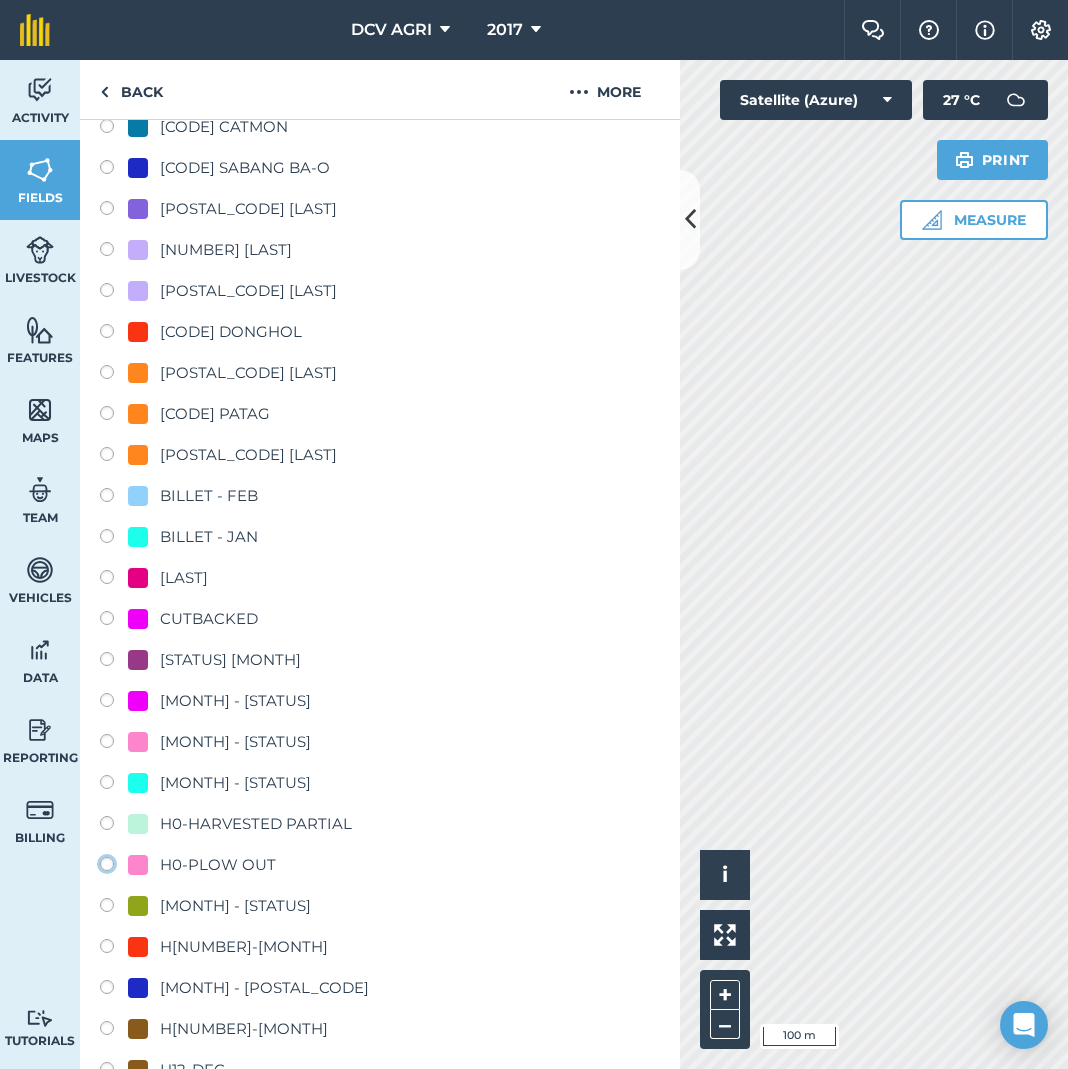 click on "H0-PLOW OUT" at bounding box center (-9893, 863) 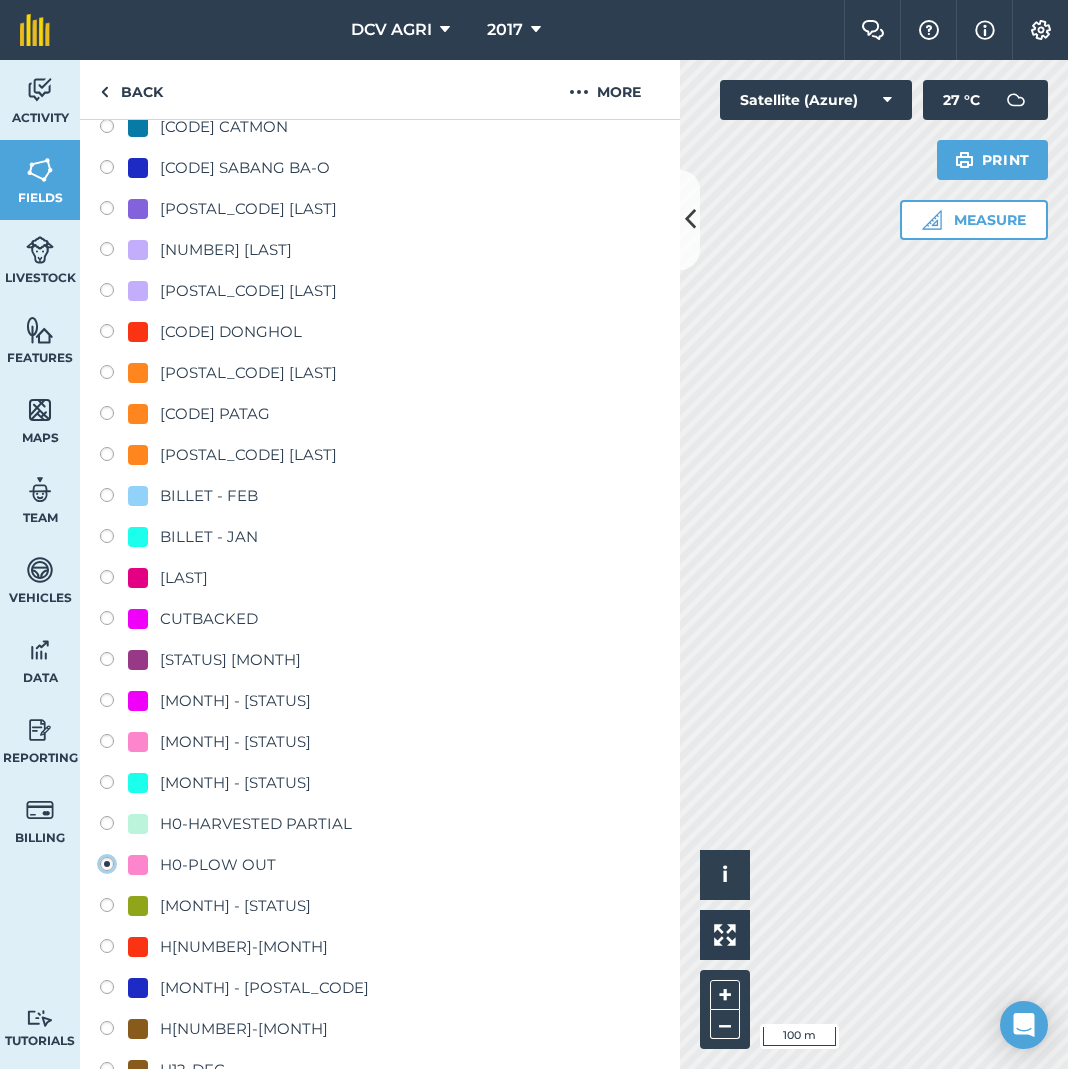 radio on "true" 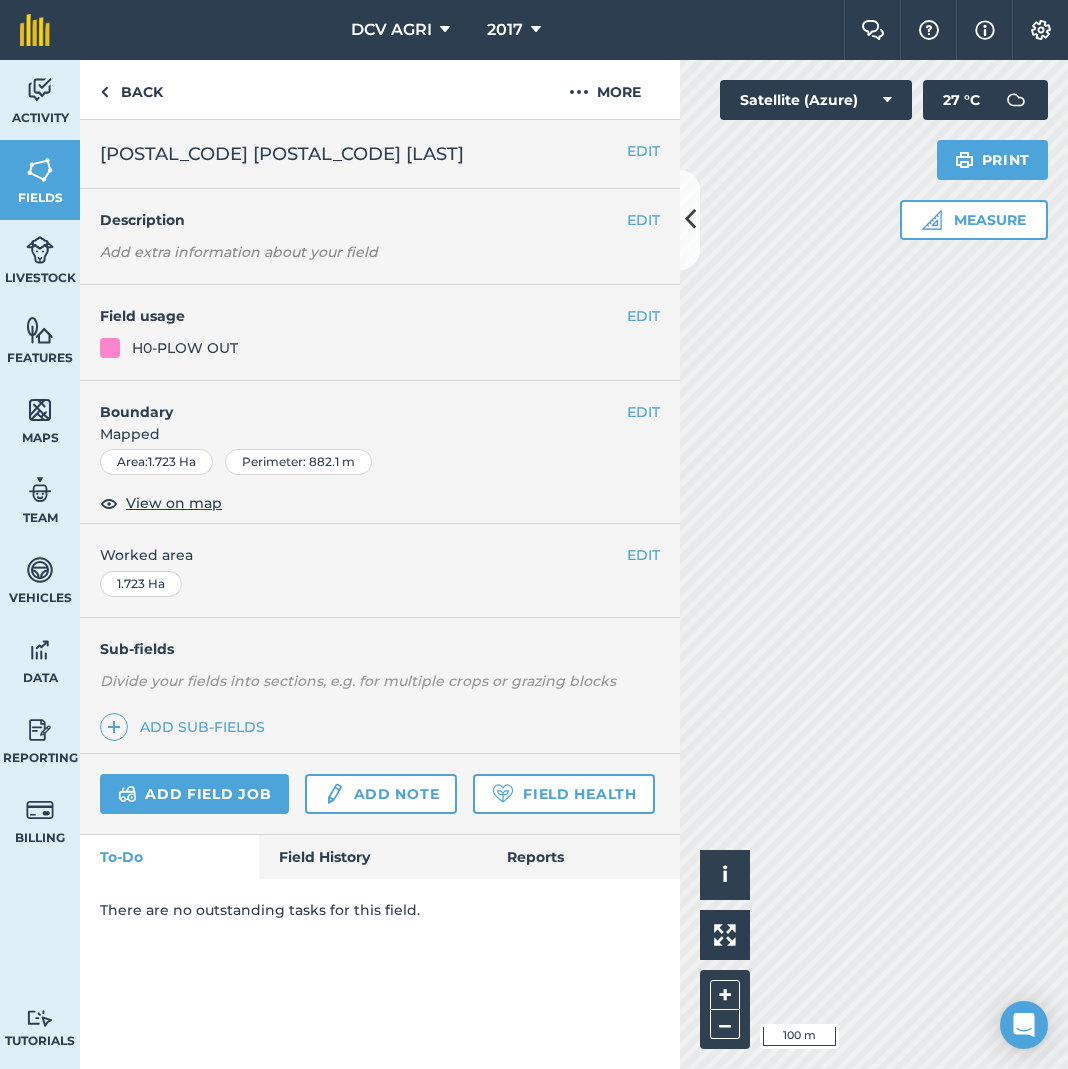 scroll, scrollTop: 0, scrollLeft: 0, axis: both 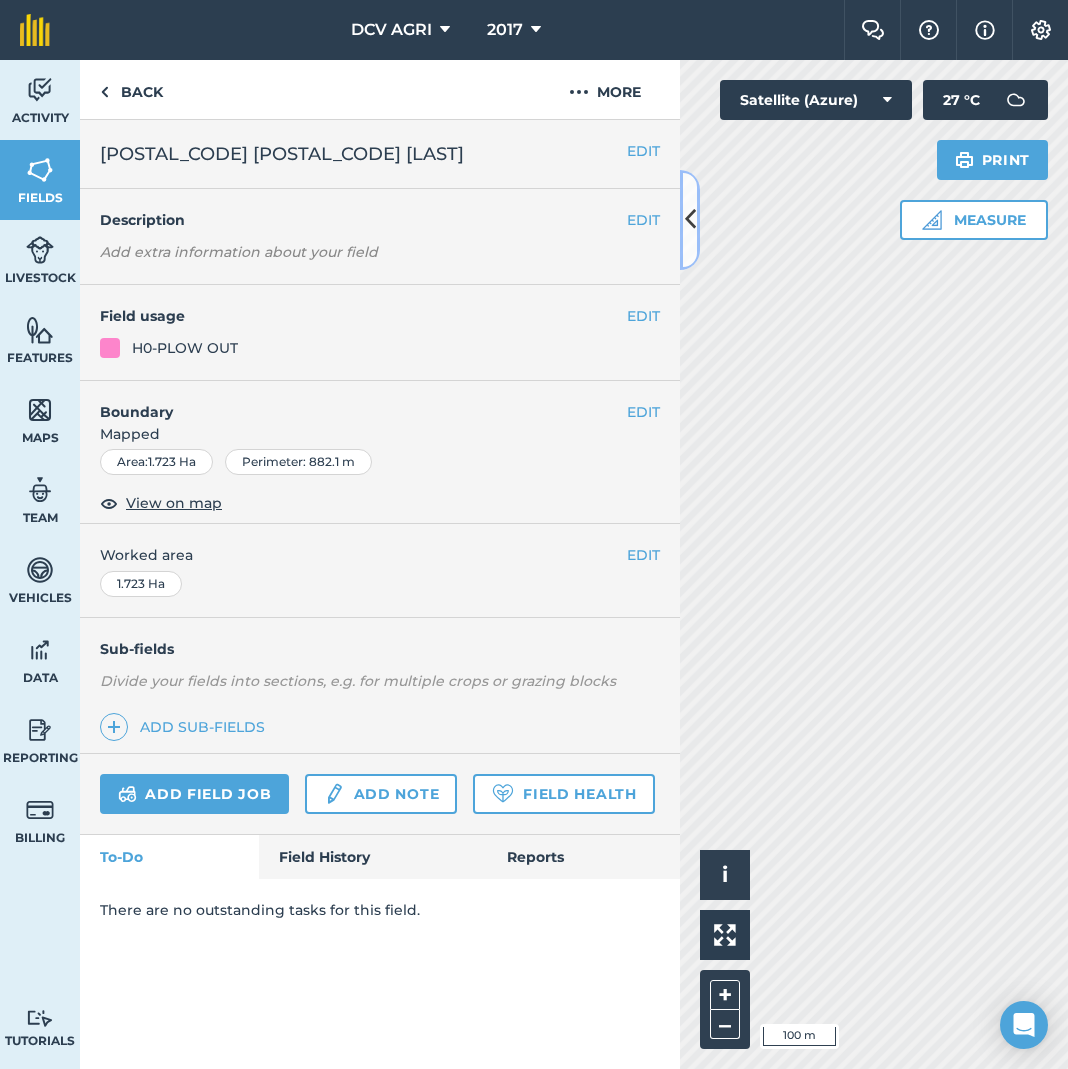click at bounding box center [690, 219] 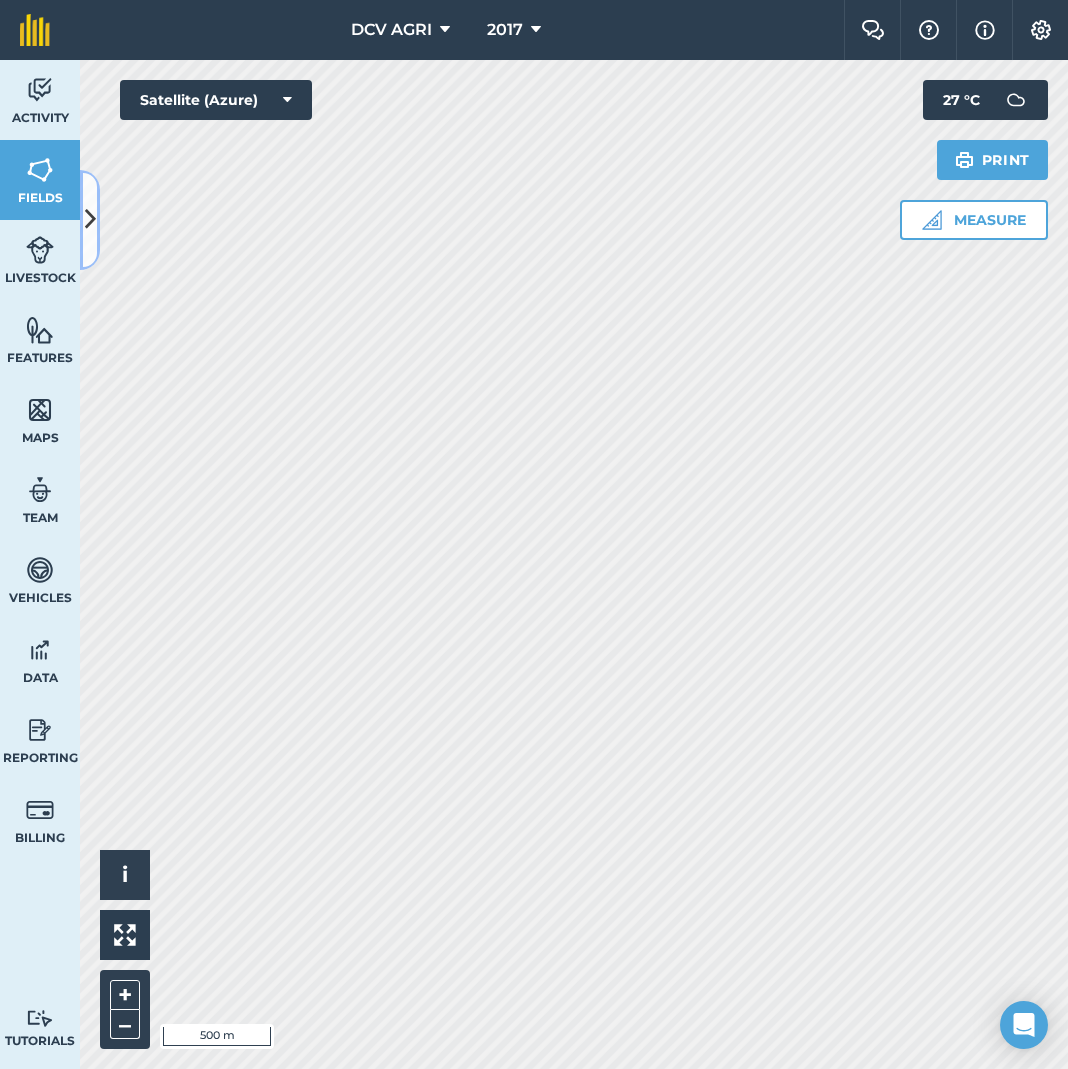 click at bounding box center (90, 219) 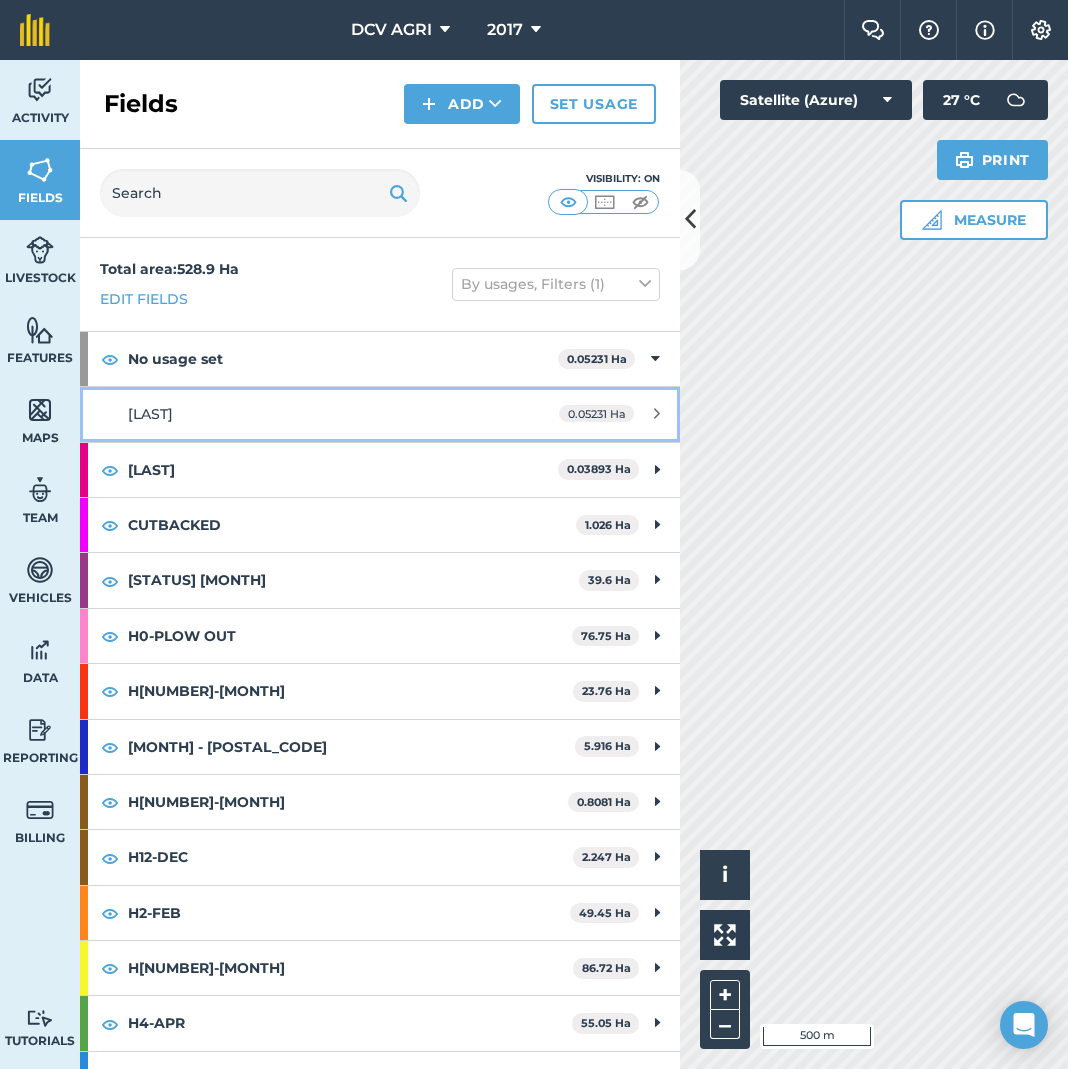 click on "[LAST] 0.05231   Ha" at bounding box center (380, 414) 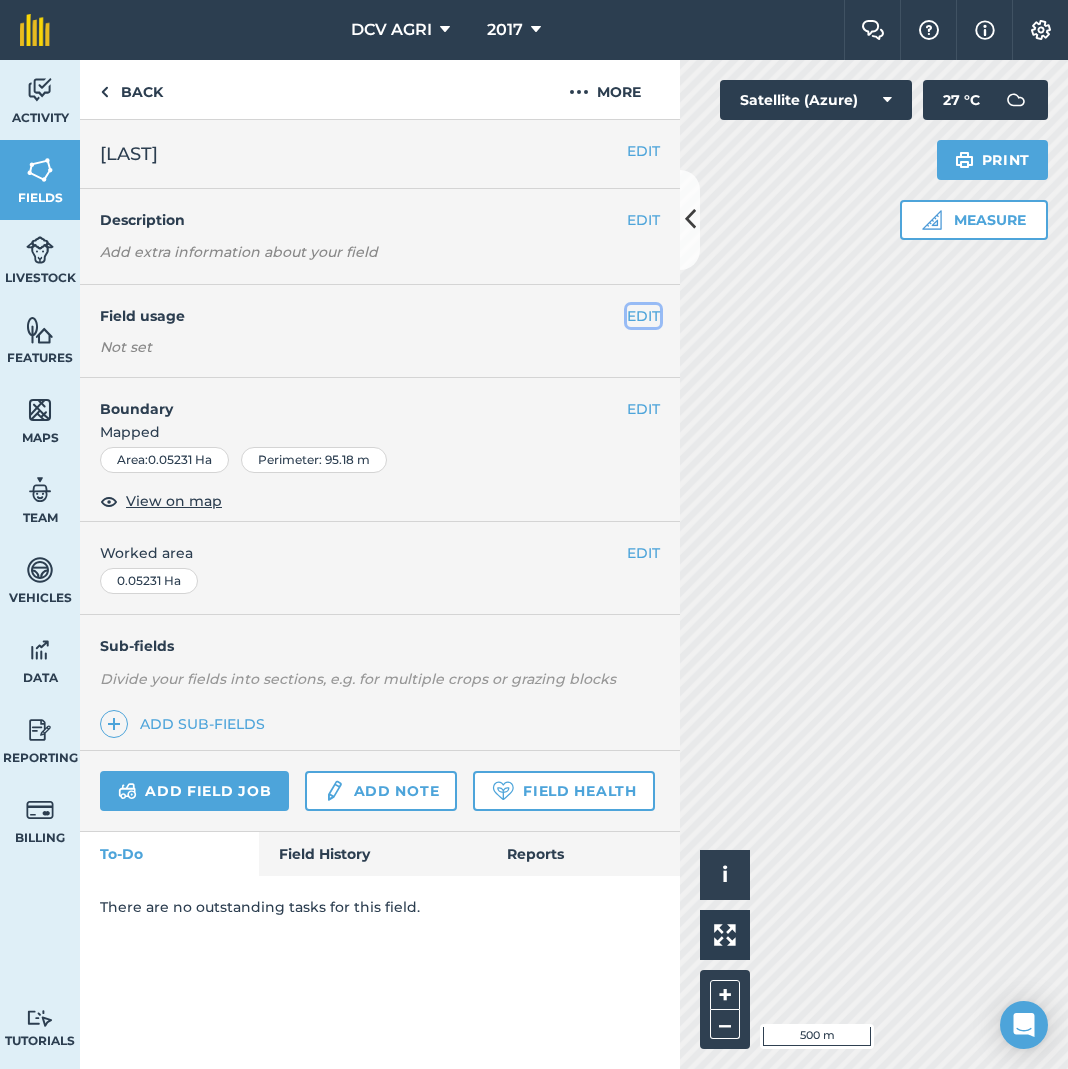click on "EDIT" at bounding box center [643, 316] 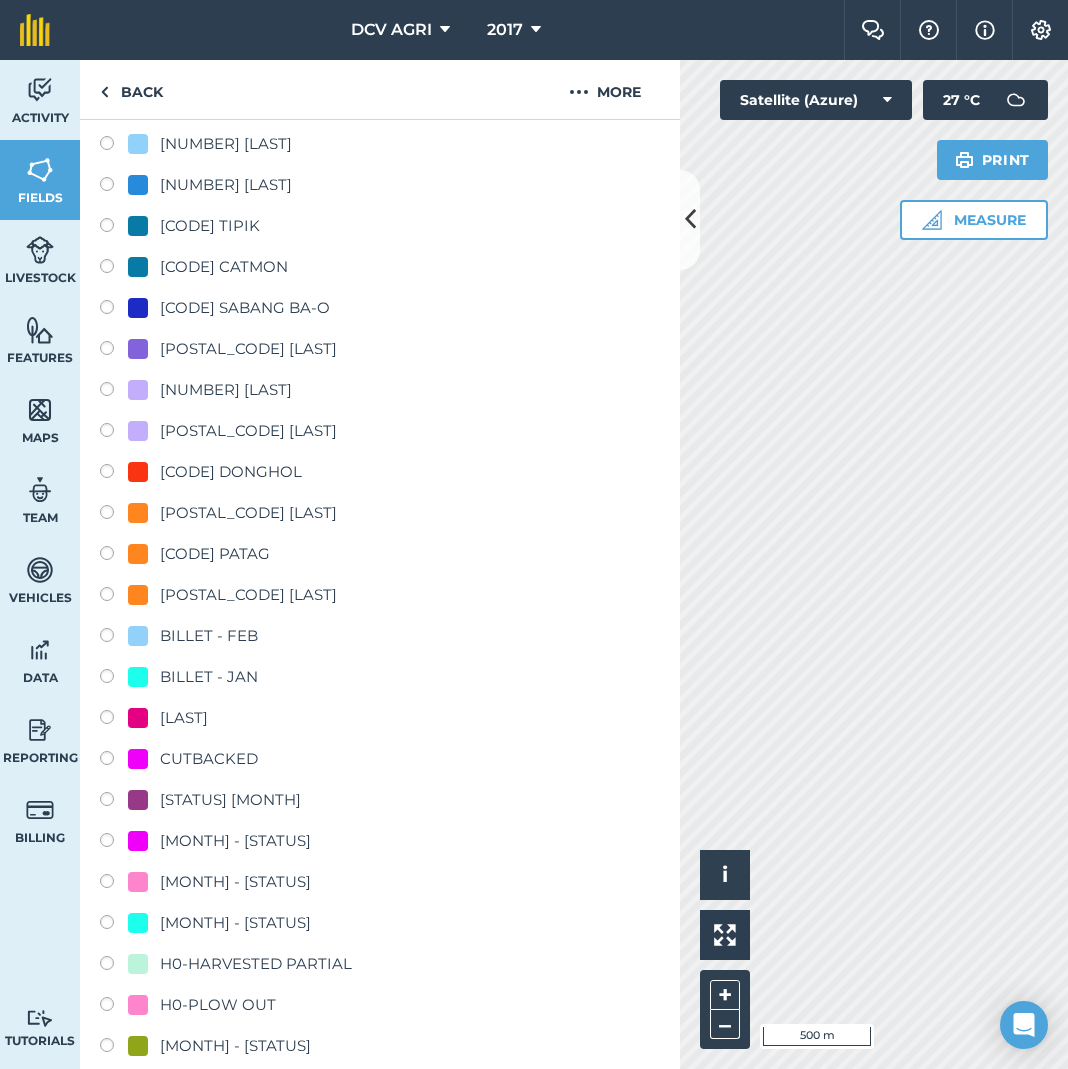 scroll, scrollTop: 911, scrollLeft: 0, axis: vertical 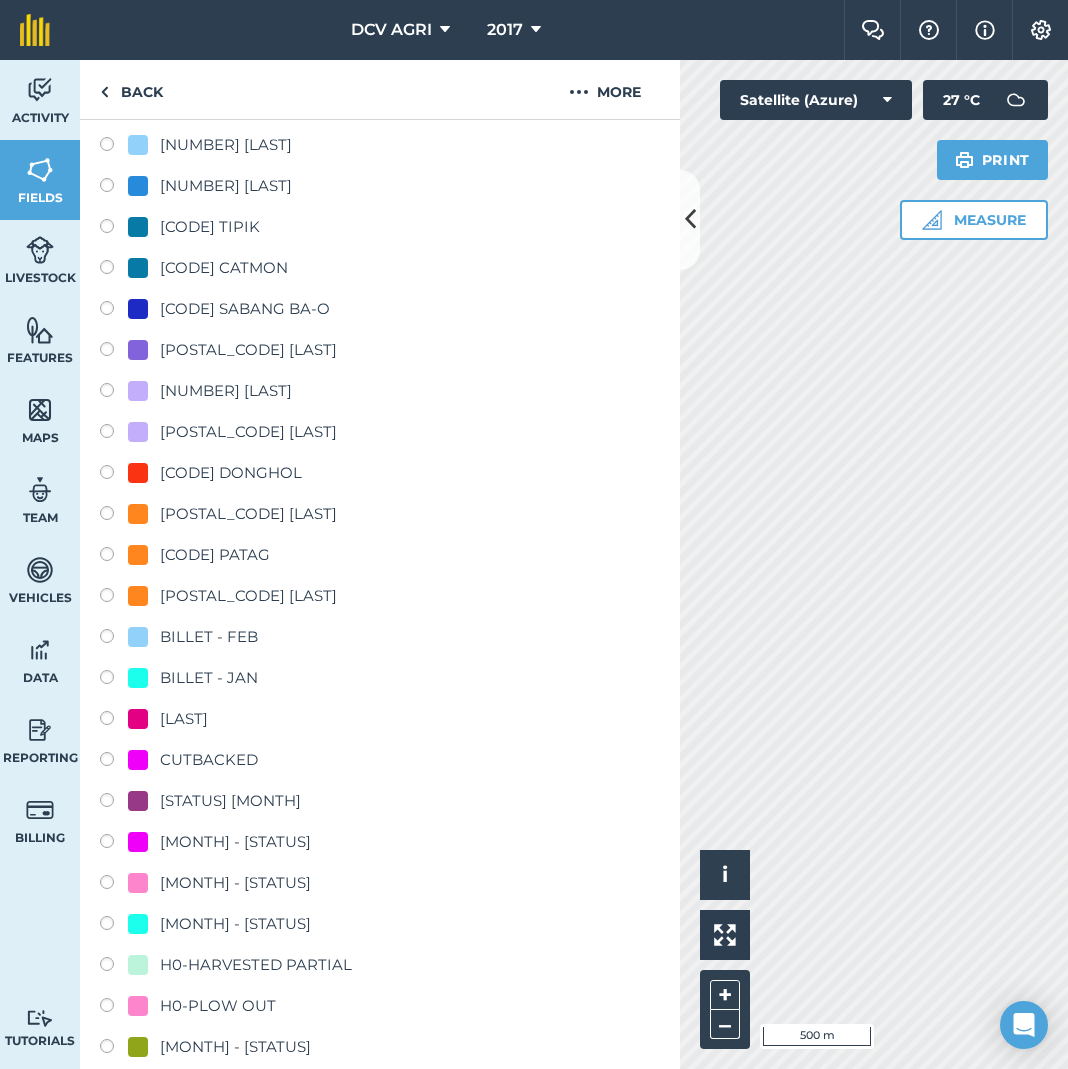 click on "[STATUS] [MONTH]" at bounding box center [230, 801] 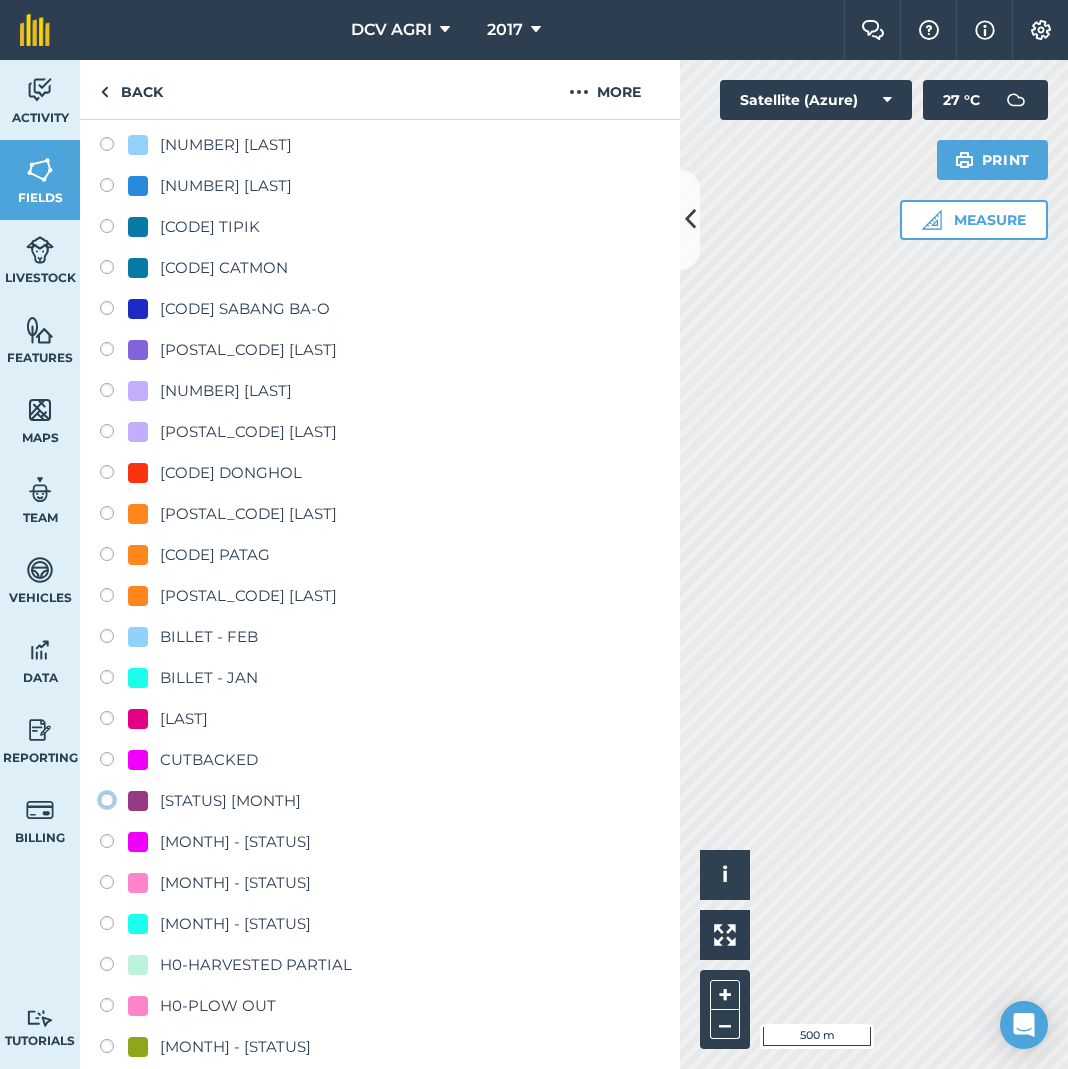 click on "[STATUS] [MONTH]" at bounding box center [-9893, 799] 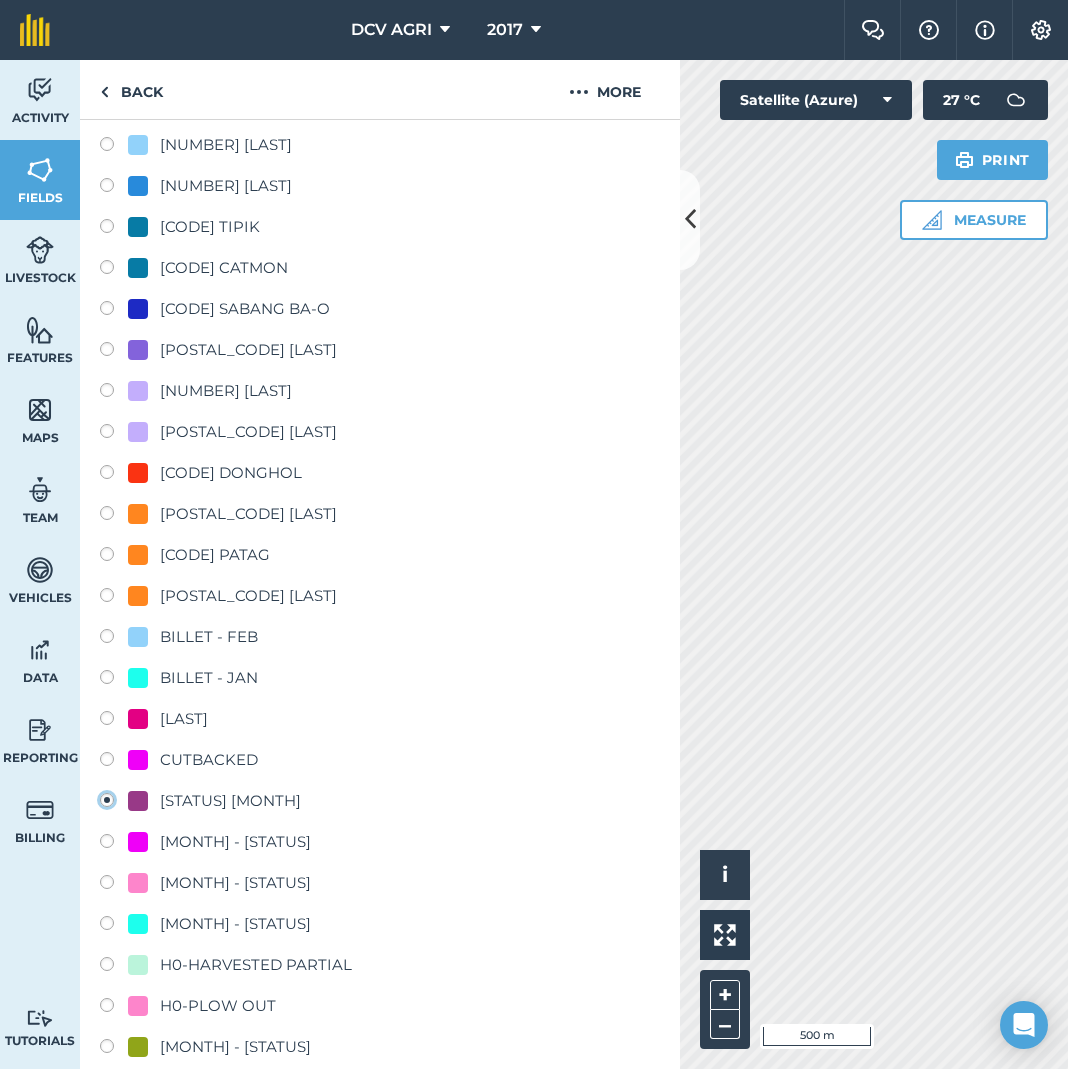 radio on "true" 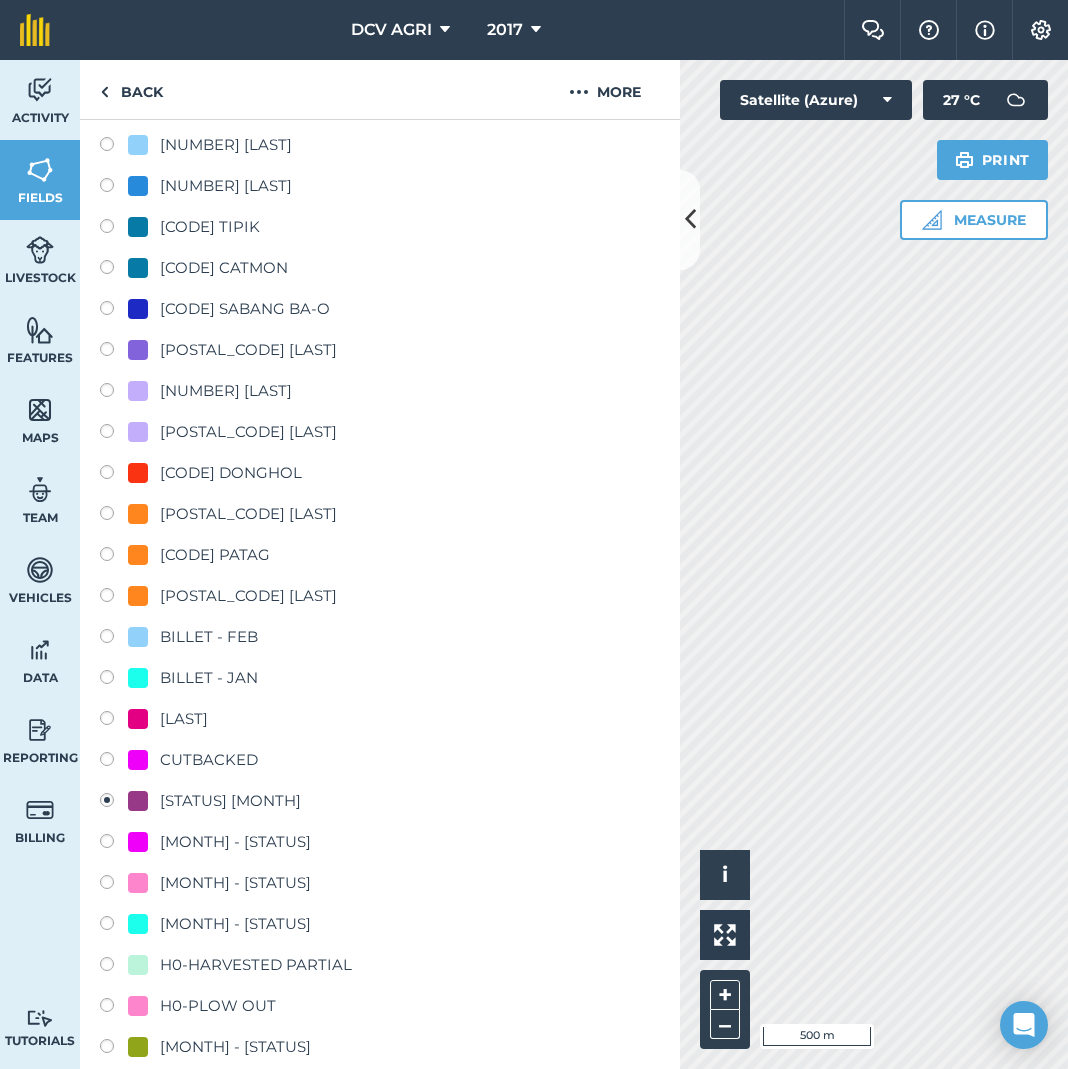 scroll, scrollTop: 0, scrollLeft: 0, axis: both 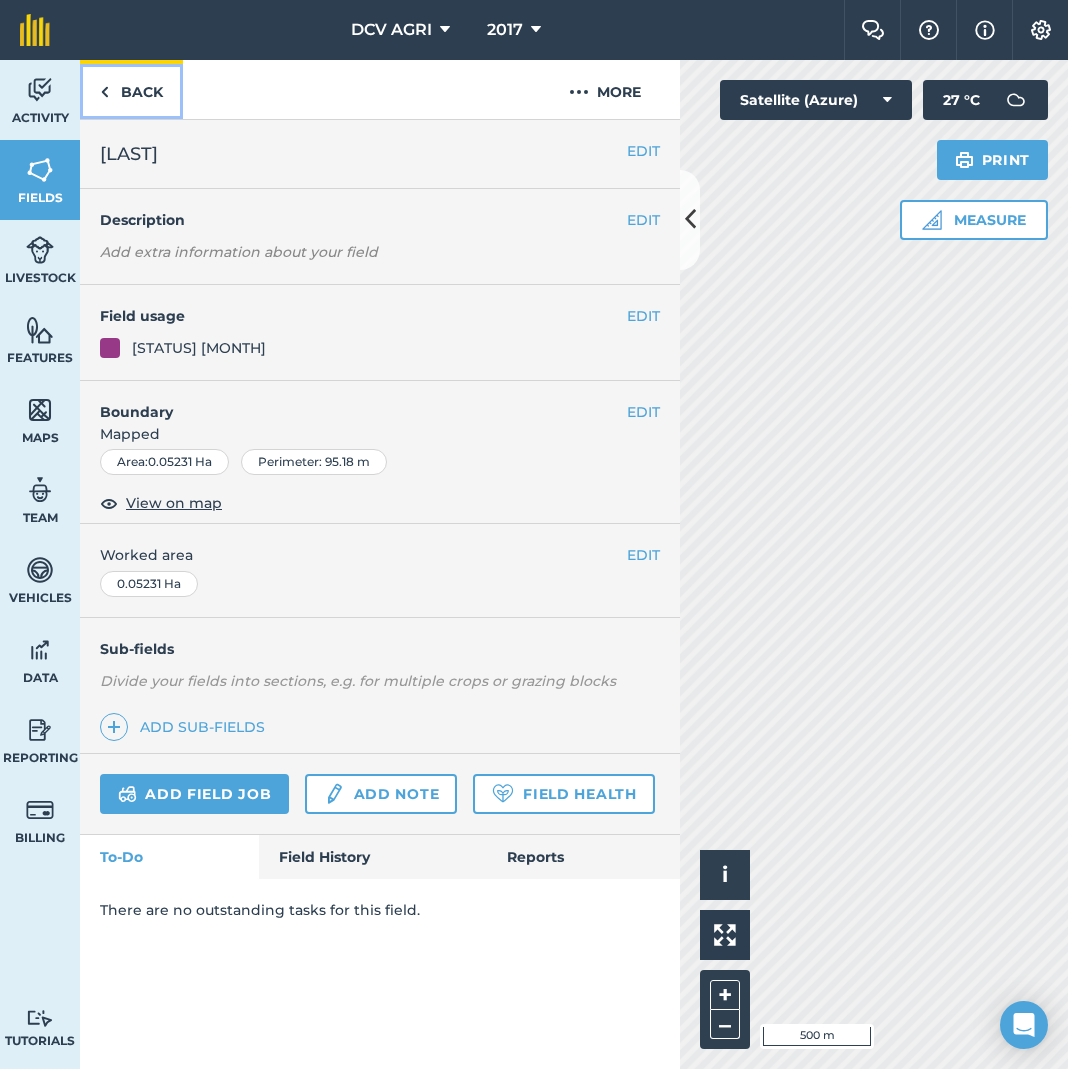 click on "Back" at bounding box center (131, 89) 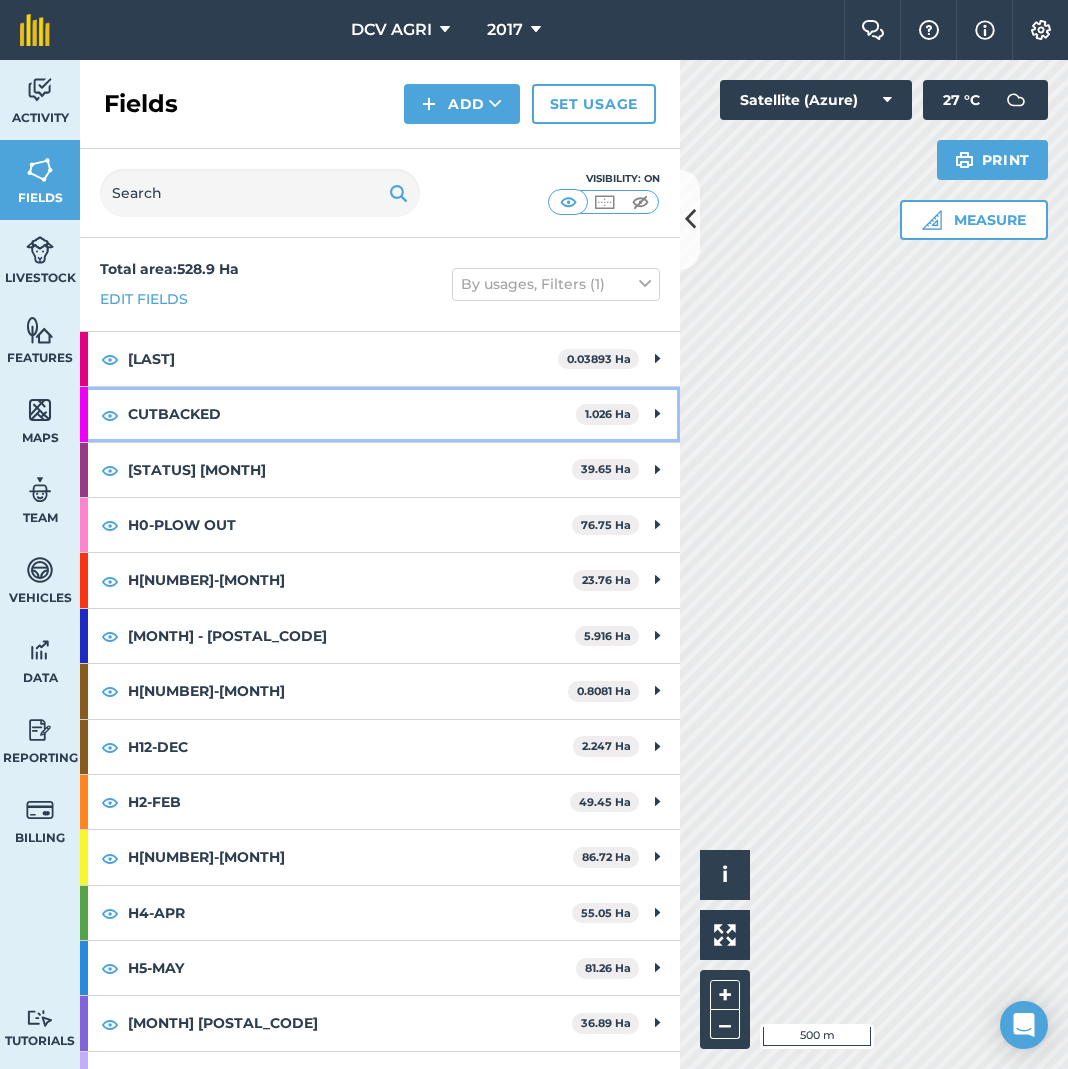 click on "CUTBACKED" at bounding box center (352, 414) 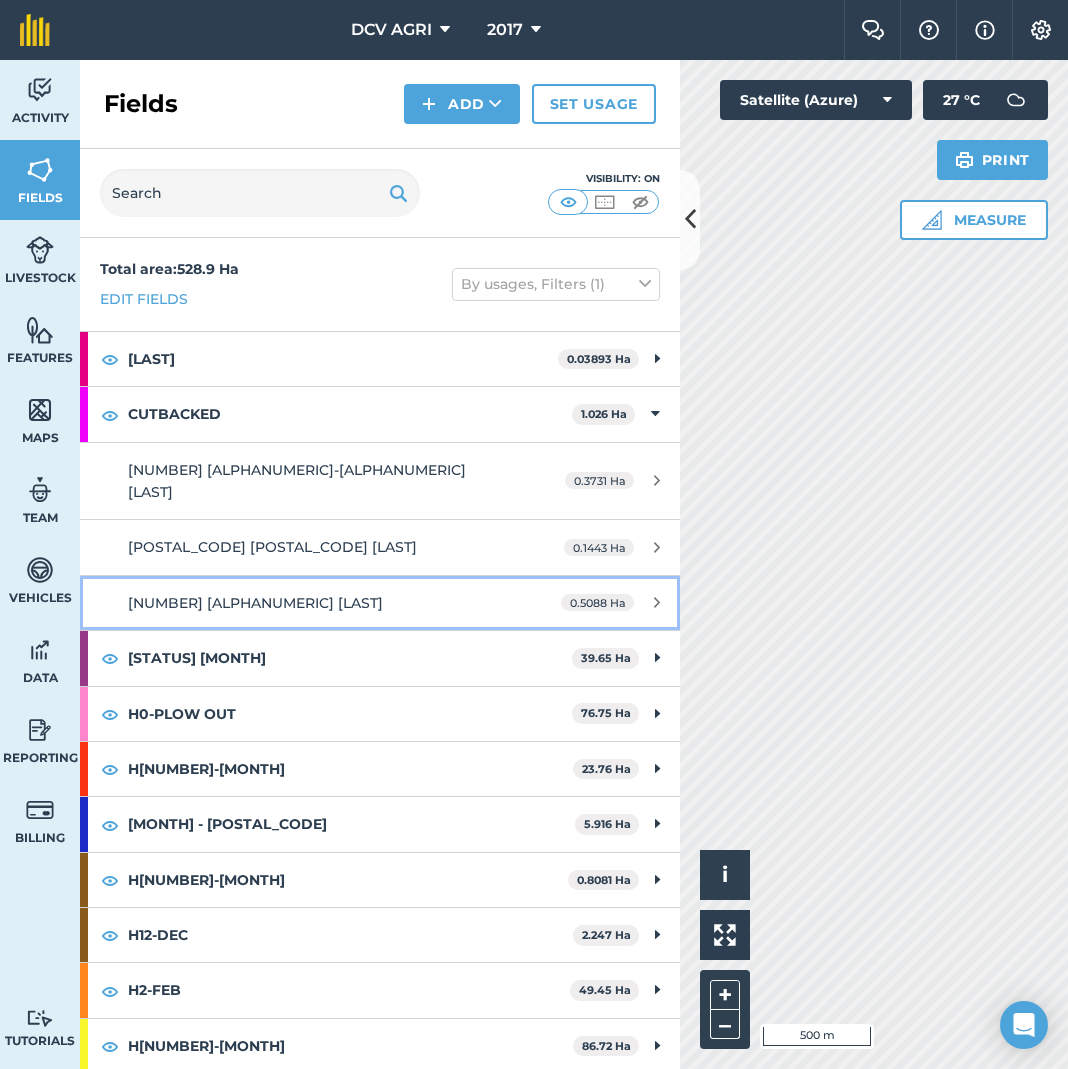click on "[NUMBER] [ALPHANUMERIC] [LAST]" at bounding box center [316, 603] 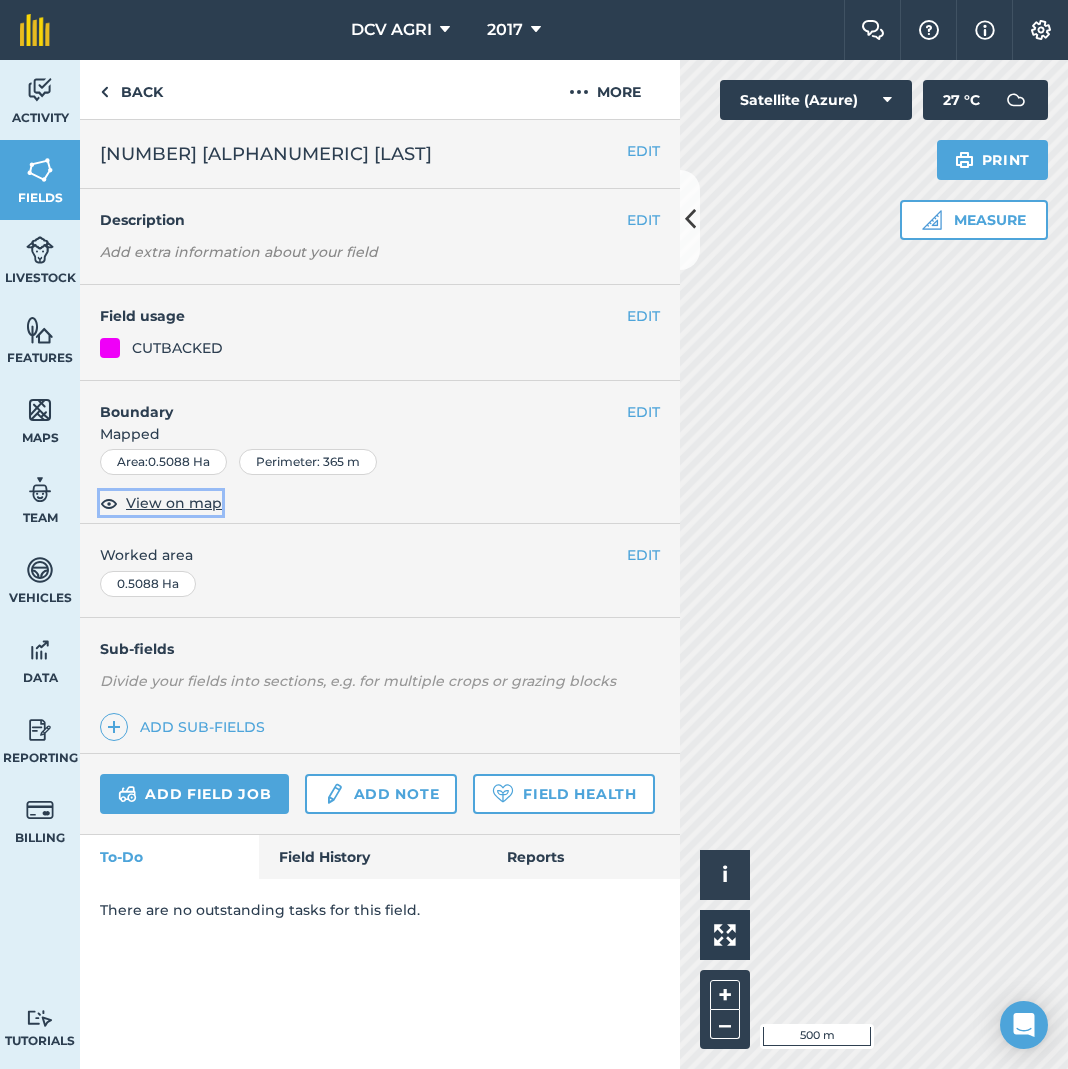 click on "View on map" at bounding box center (174, 503) 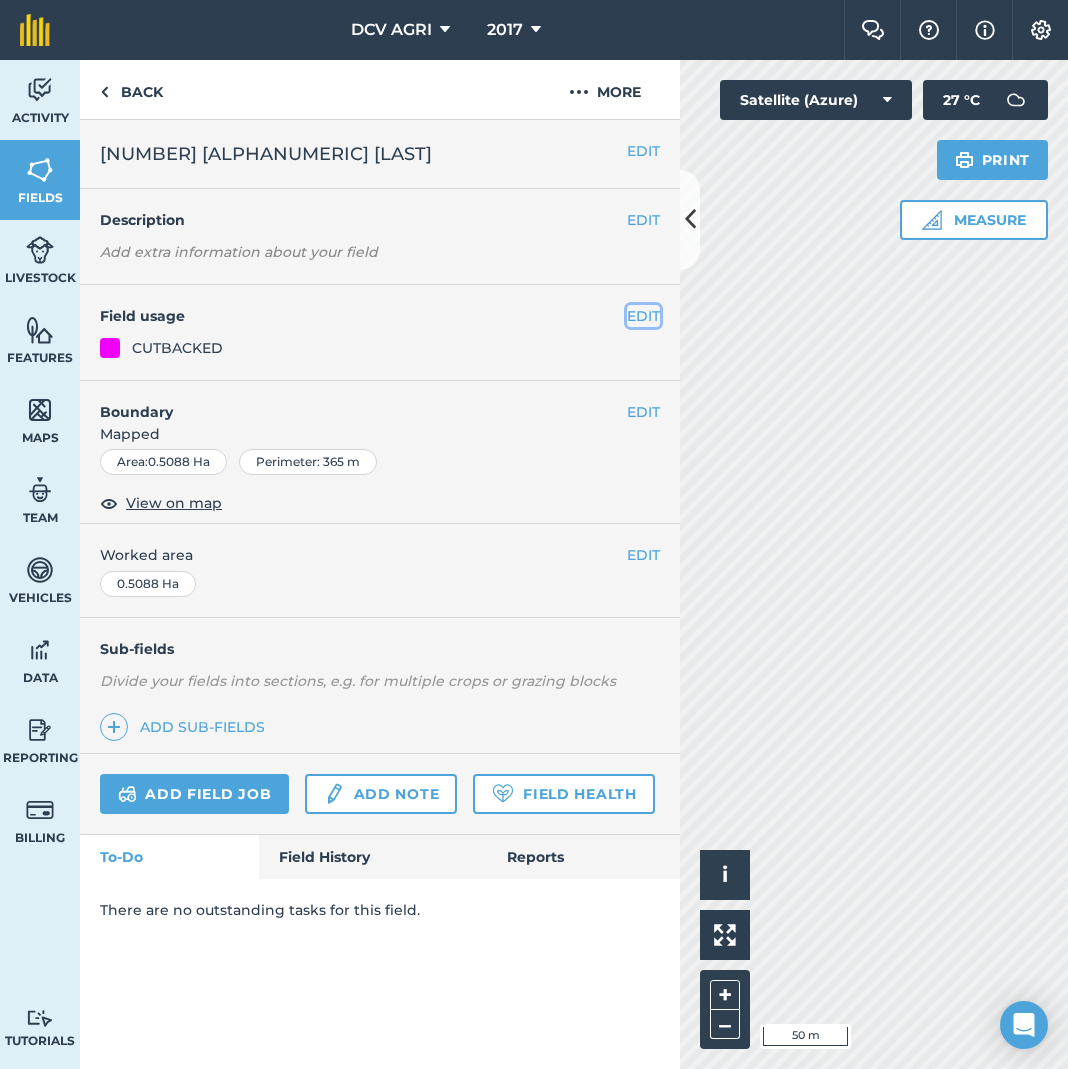 click on "EDIT" at bounding box center [643, 316] 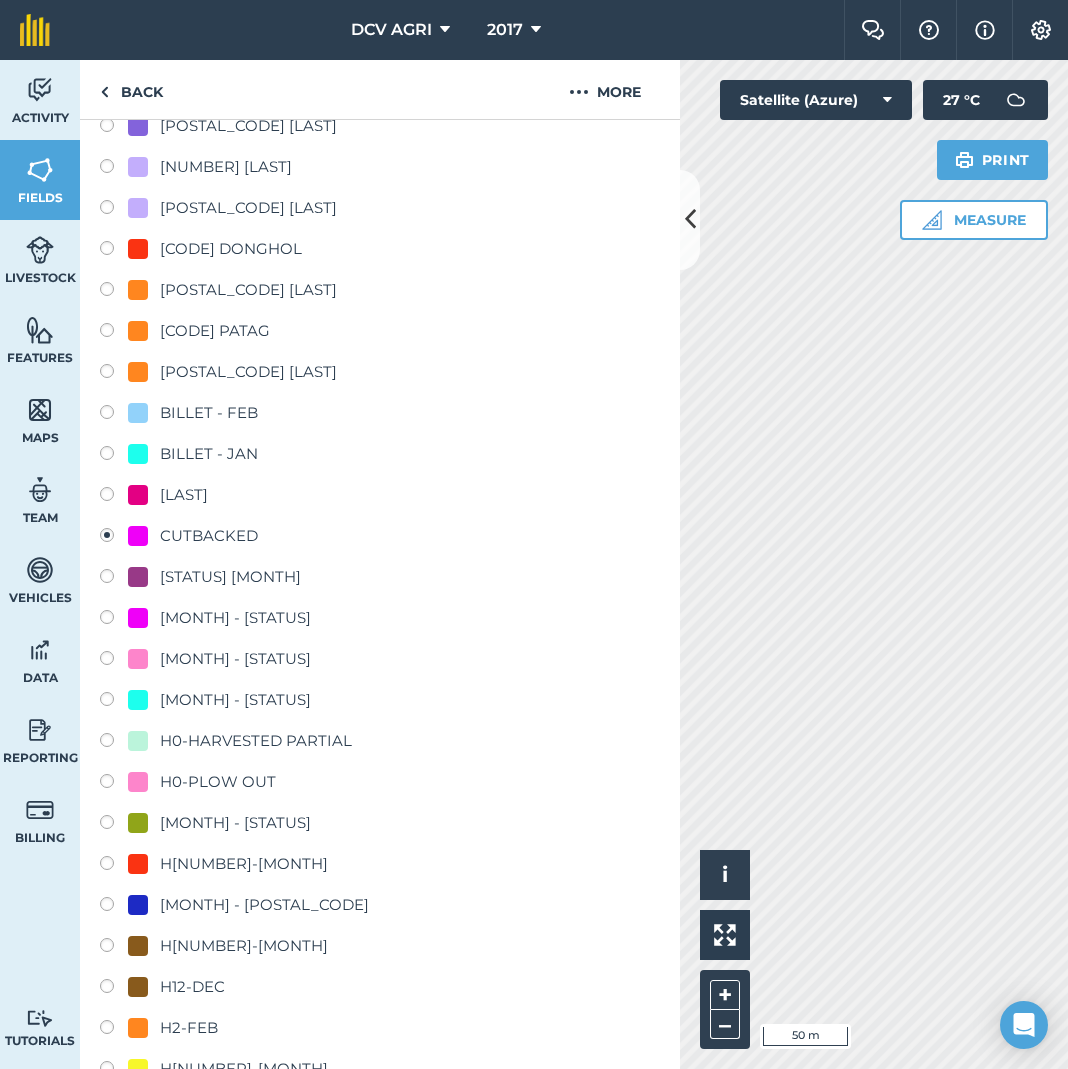 scroll, scrollTop: 1273, scrollLeft: 0, axis: vertical 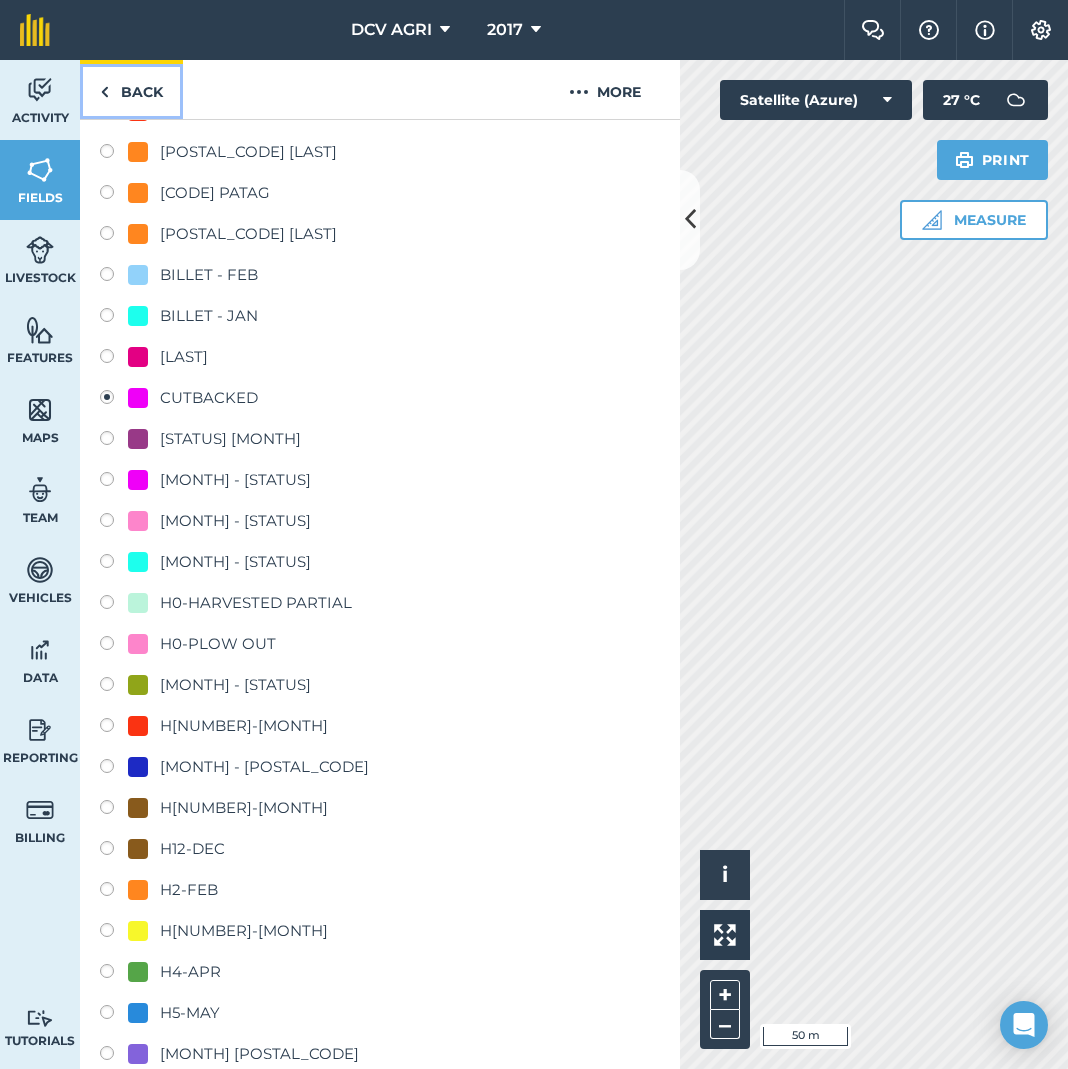 click on "Back" at bounding box center [131, 89] 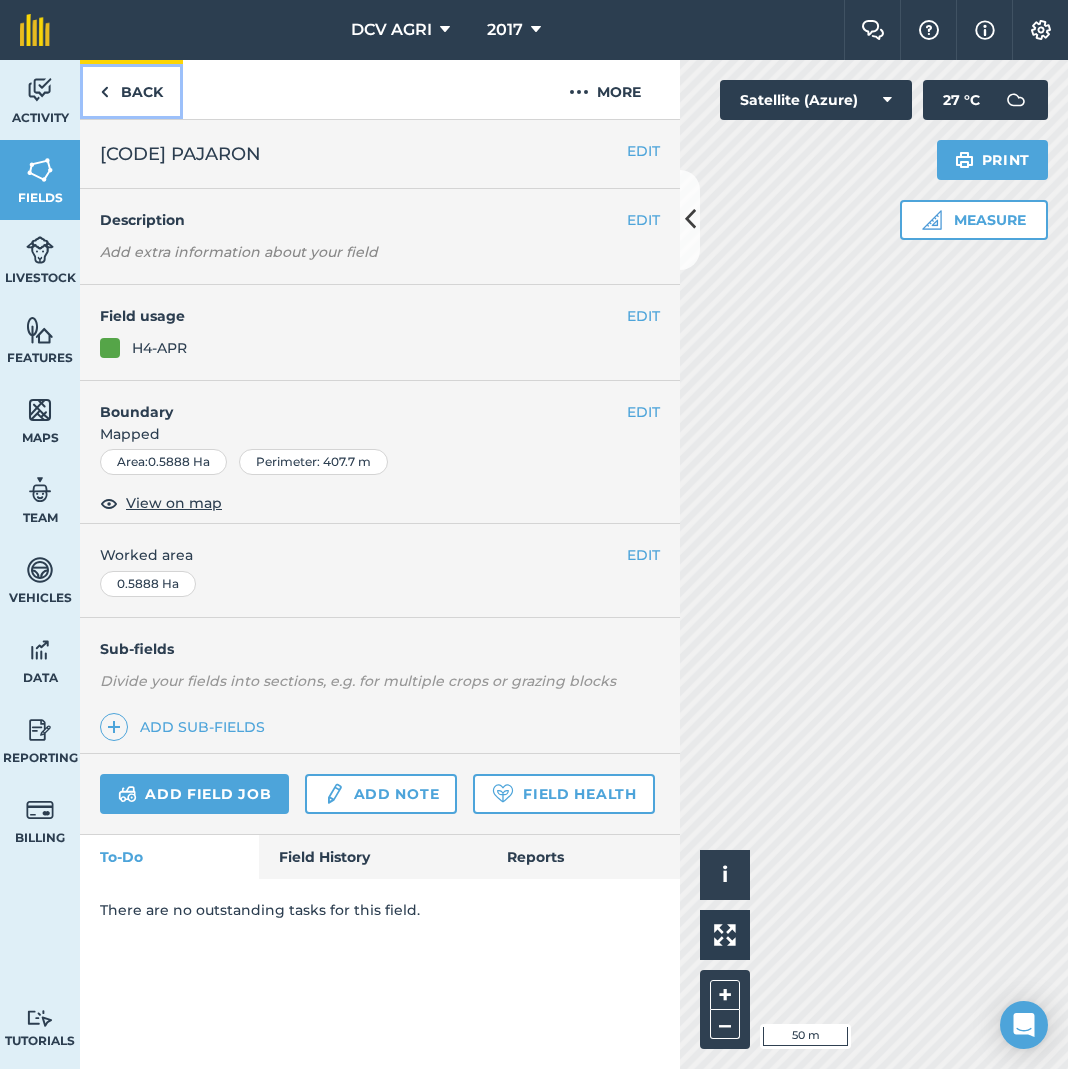 click on "Back" at bounding box center [131, 89] 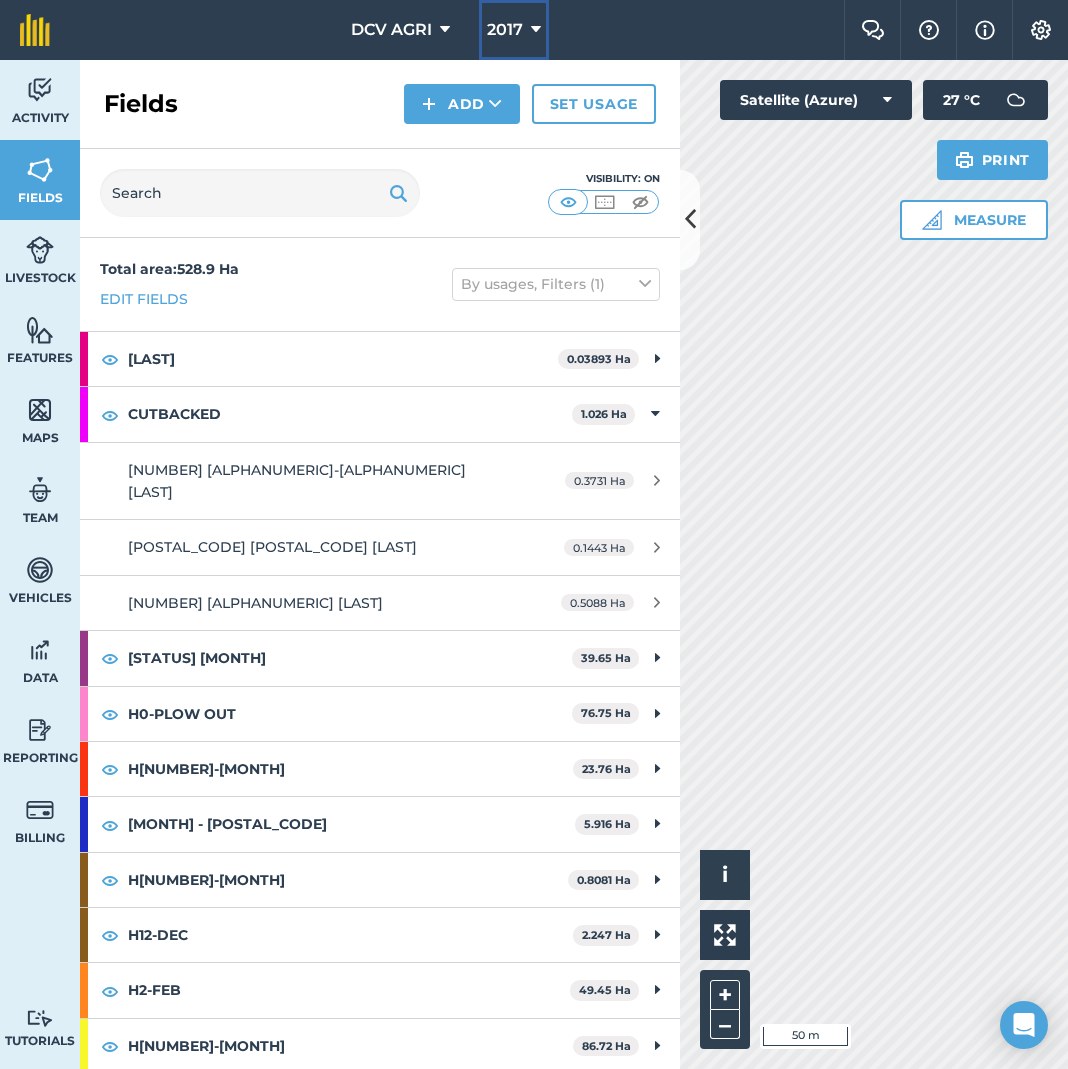 click on "2017" at bounding box center (505, 30) 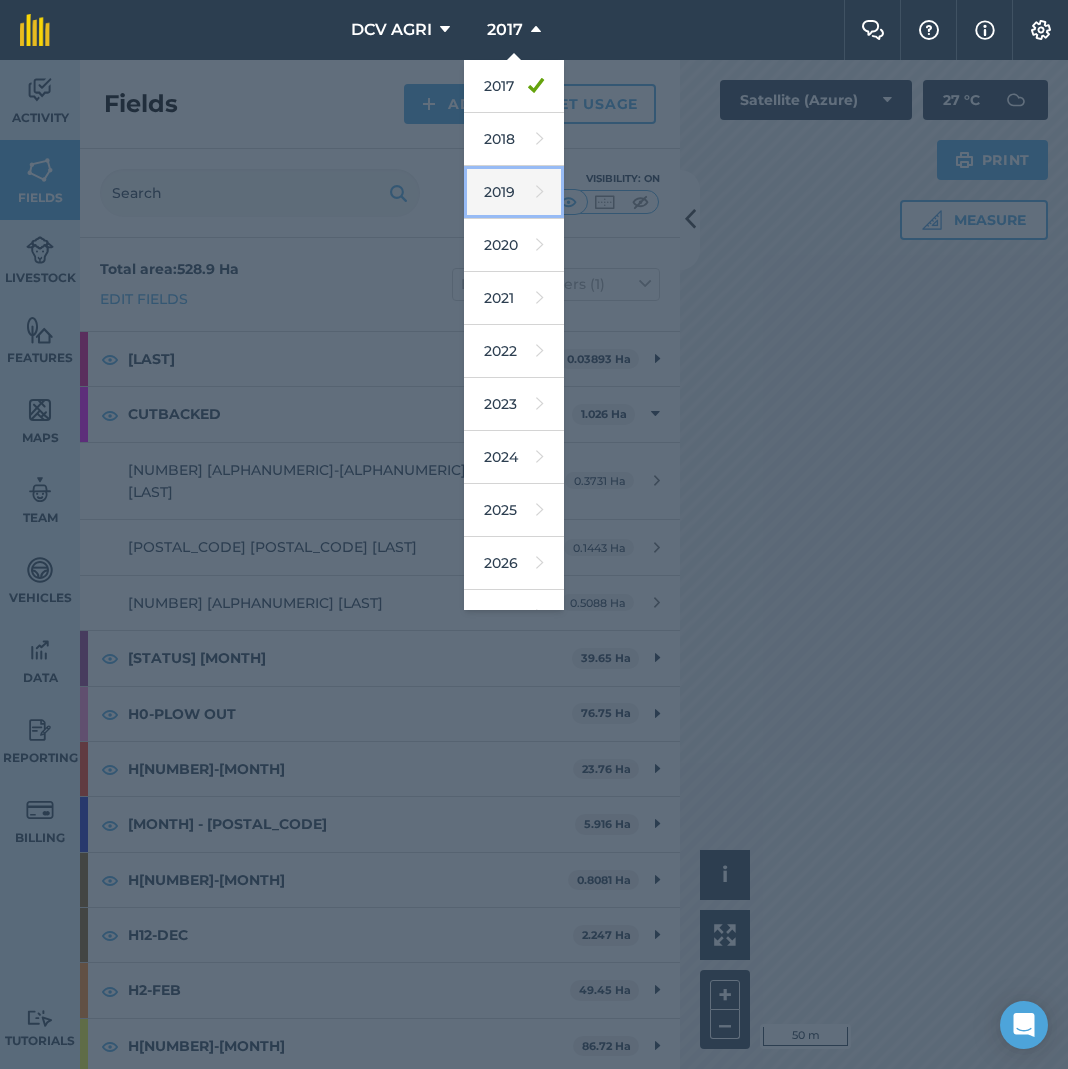 click on "2019" at bounding box center (514, 192) 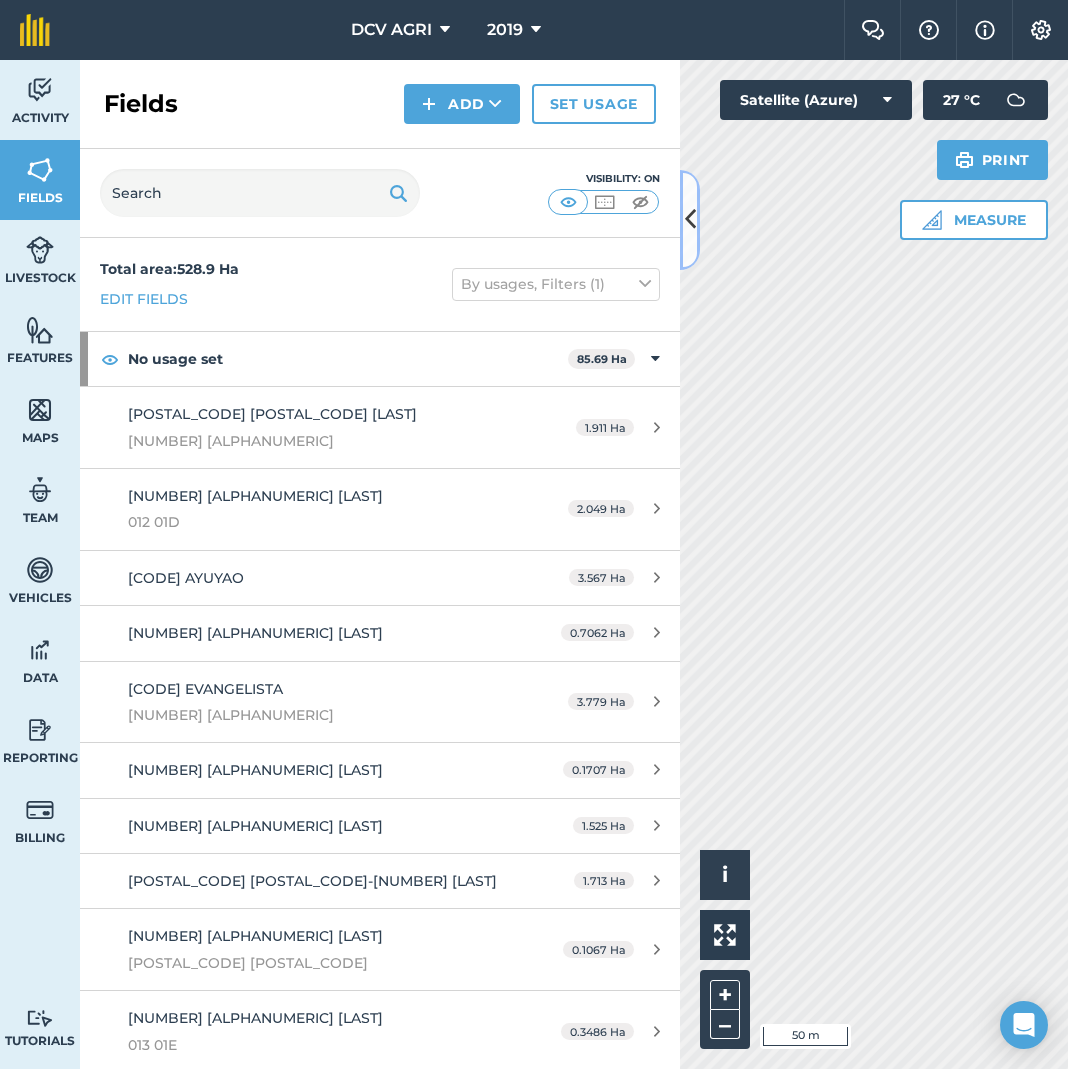 click at bounding box center (690, 219) 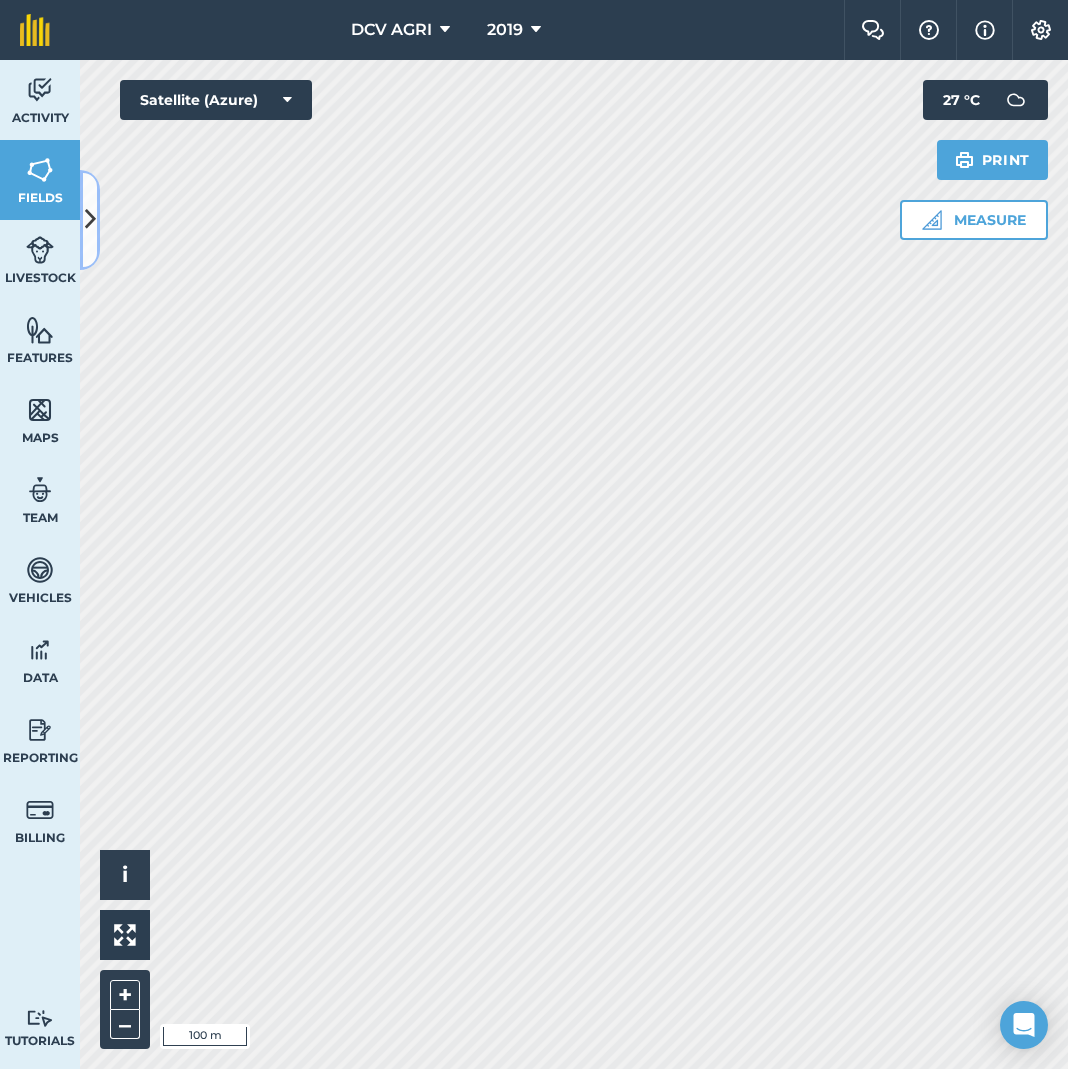 click at bounding box center [90, 219] 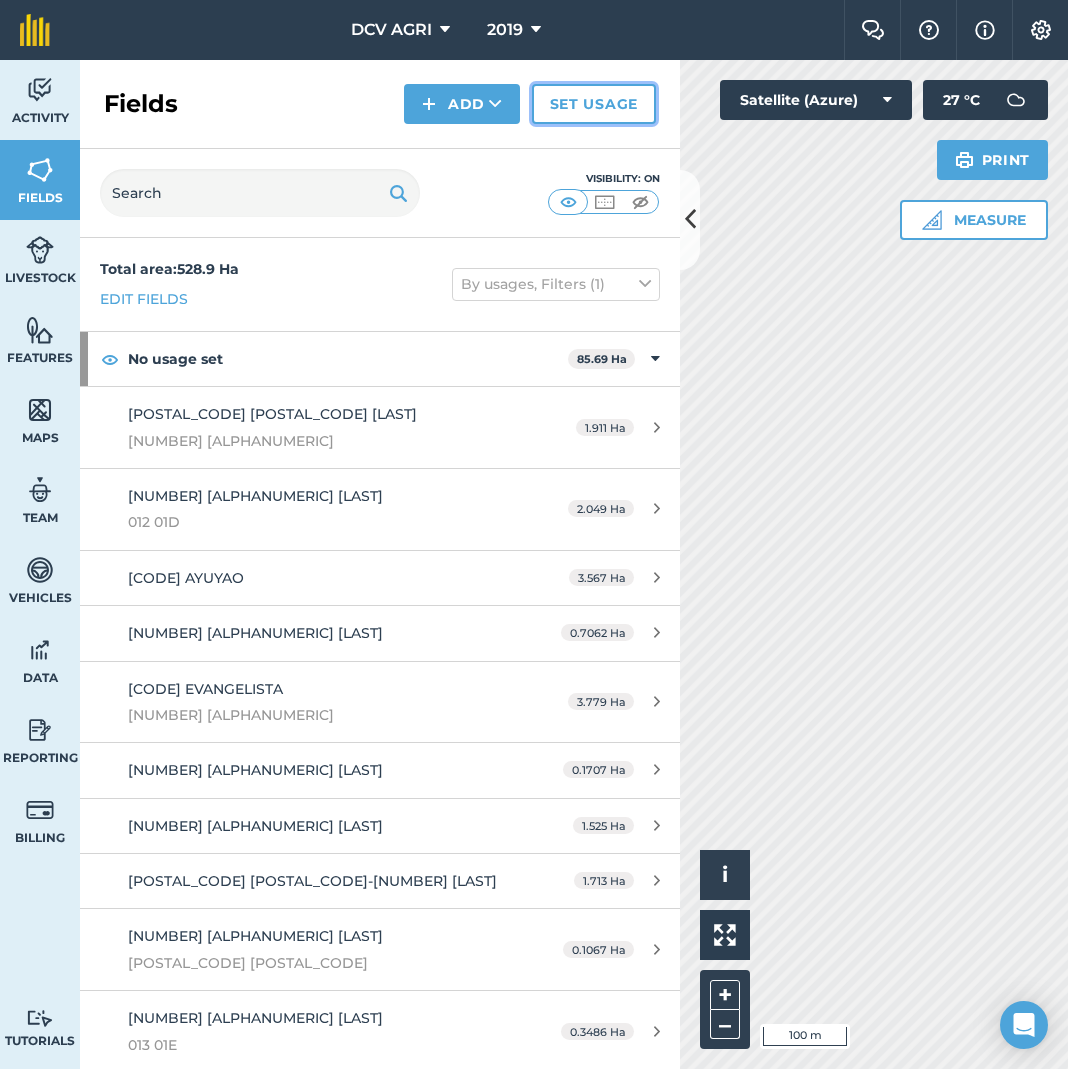 click on "Set usage" at bounding box center [594, 104] 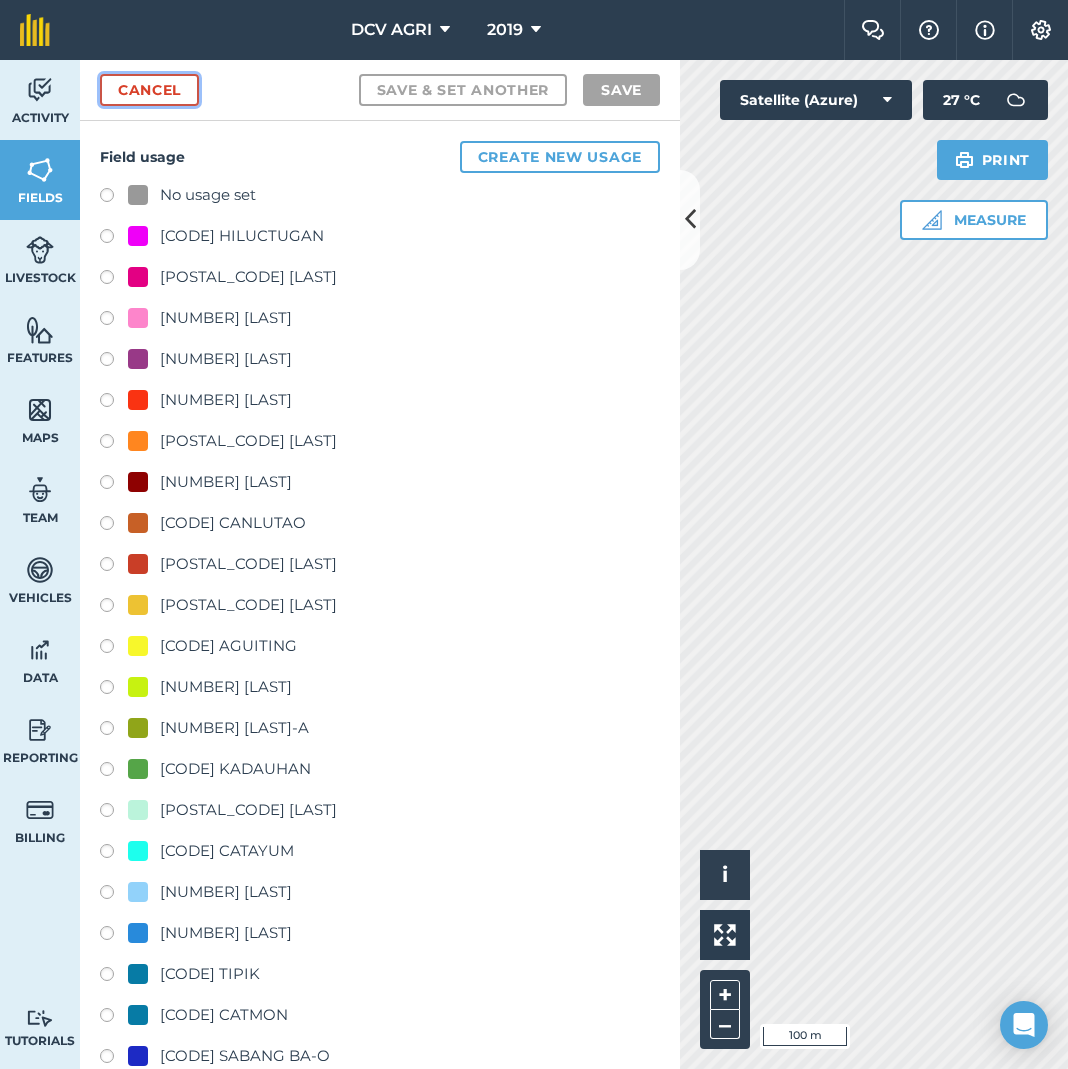 click on "Cancel" at bounding box center (149, 90) 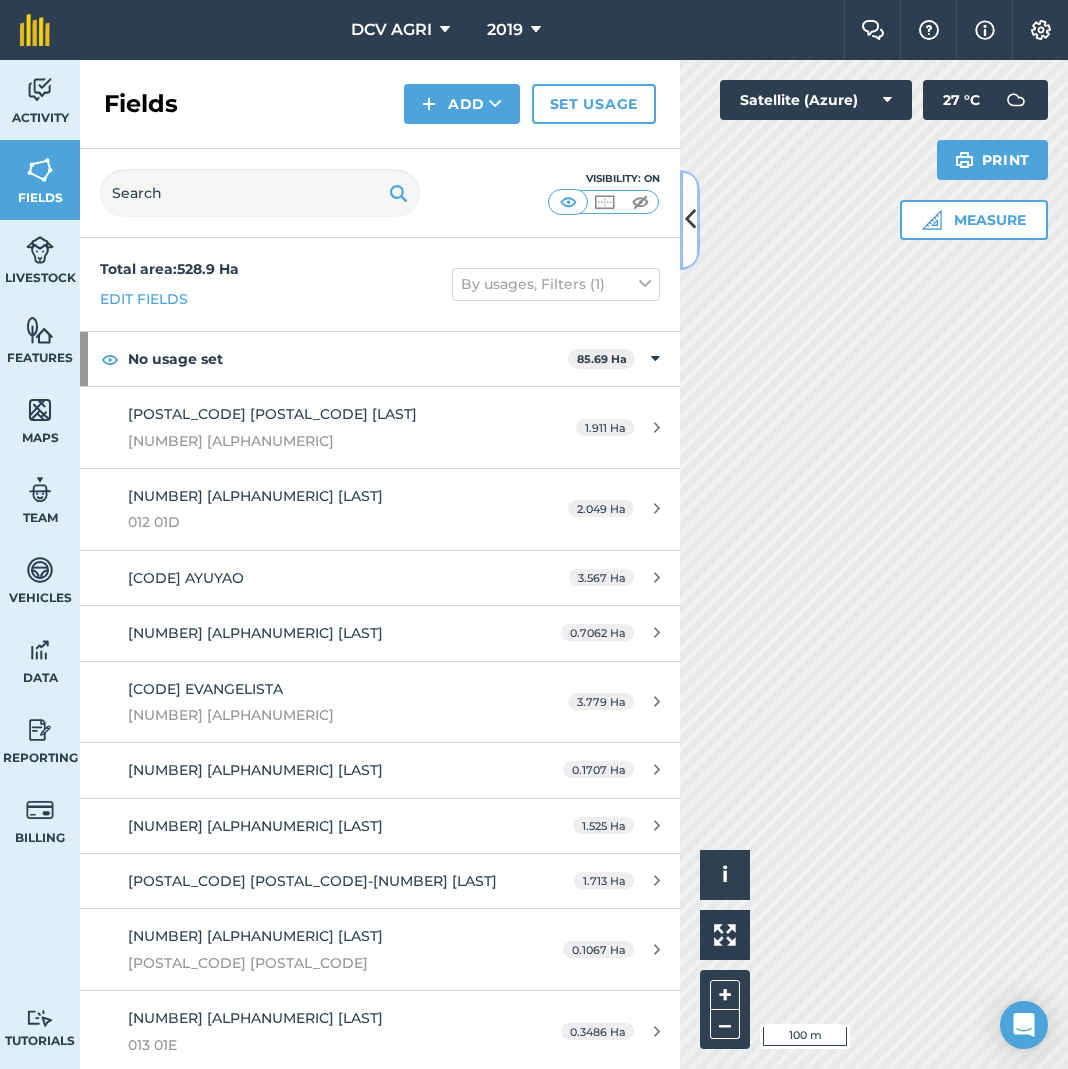 click at bounding box center (690, 220) 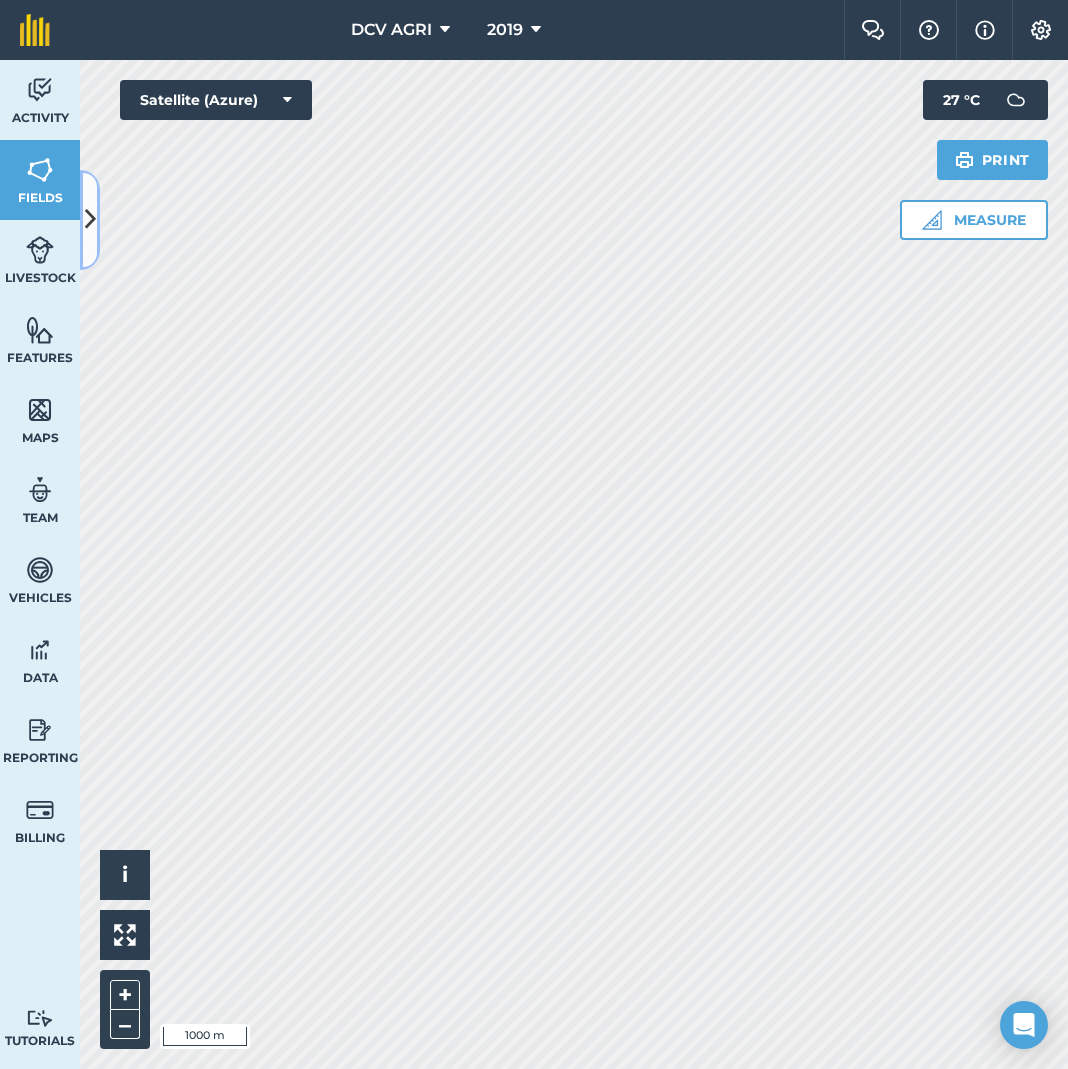 click at bounding box center [90, 219] 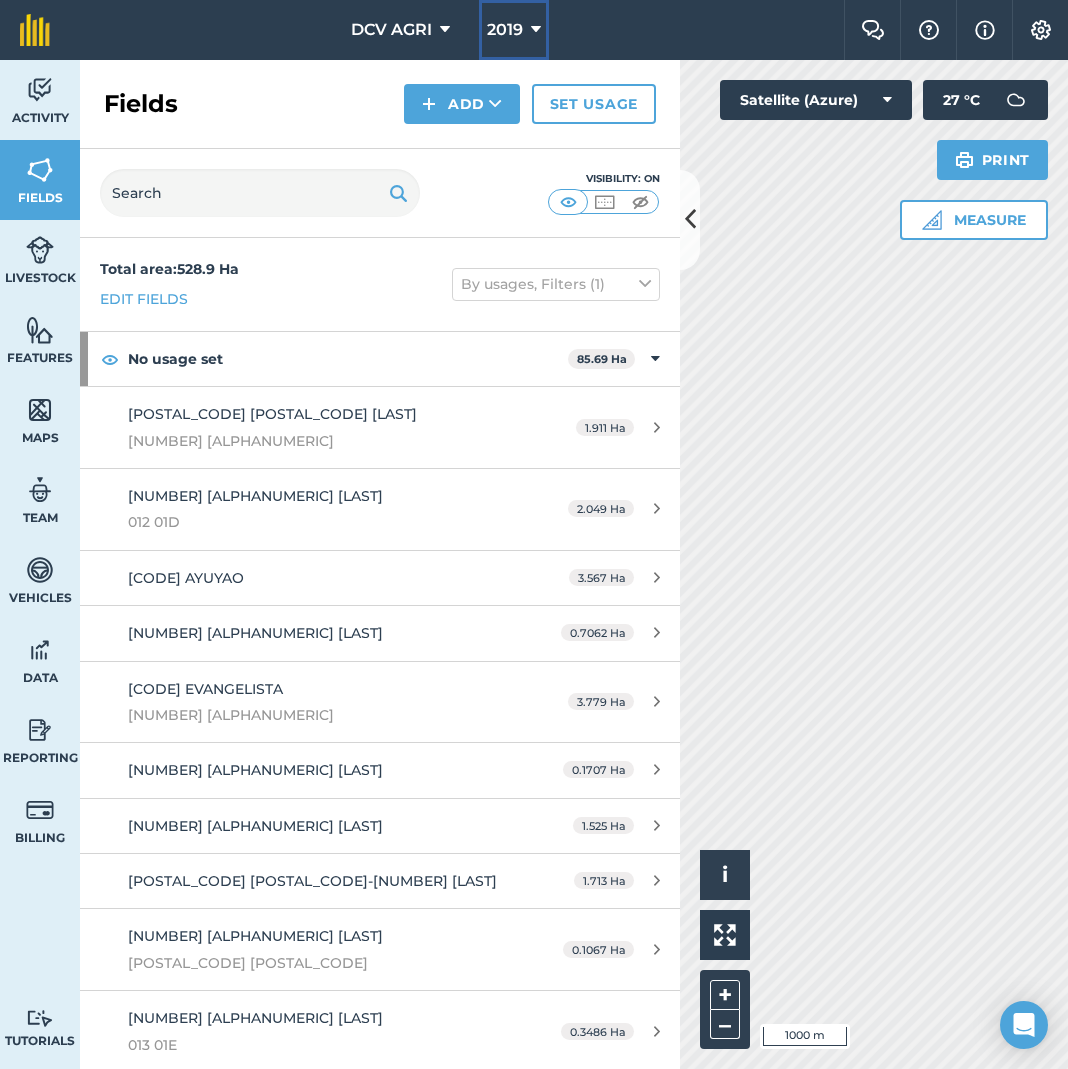 click on "2019" at bounding box center (505, 30) 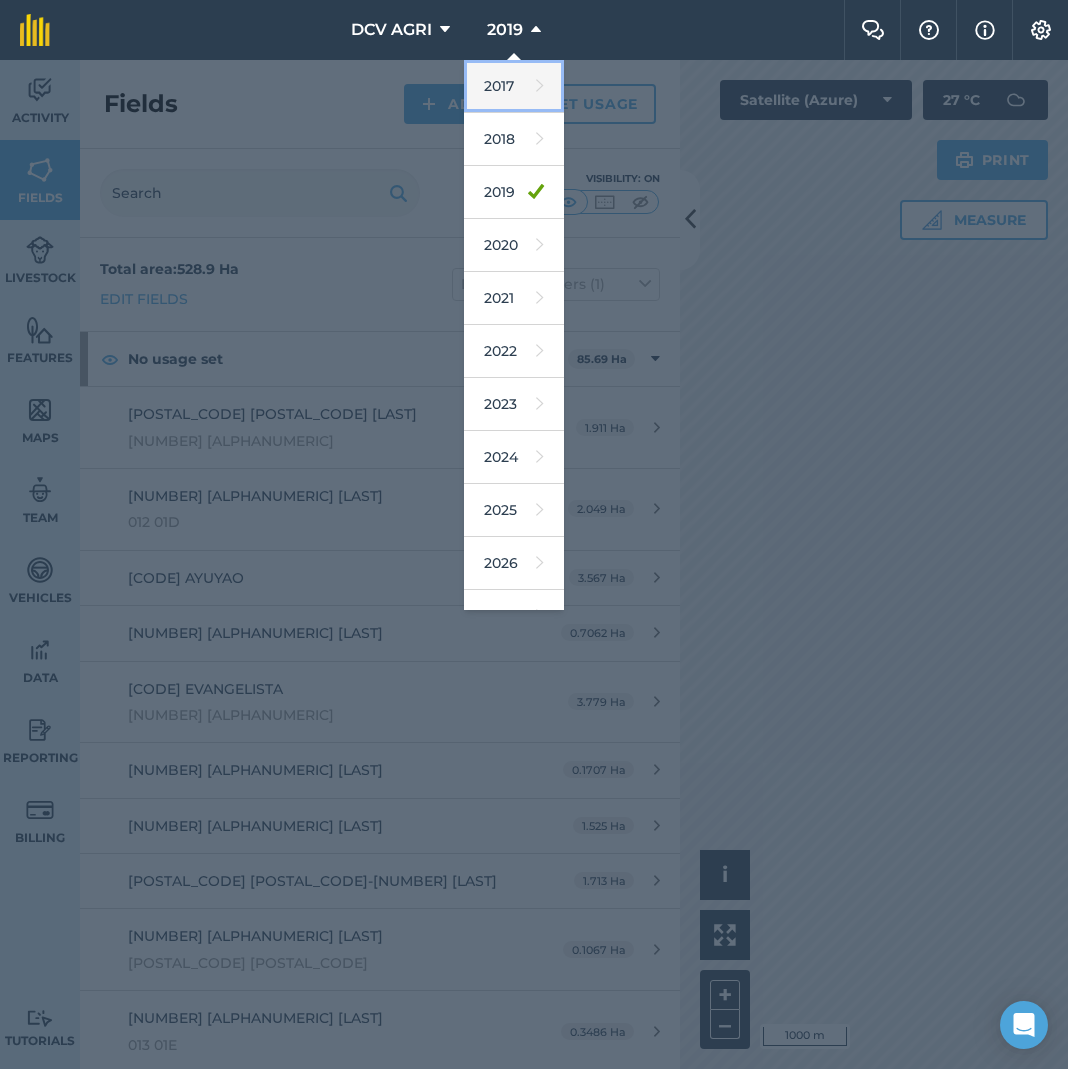 click on "2017" at bounding box center [514, 86] 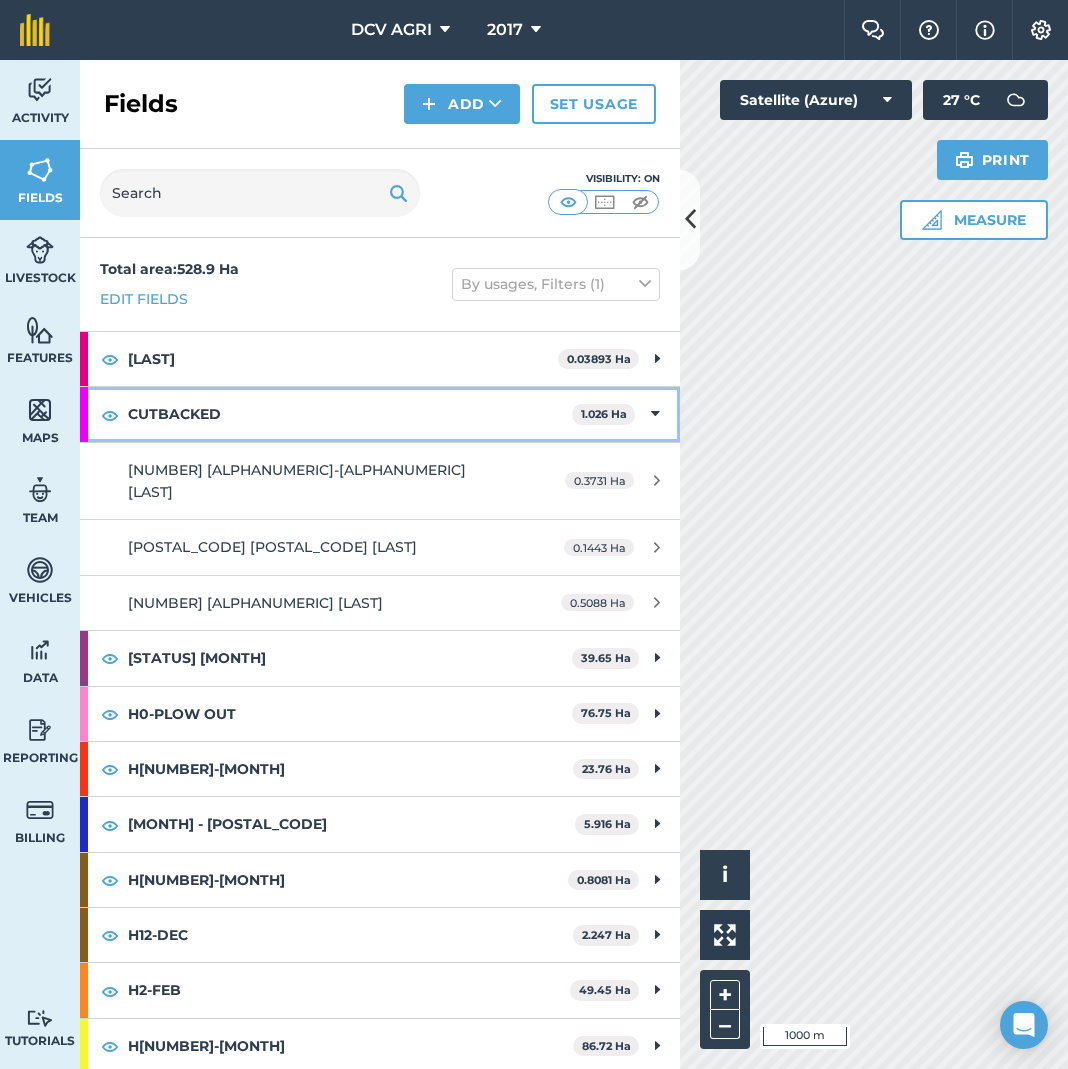 click on "CUTBACKED" at bounding box center [350, 414] 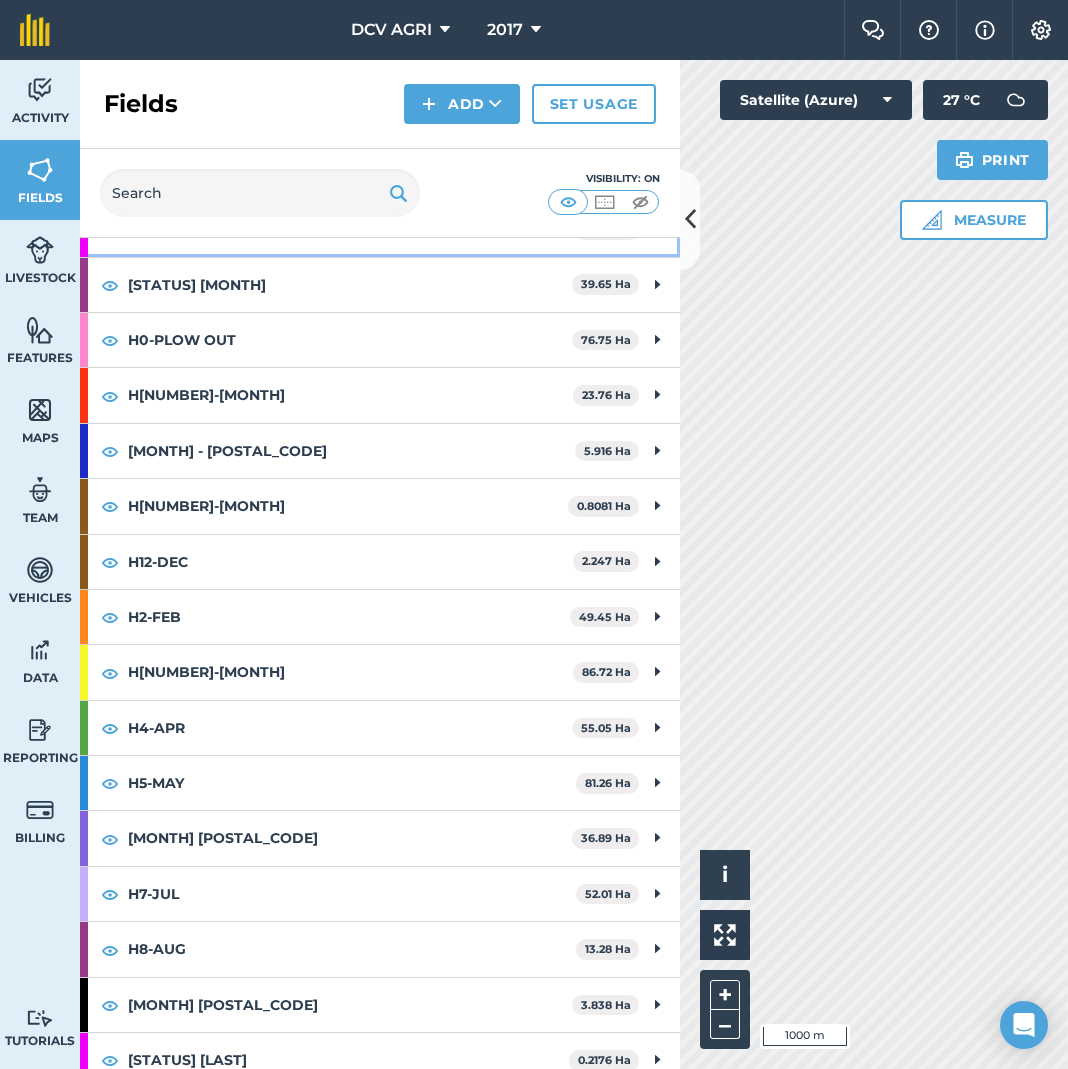 scroll, scrollTop: 203, scrollLeft: 0, axis: vertical 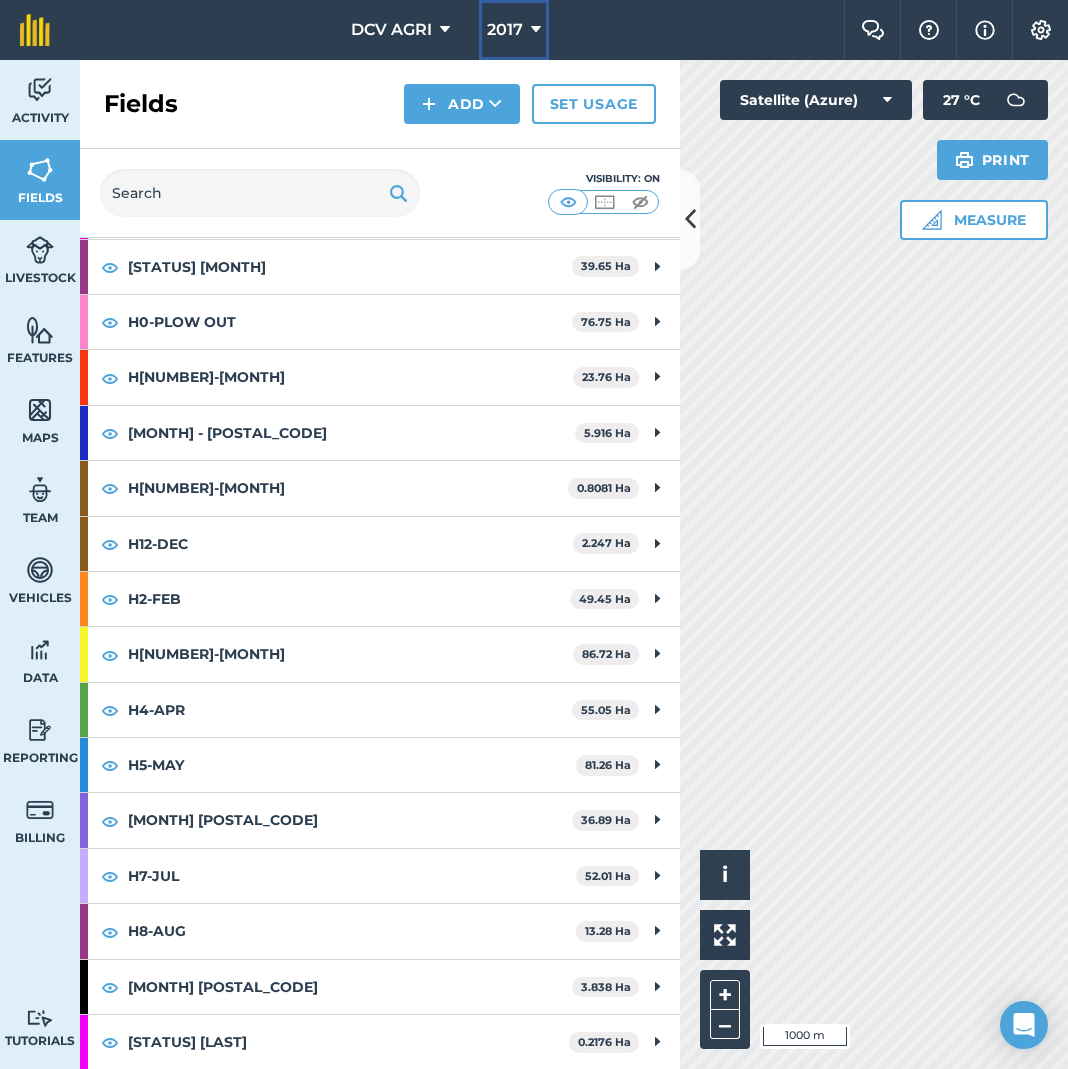 click on "2017" at bounding box center [514, 30] 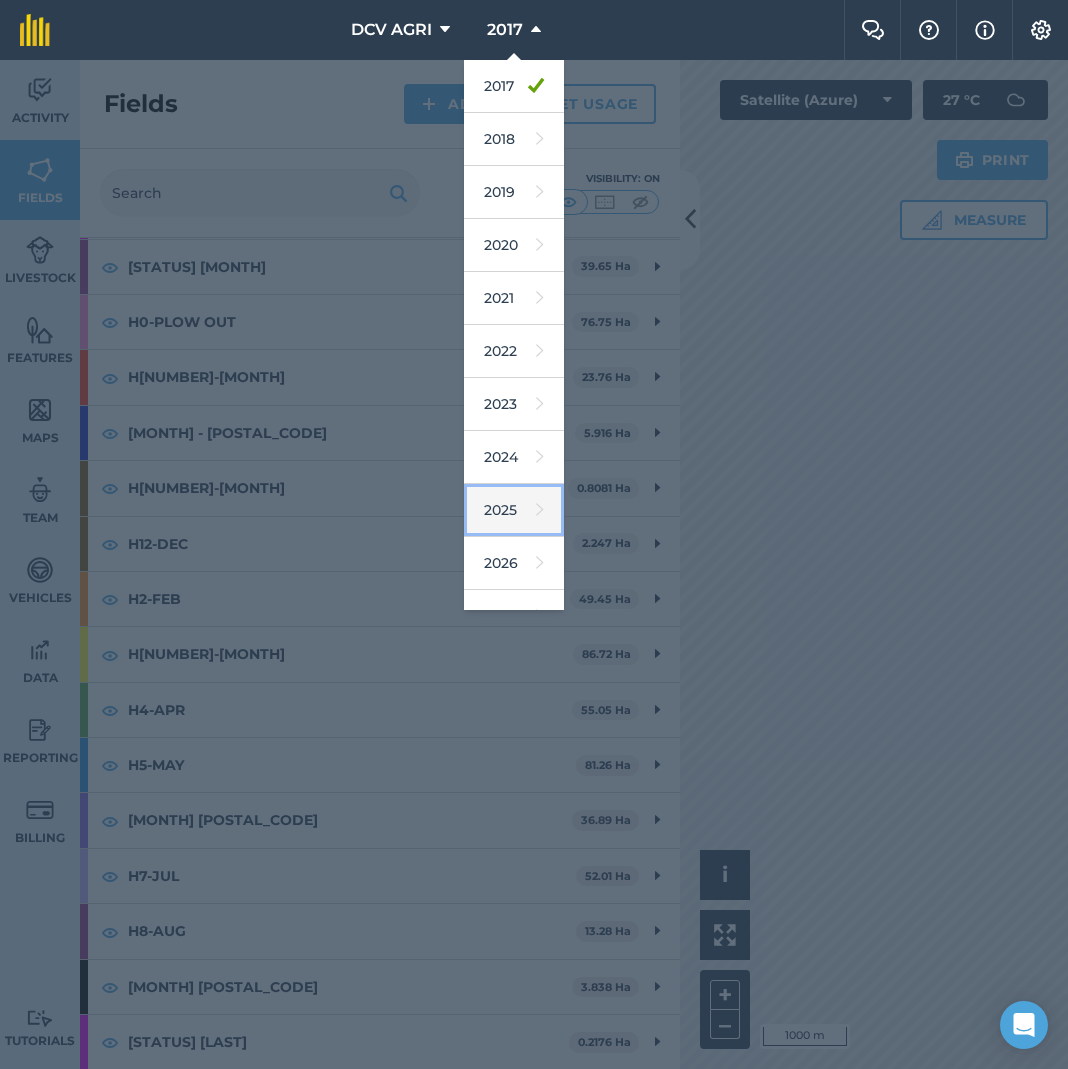 click on "2025" at bounding box center [514, 510] 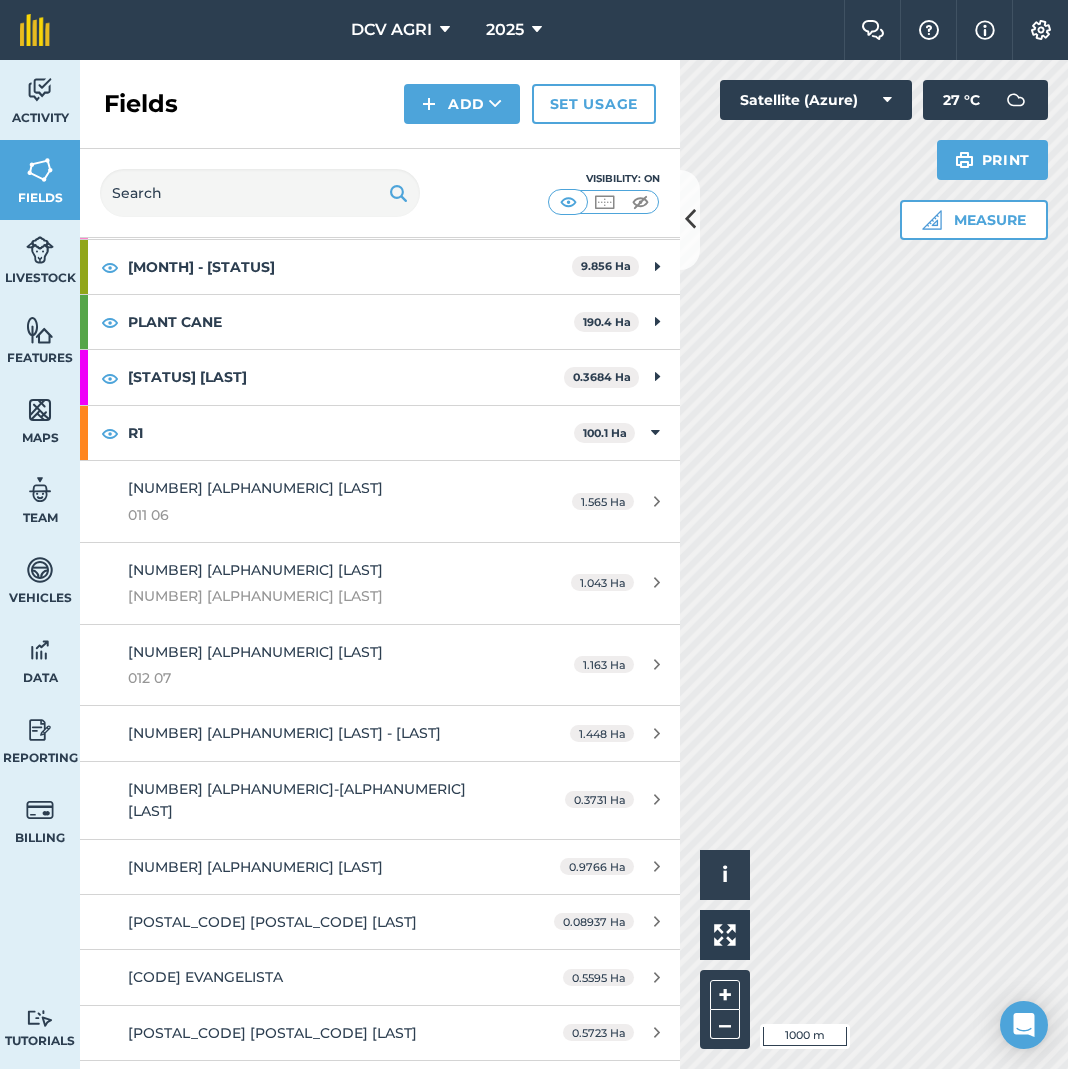 scroll, scrollTop: 93, scrollLeft: 0, axis: vertical 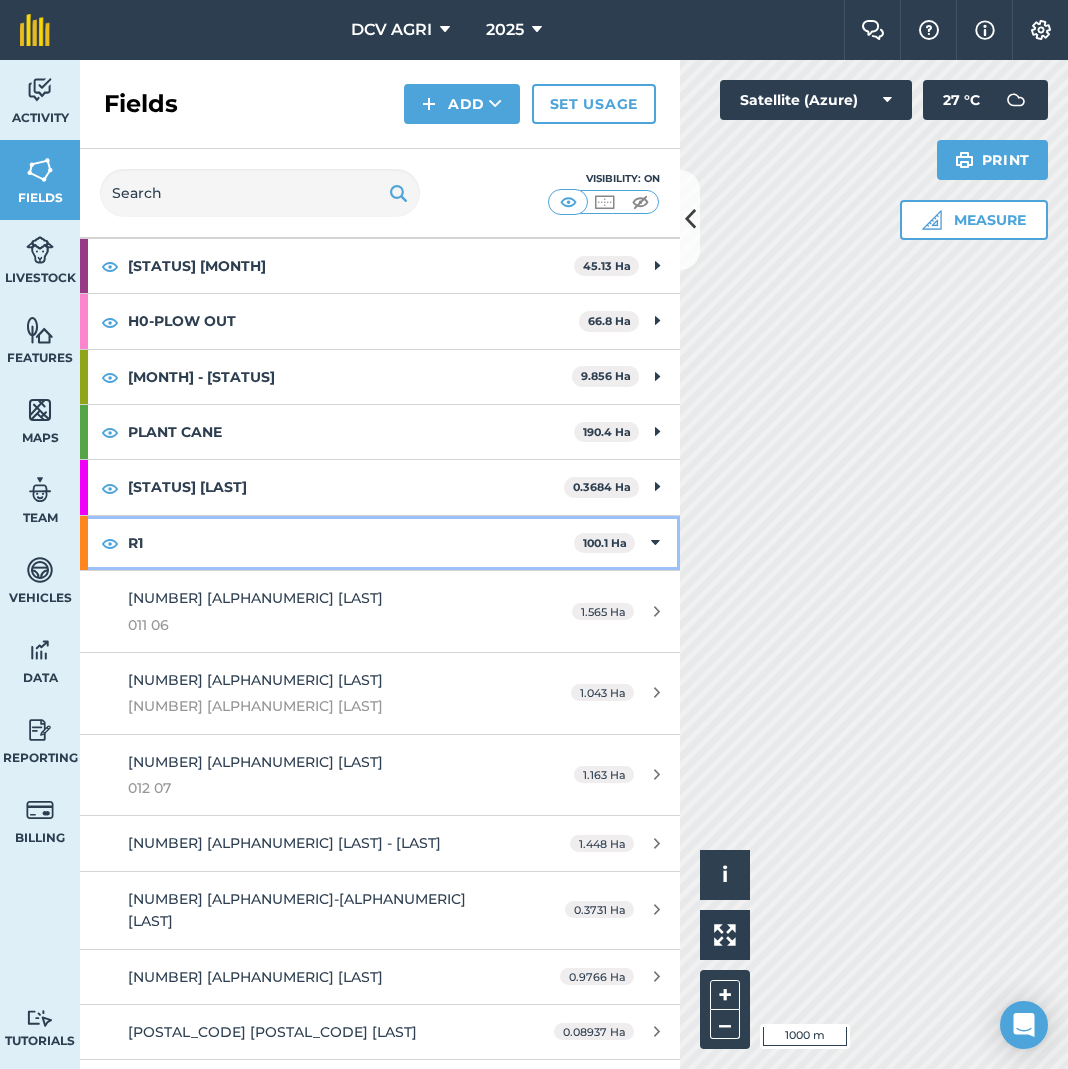 click on "R1" at bounding box center [351, 543] 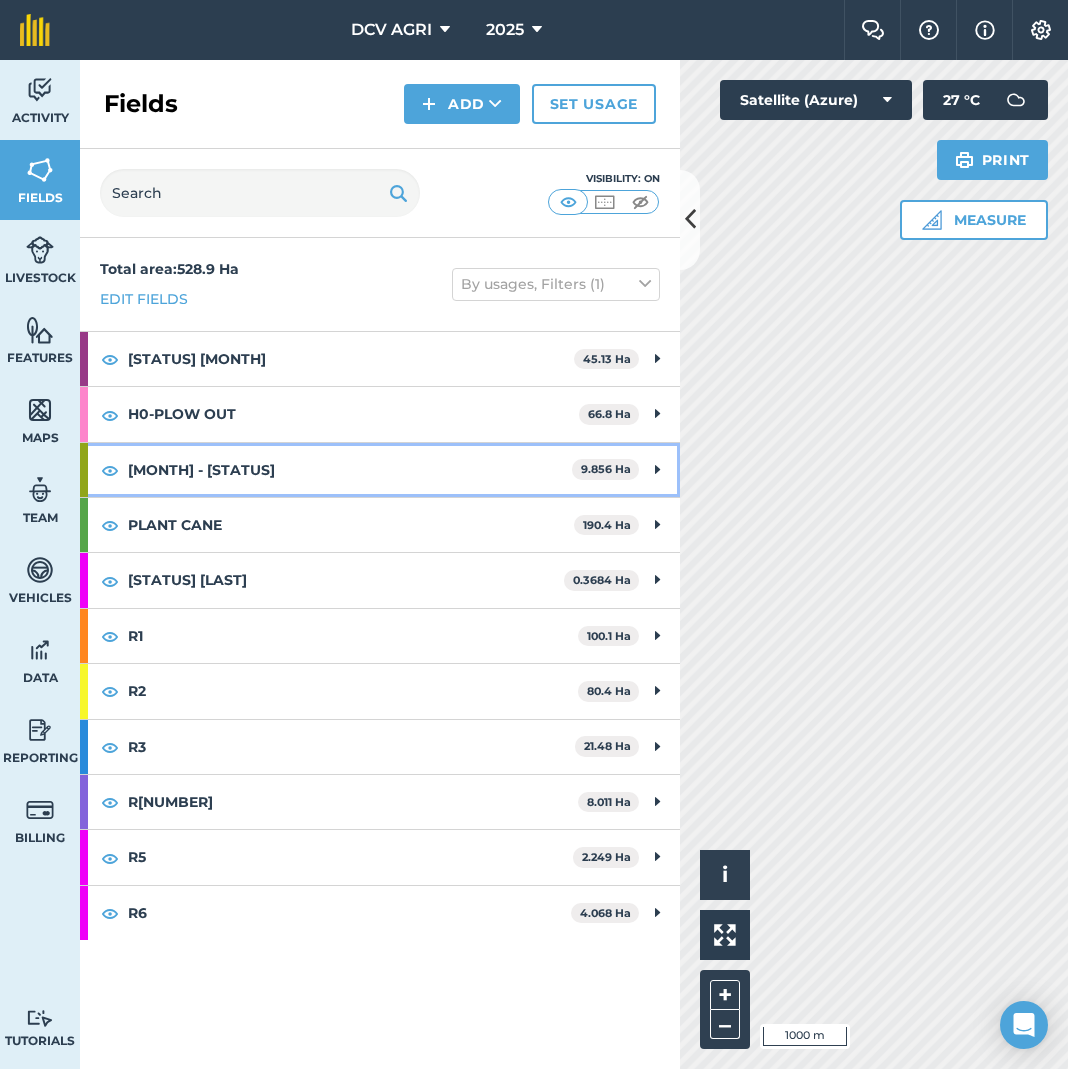 click on "[MONTH] - [STATUS]" at bounding box center [350, 470] 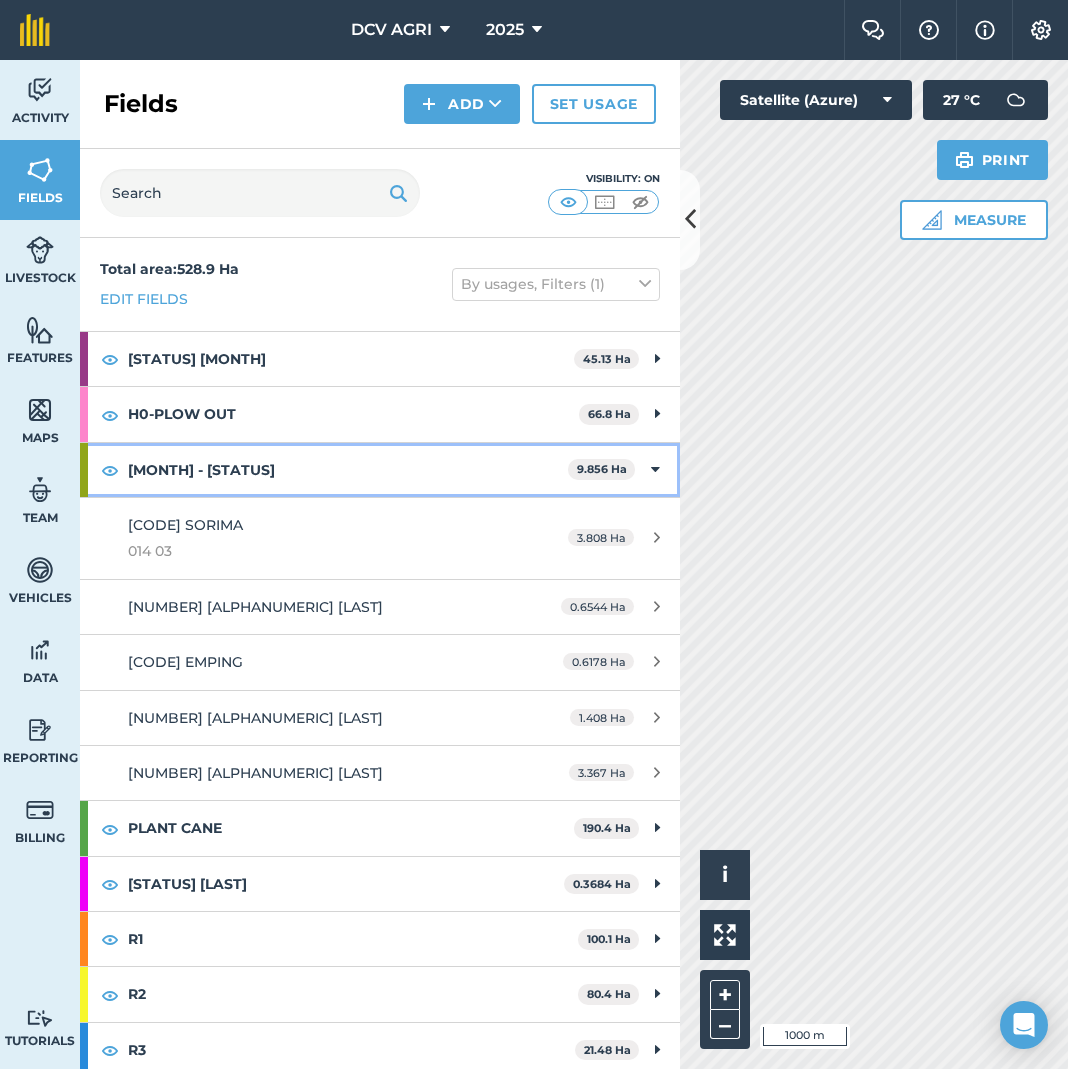 click on "[MONTH] - [STATUS]" at bounding box center (348, 470) 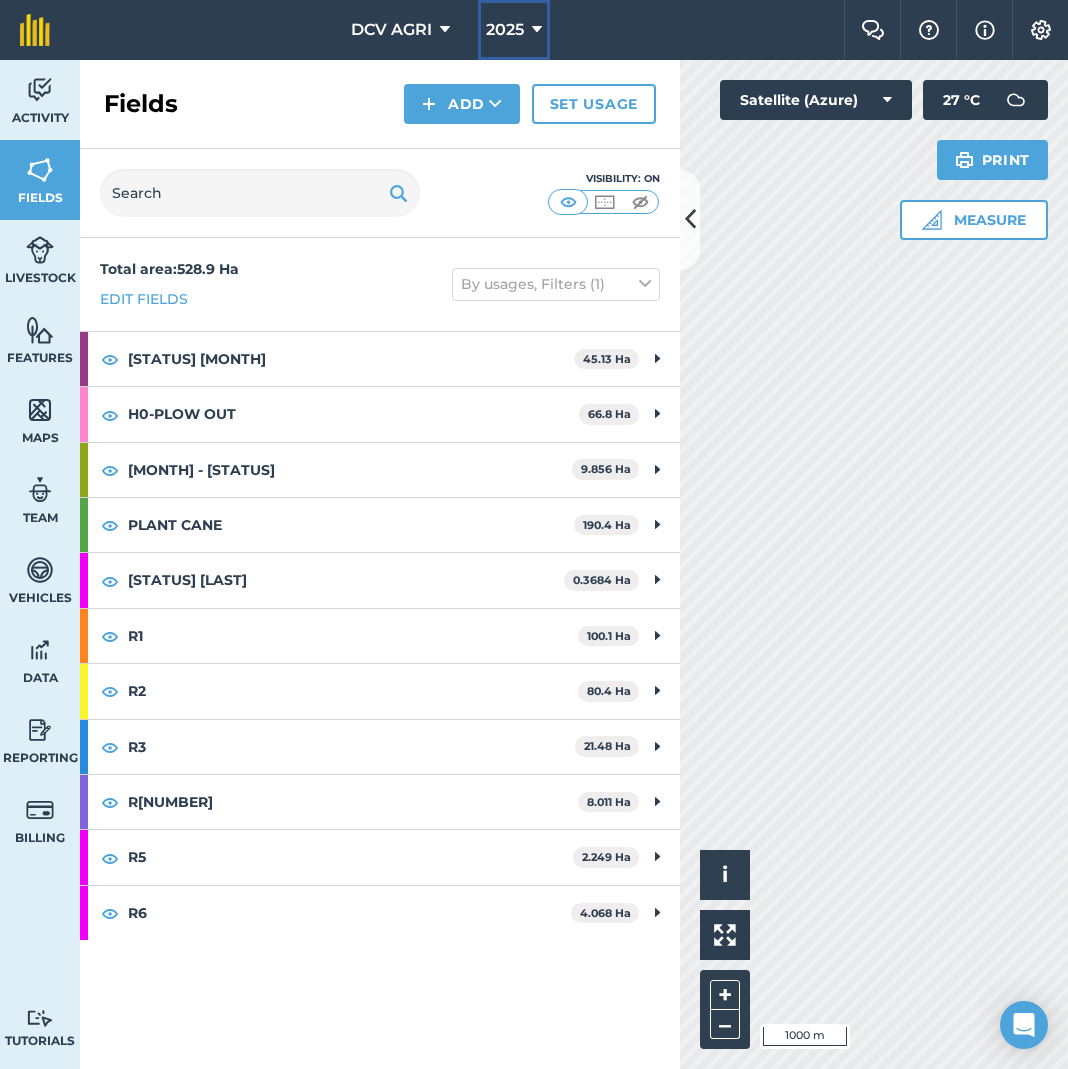 click on "2025" at bounding box center [505, 30] 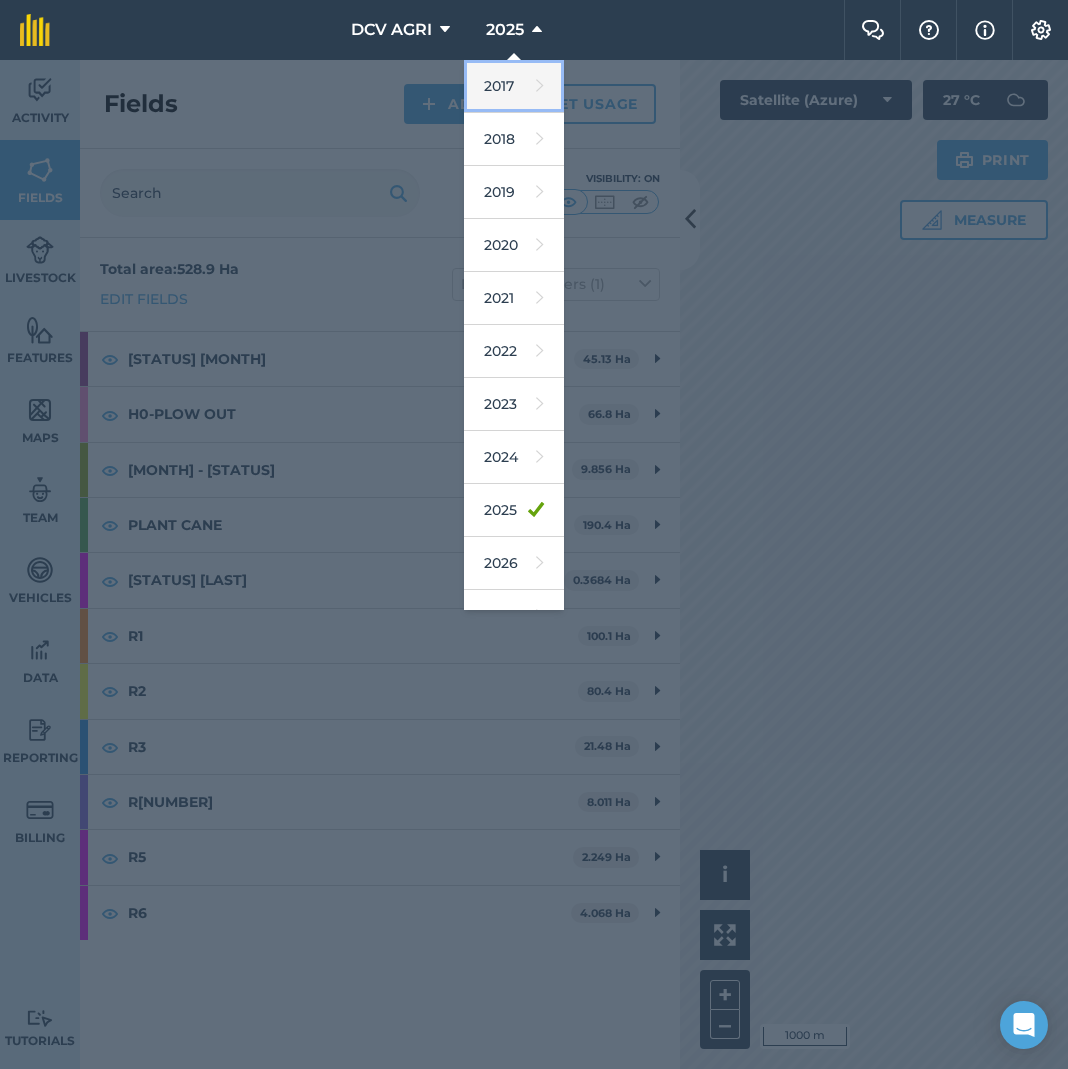 click on "2017" at bounding box center [514, 86] 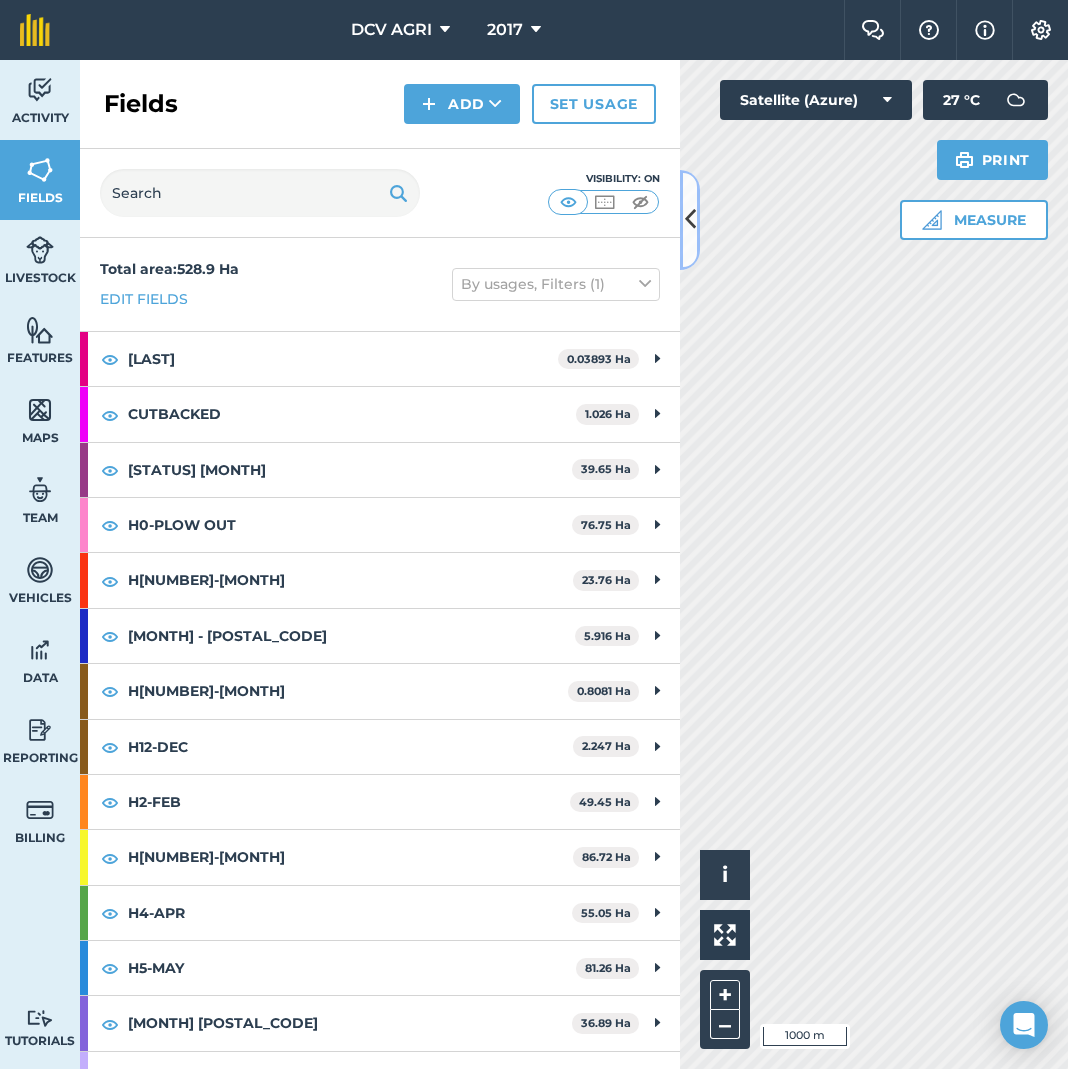 click at bounding box center [690, 219] 